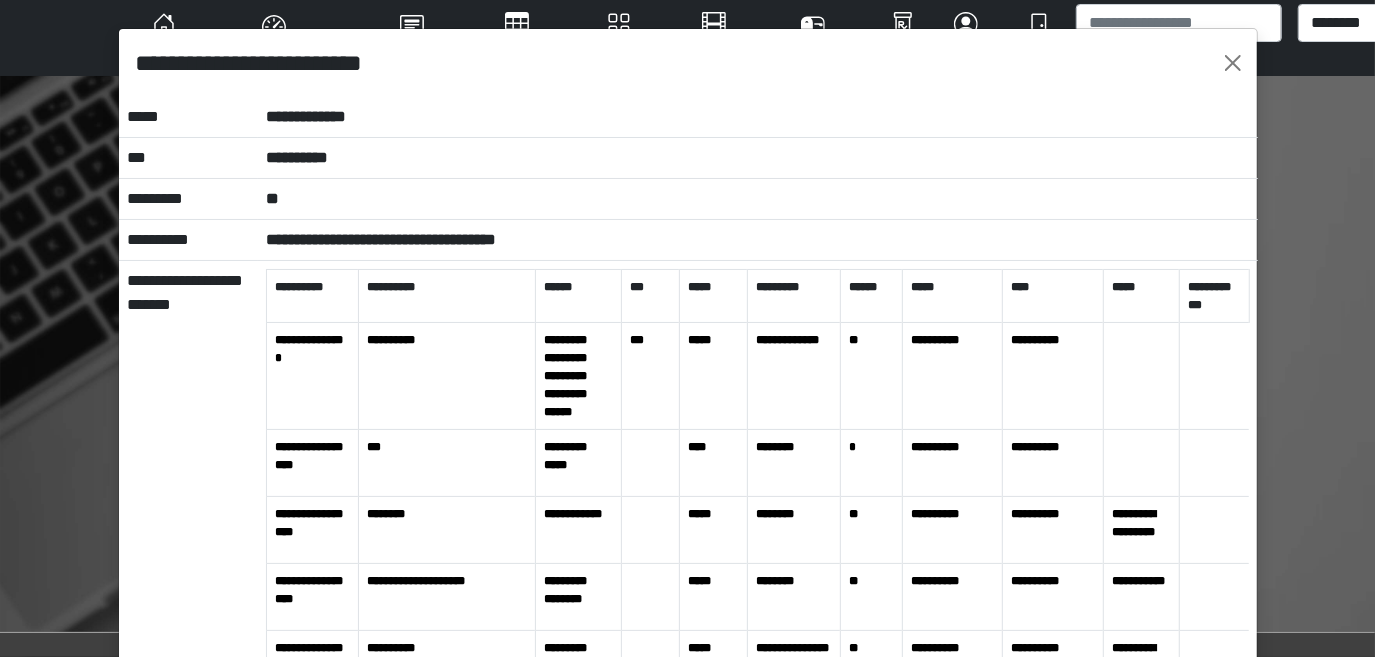 scroll, scrollTop: 0, scrollLeft: 0, axis: both 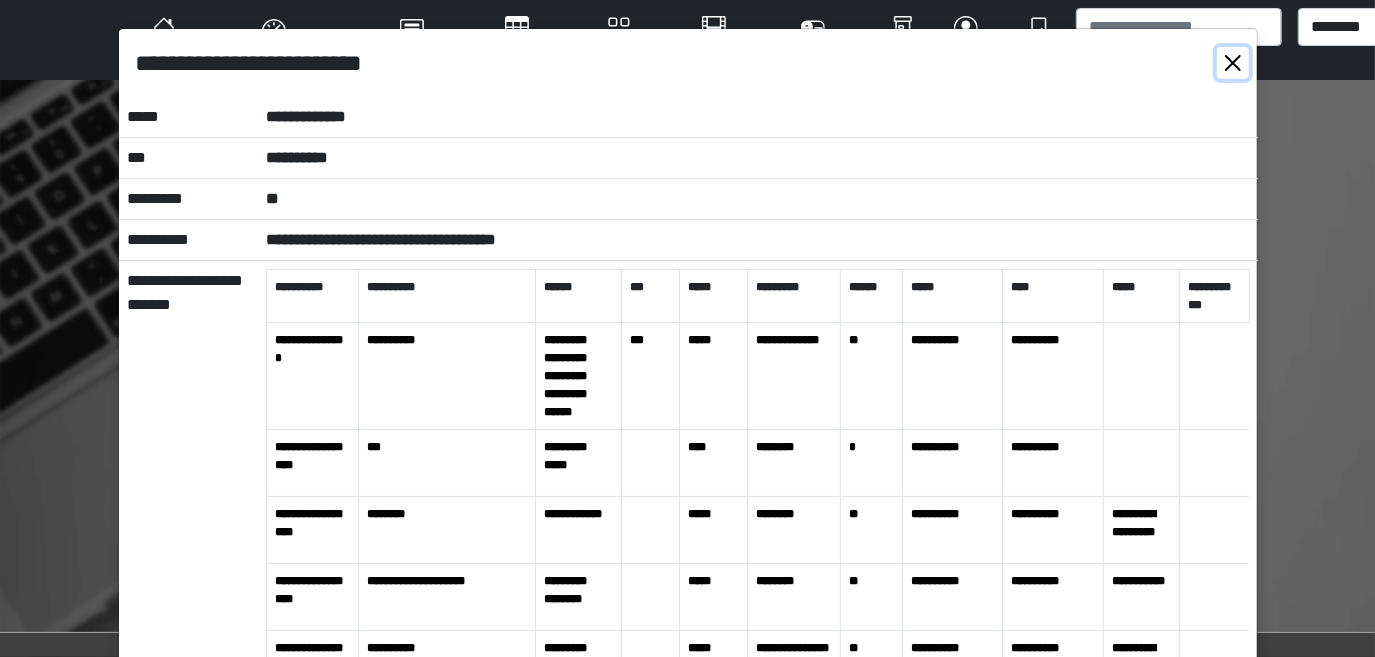 click at bounding box center (1233, 63) 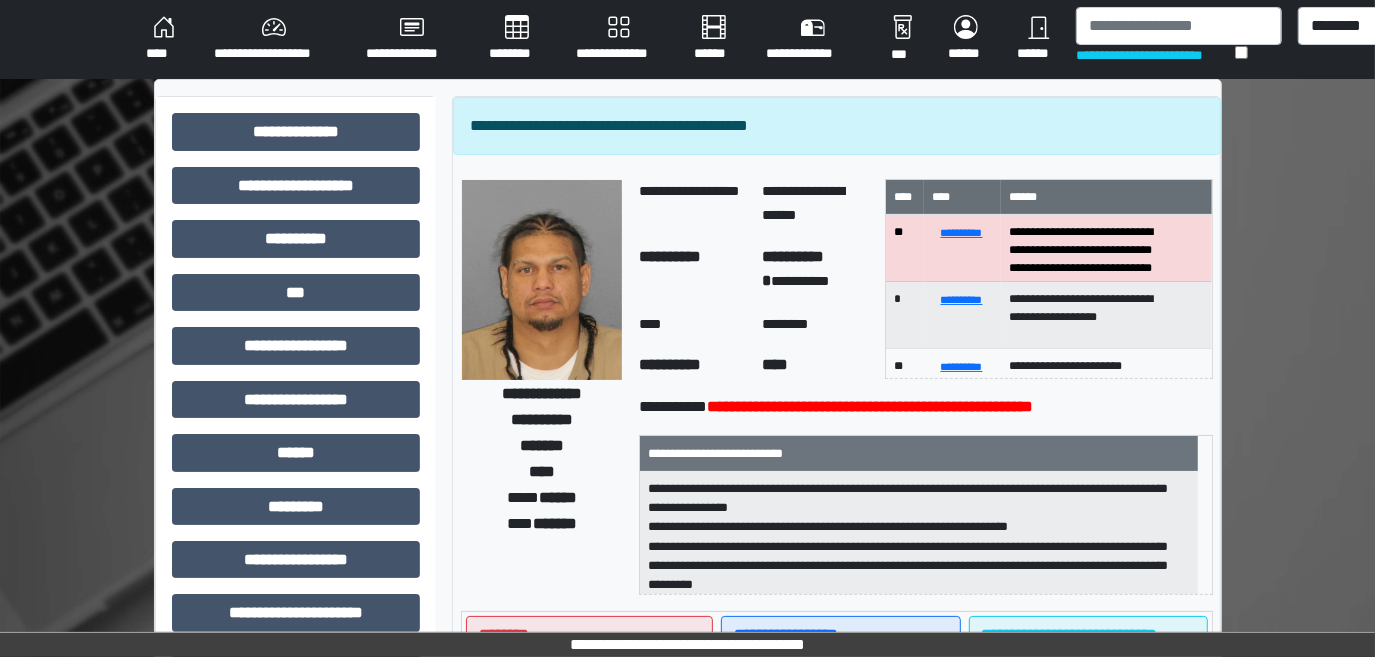 scroll, scrollTop: 0, scrollLeft: 0, axis: both 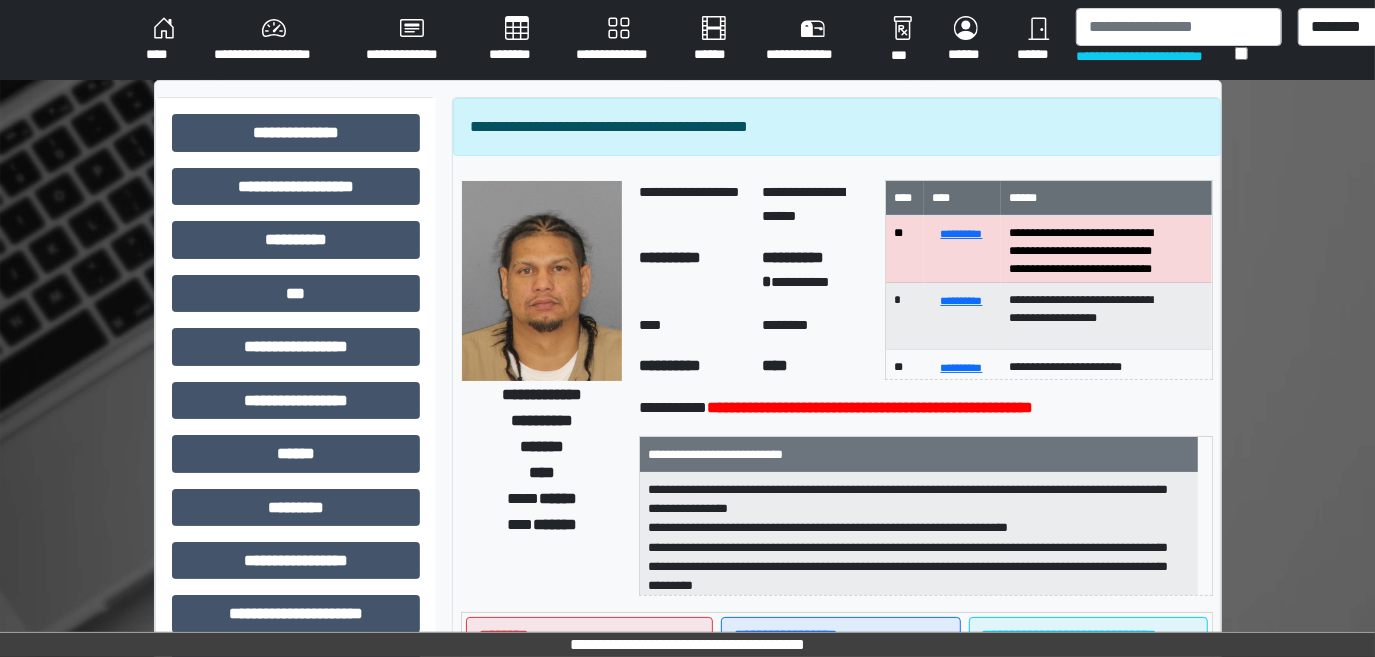 click on "**********" at bounding box center [274, 40] 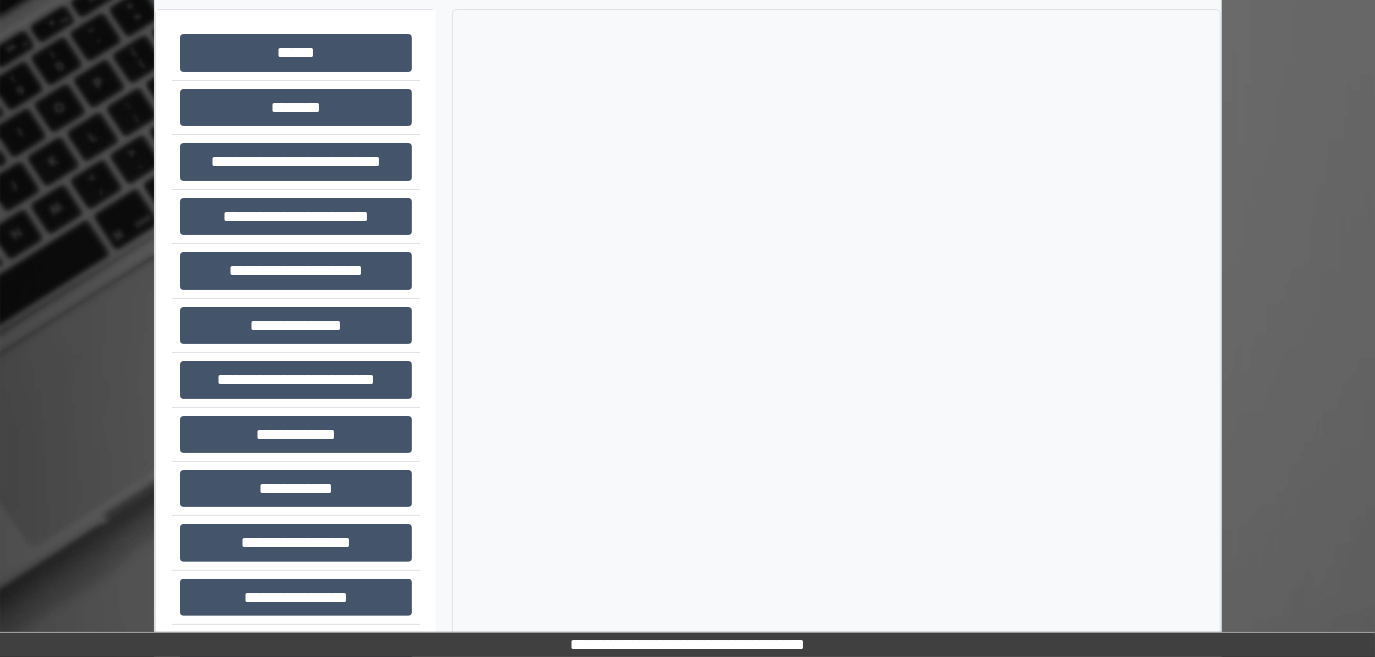 scroll, scrollTop: 90, scrollLeft: 0, axis: vertical 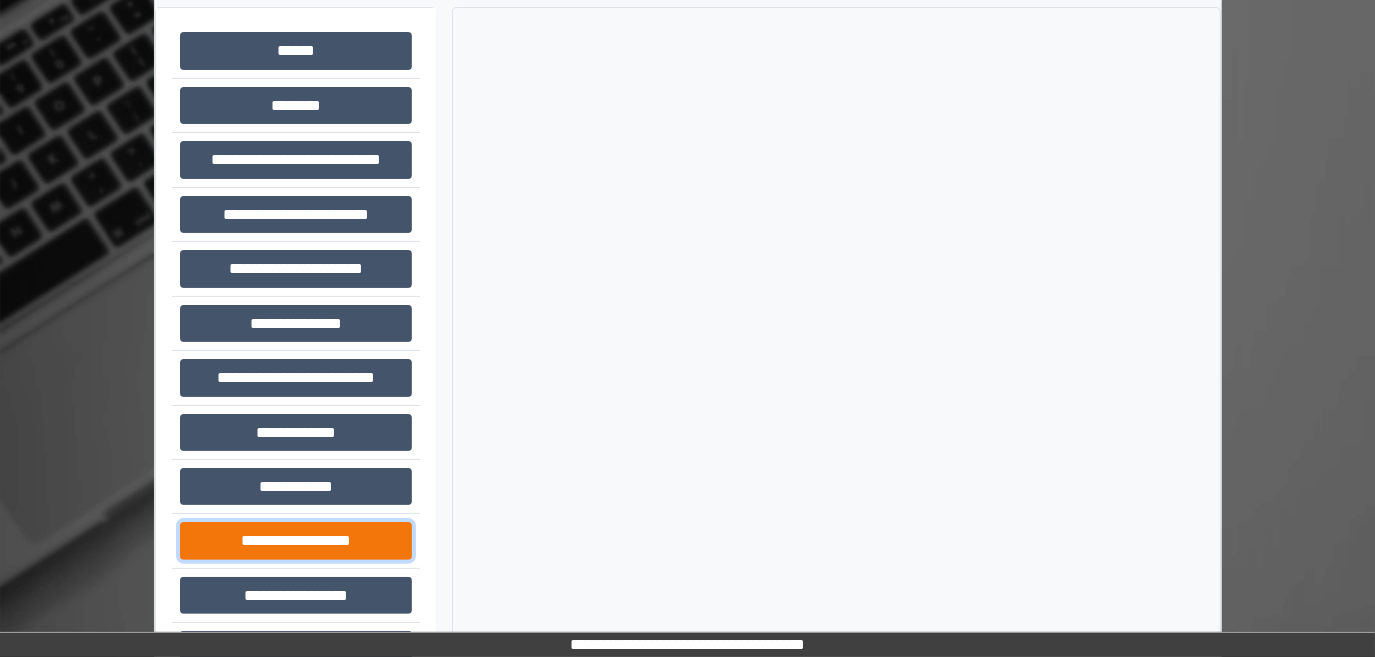 click on "**********" at bounding box center (296, 540) 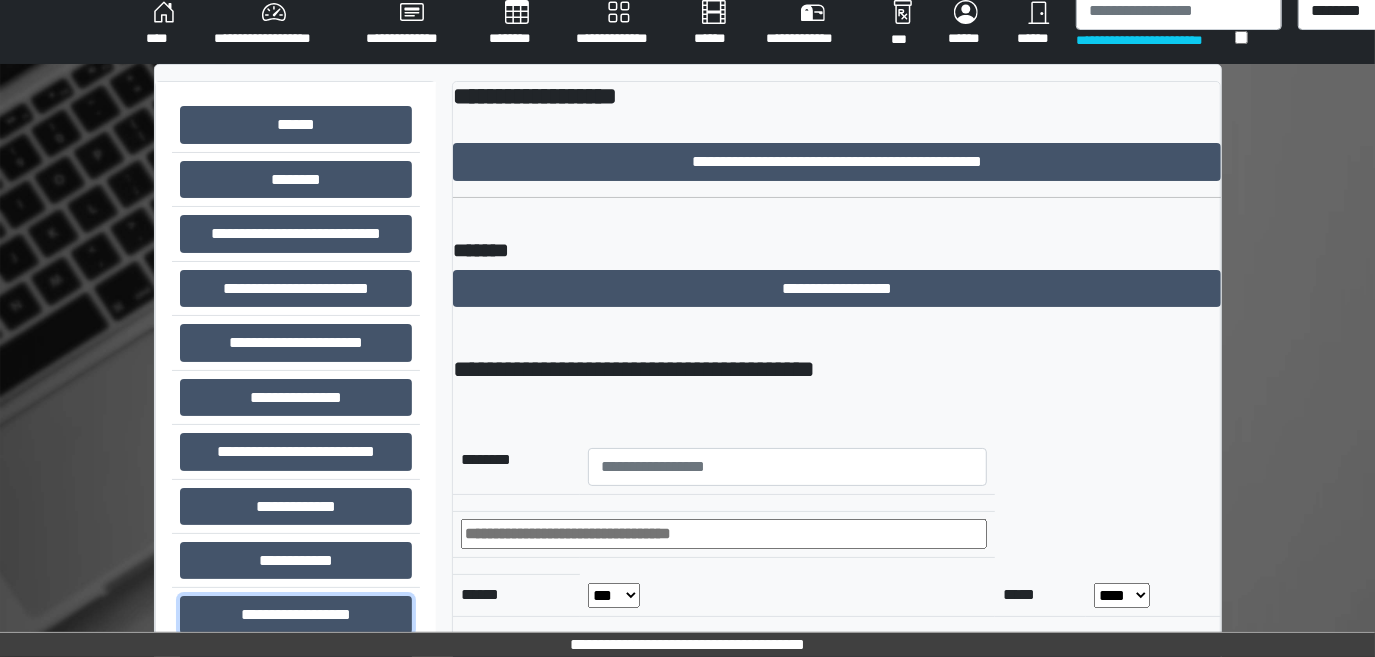 scroll, scrollTop: 0, scrollLeft: 0, axis: both 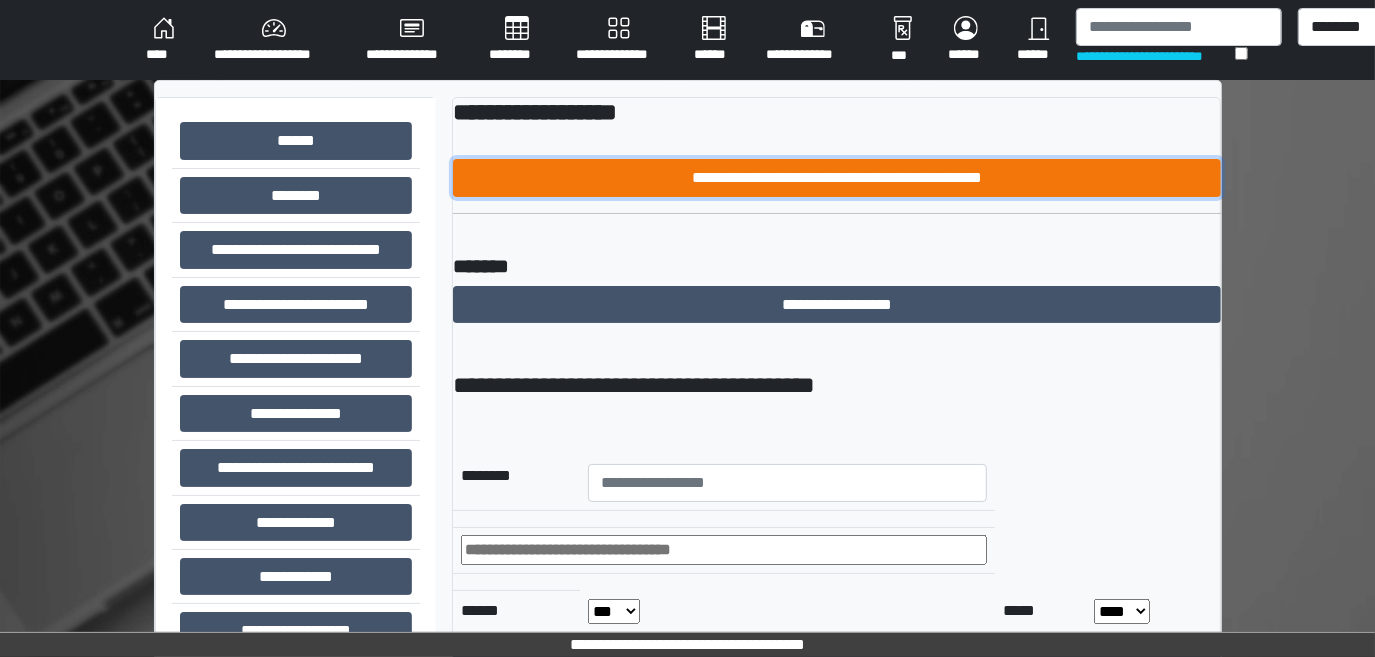 click on "**********" at bounding box center [837, 177] 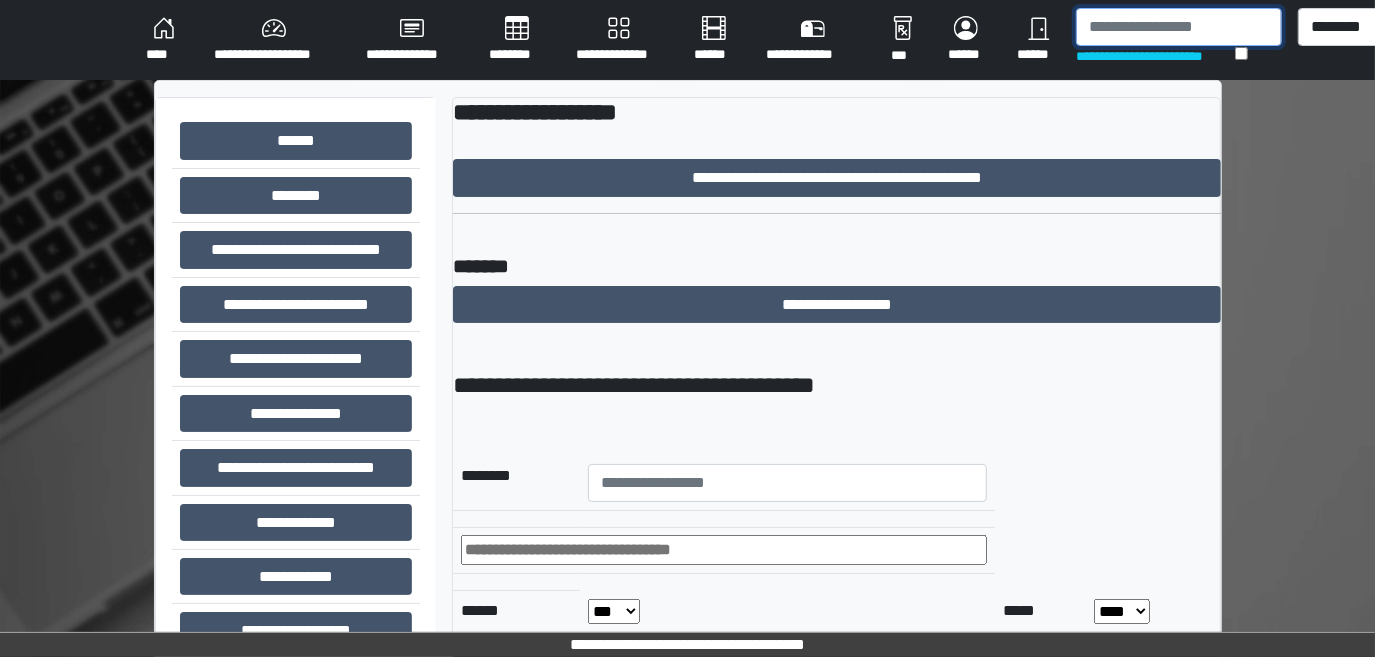 drag, startPoint x: 1086, startPoint y: 33, endPoint x: 1093, endPoint y: 42, distance: 11.401754 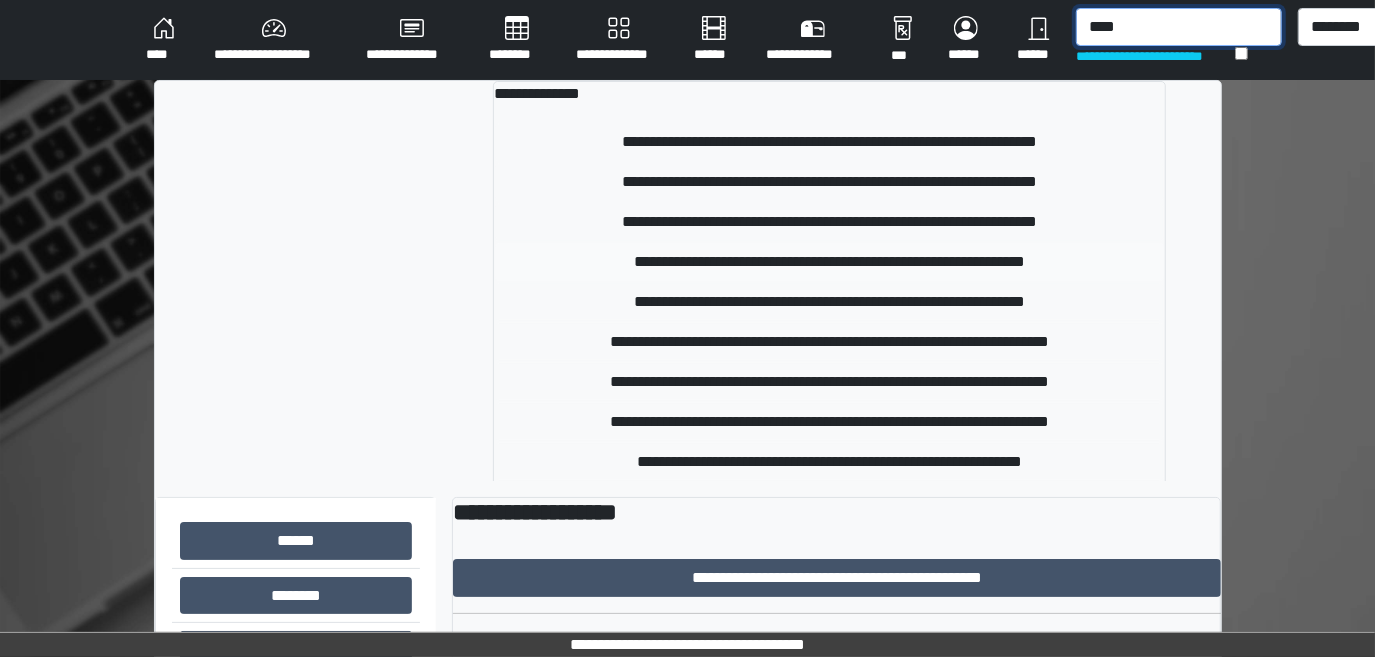 type on "****" 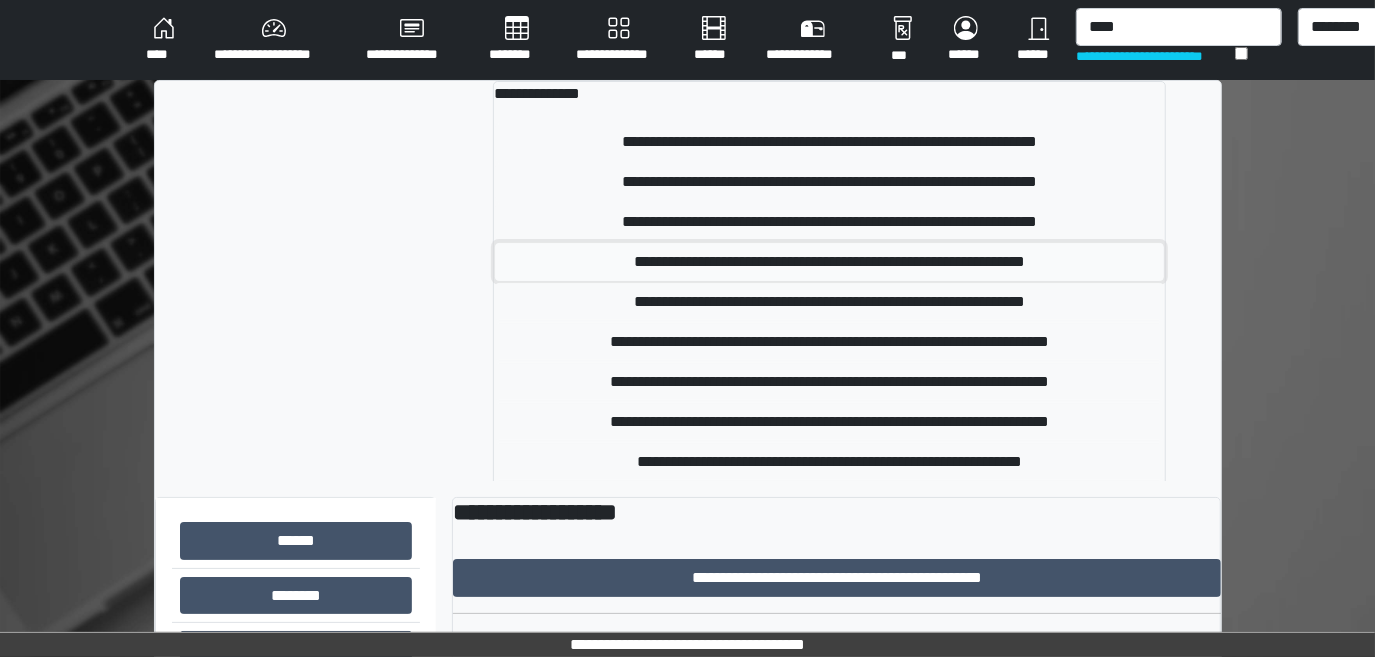 click on "**********" at bounding box center (829, 262) 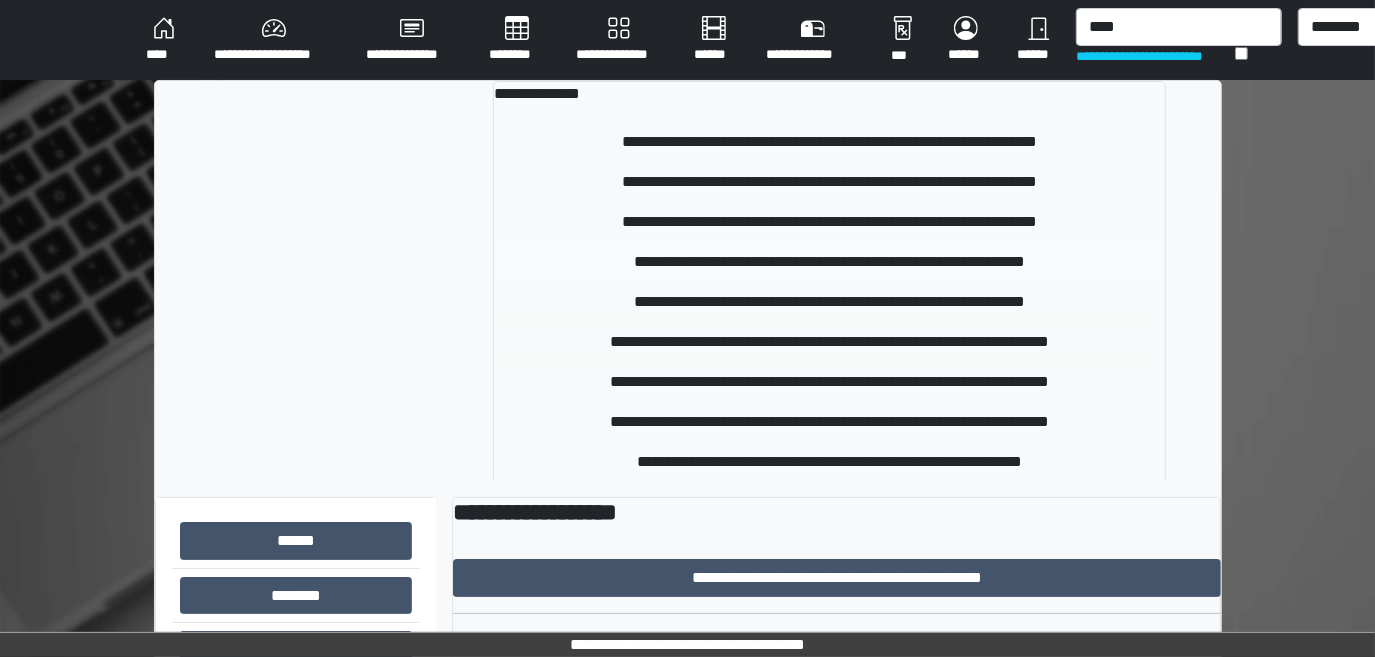 type 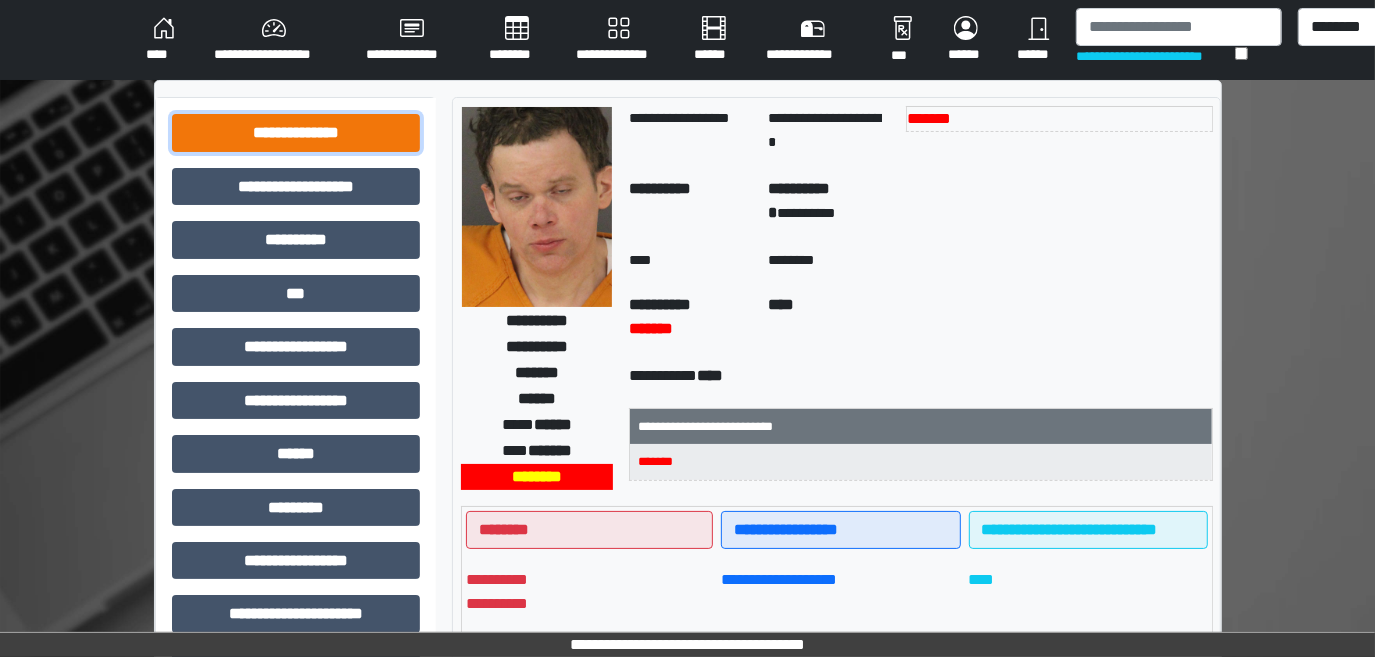 click on "**********" at bounding box center [296, 132] 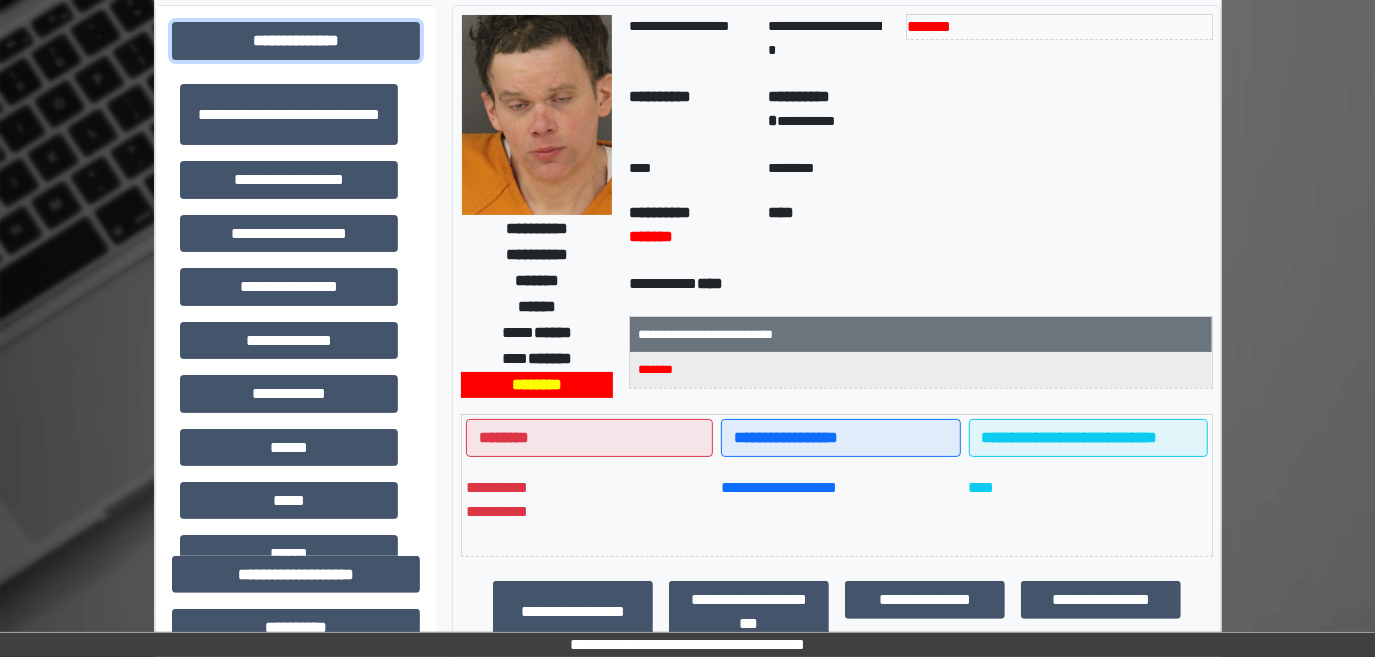 scroll, scrollTop: 90, scrollLeft: 0, axis: vertical 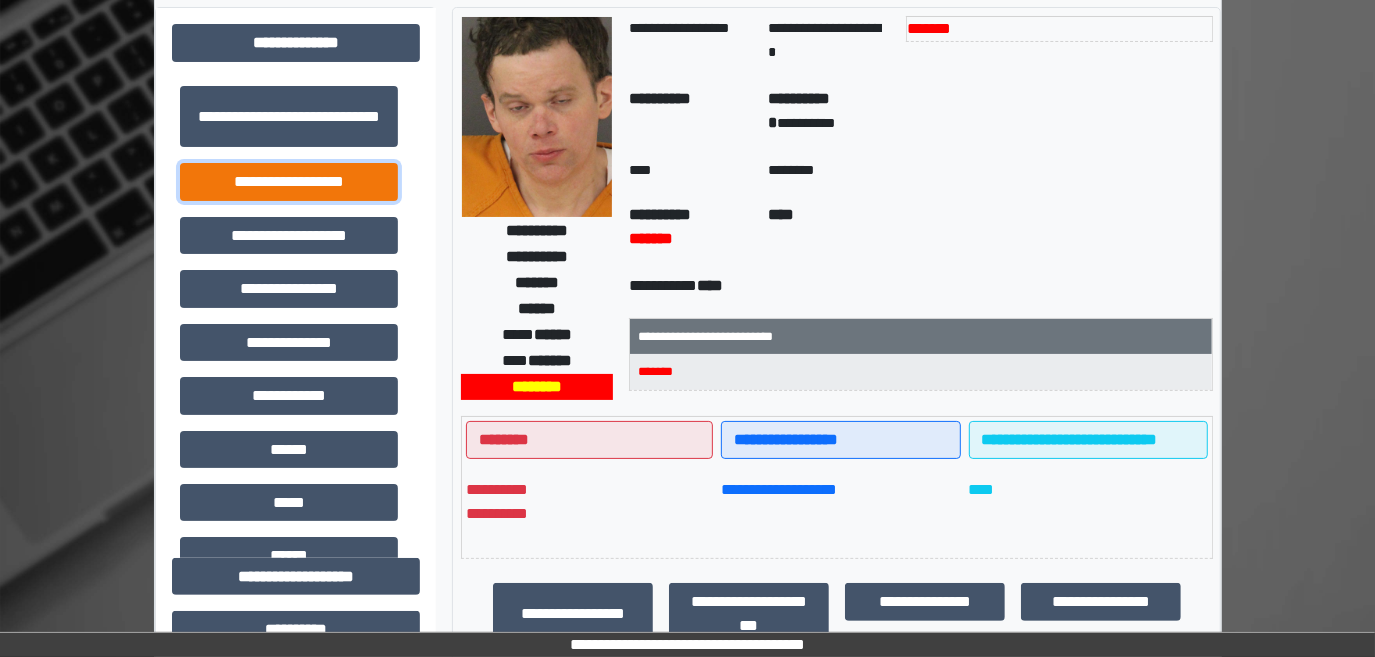 click on "**********" at bounding box center [289, 181] 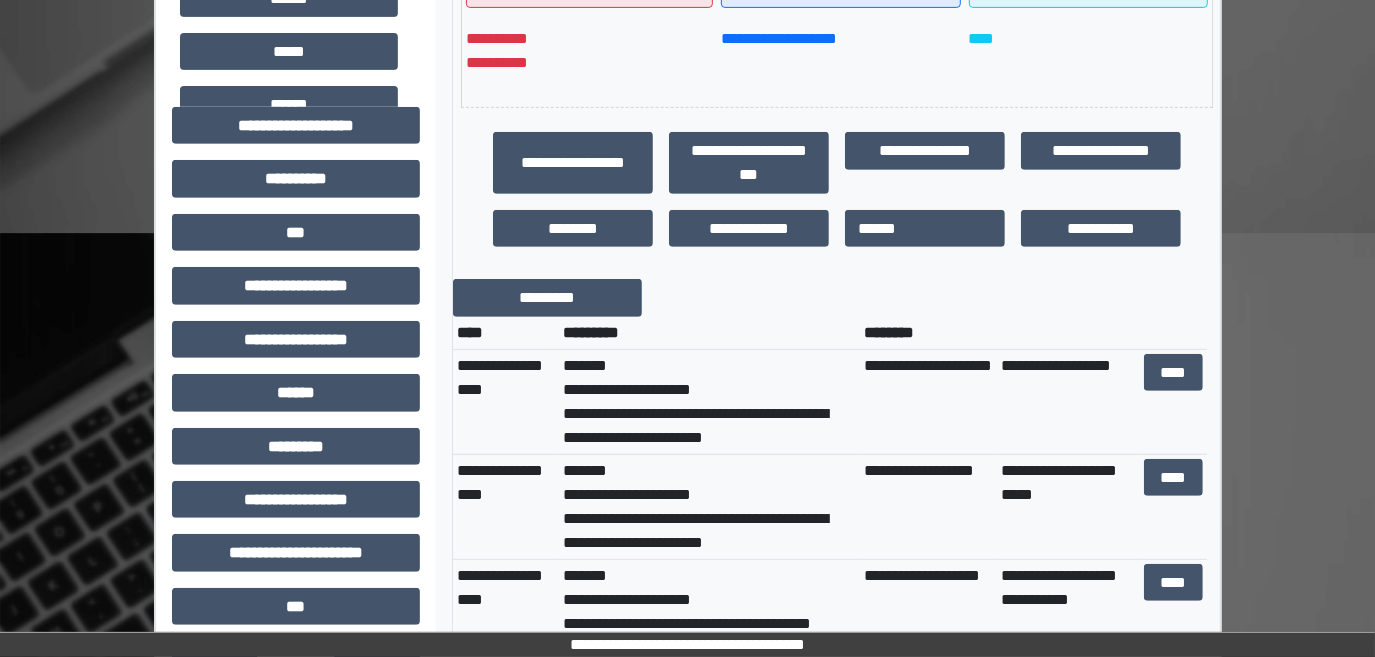 scroll, scrollTop: 545, scrollLeft: 0, axis: vertical 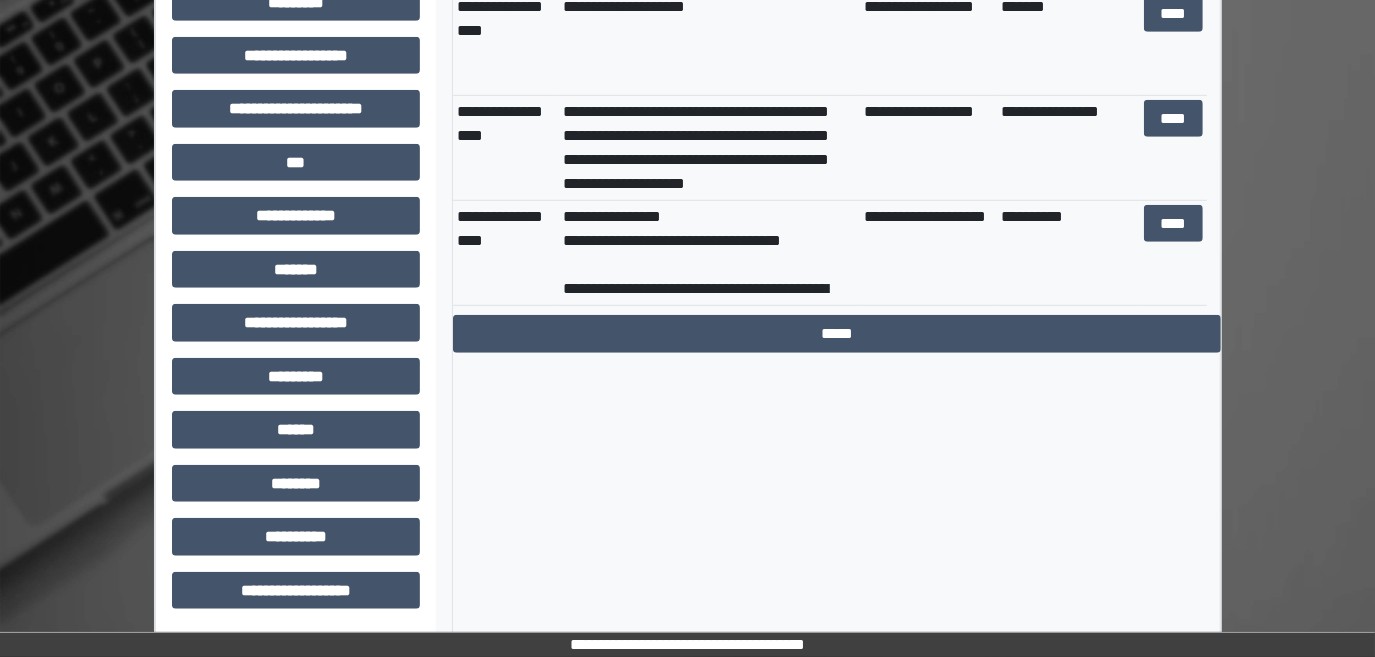 click on "**********" at bounding box center (710, 253) 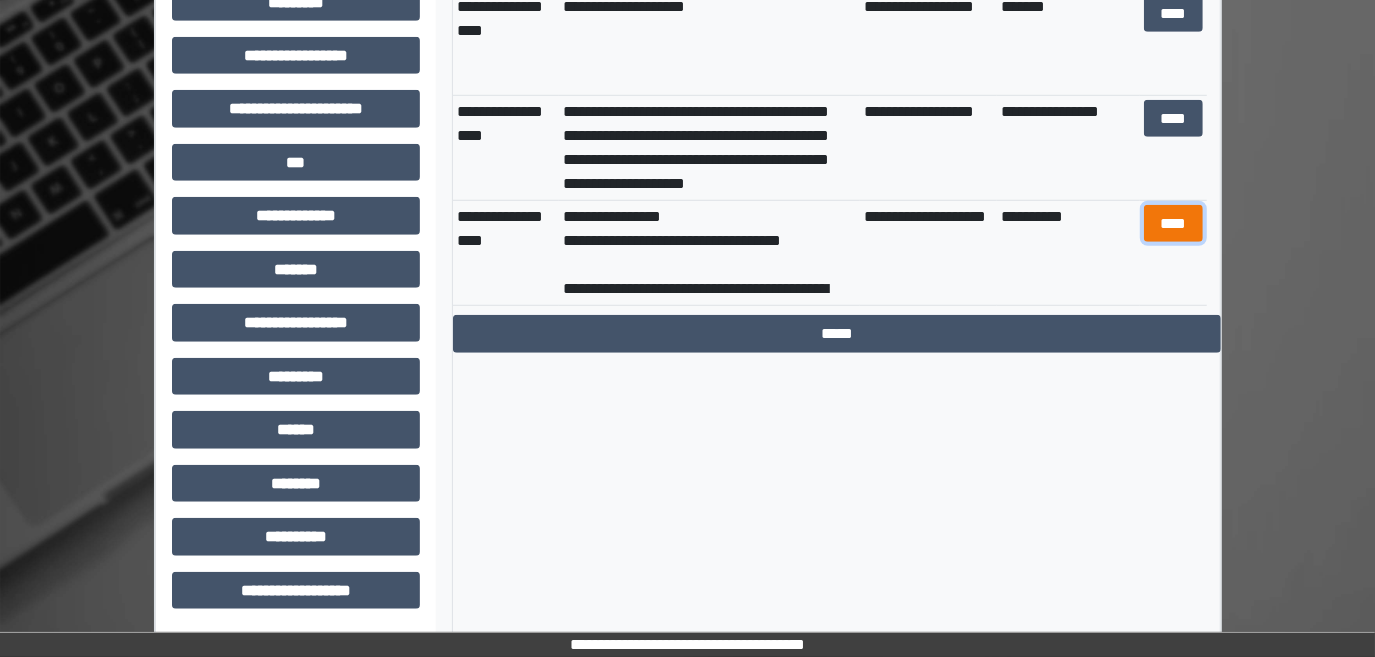 click on "****" at bounding box center [1173, 223] 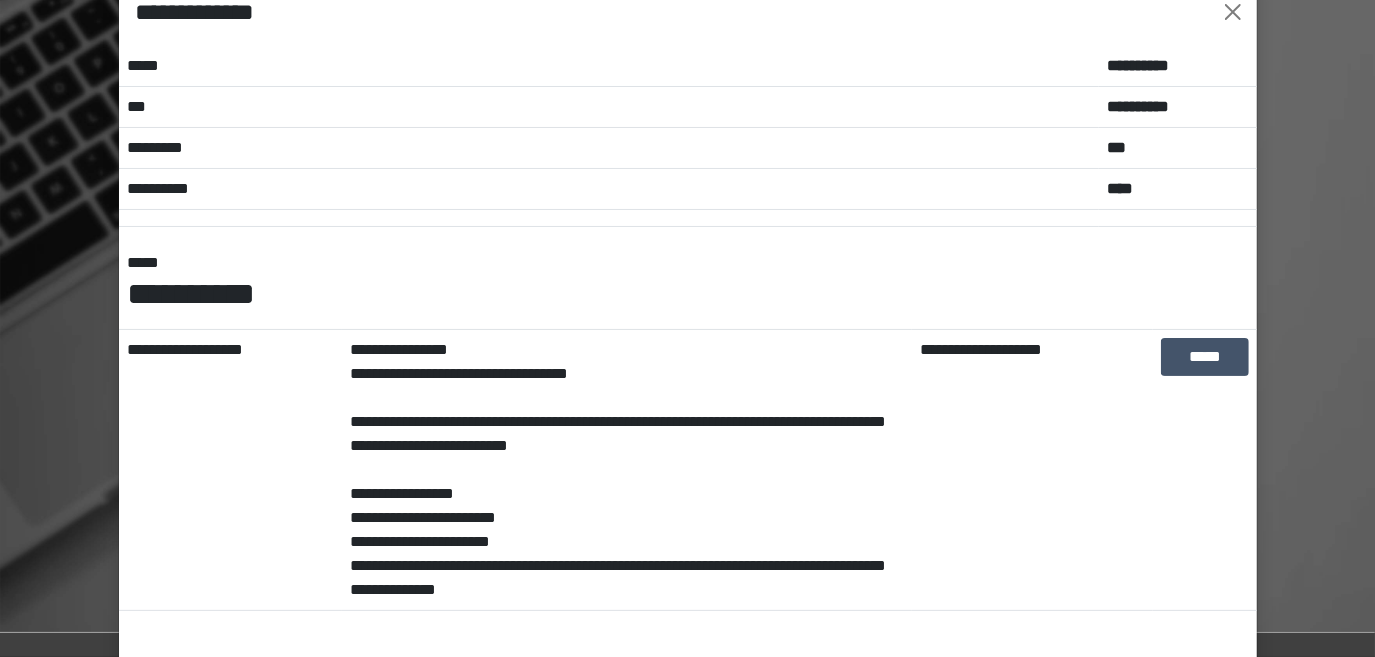 scroll, scrollTop: 0, scrollLeft: 0, axis: both 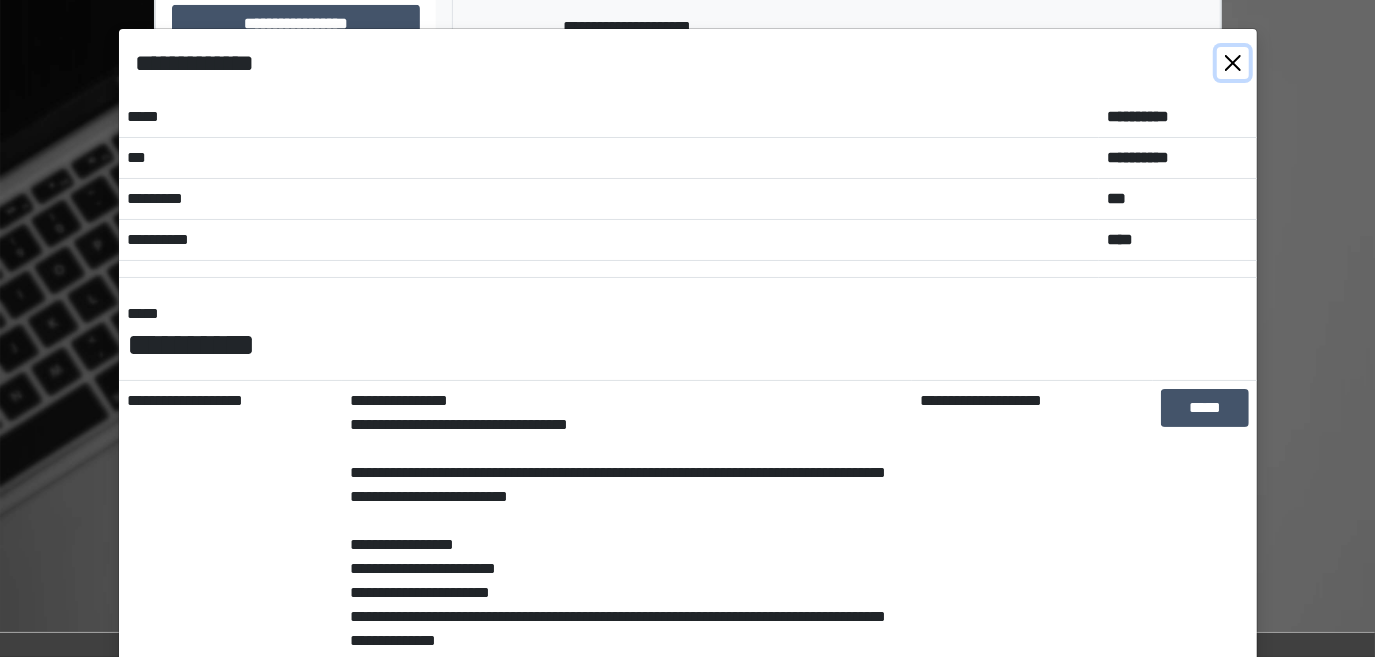 click at bounding box center [1233, 63] 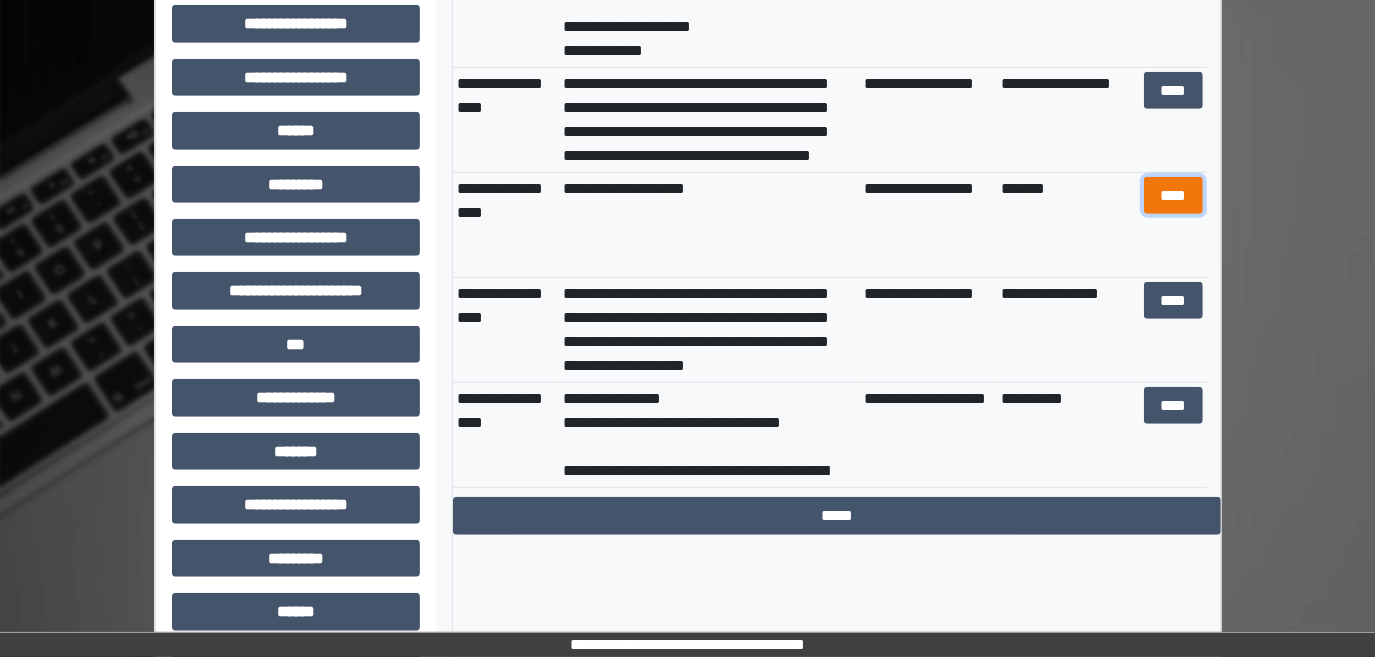 click on "****" at bounding box center (1173, 195) 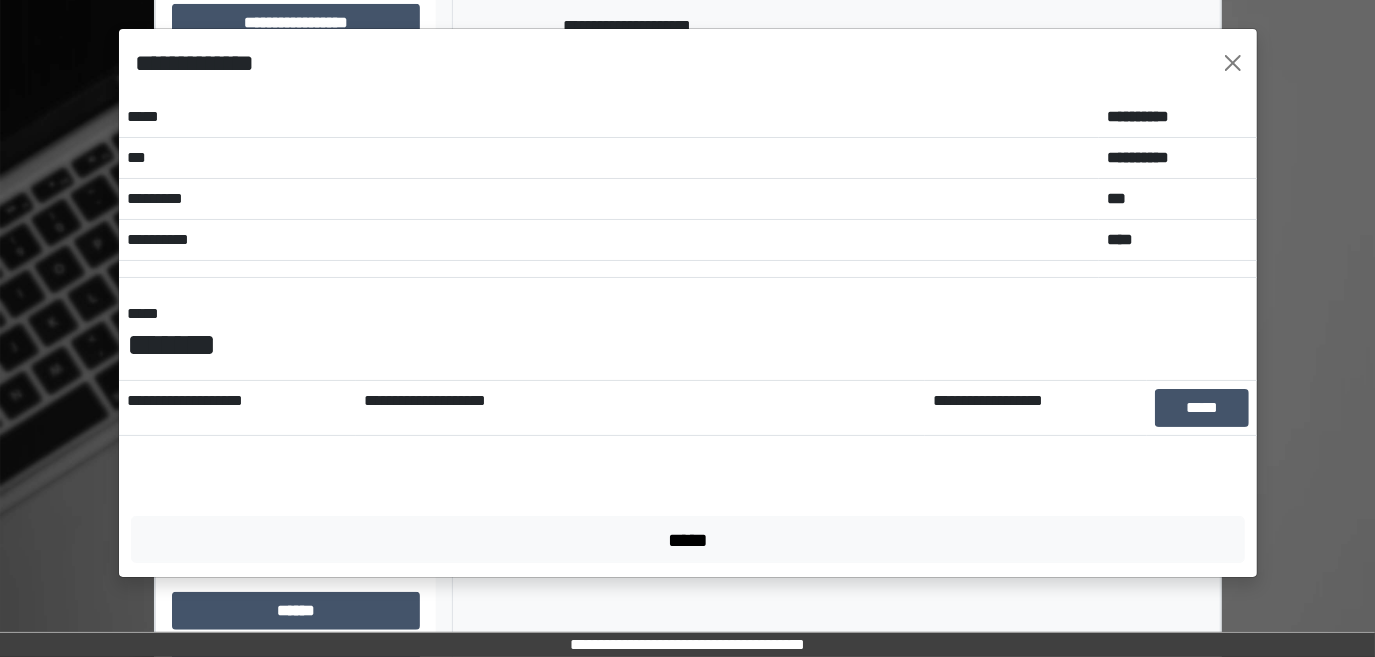 scroll, scrollTop: 803, scrollLeft: 0, axis: vertical 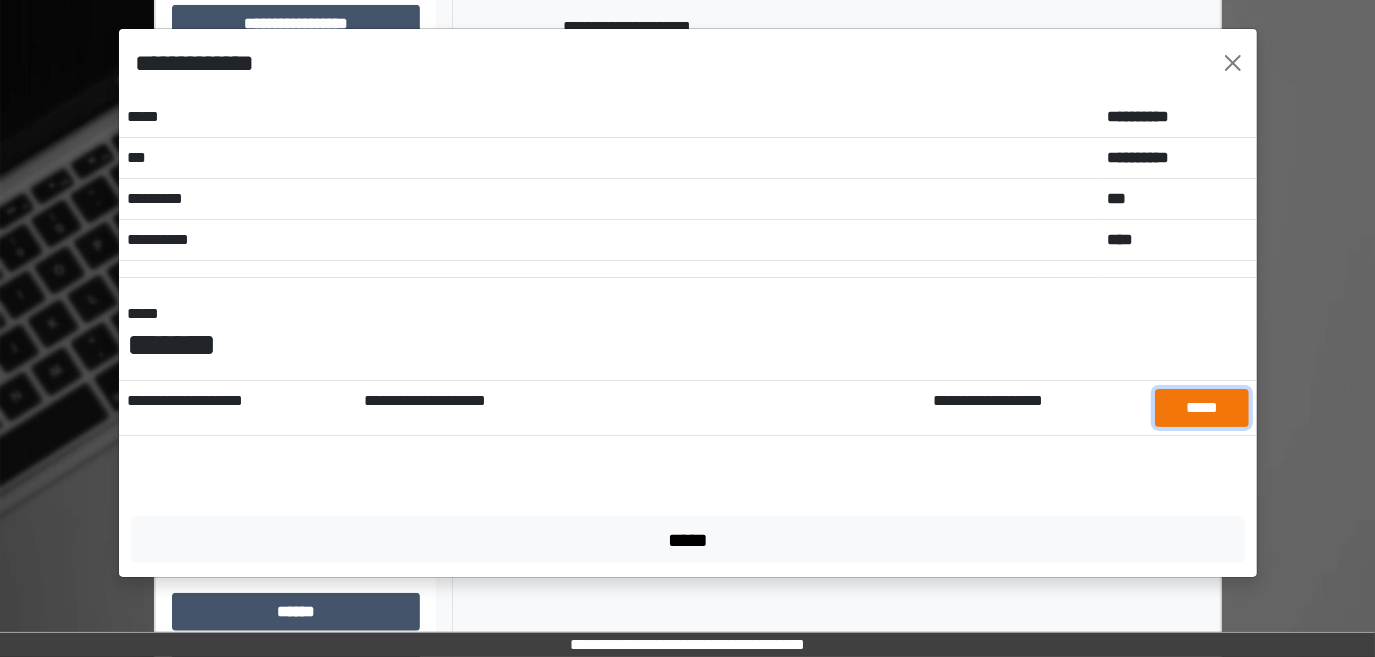 click on "*****" at bounding box center (1202, 407) 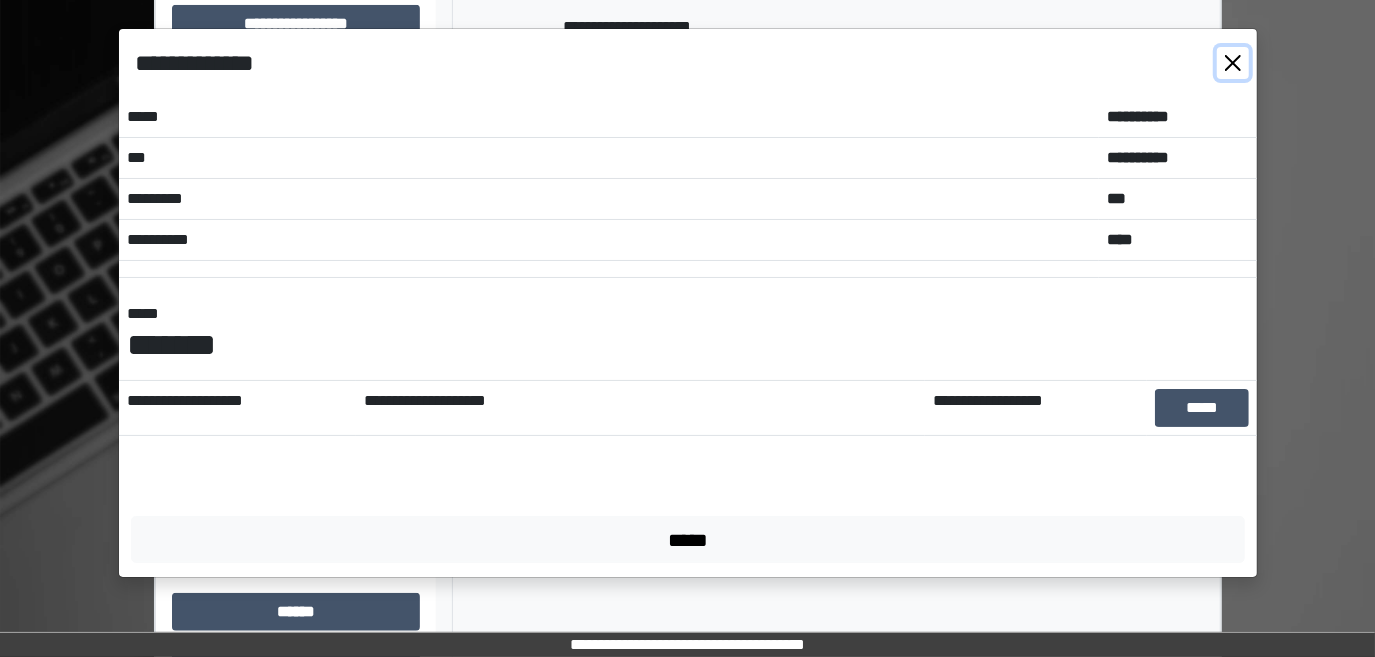 click at bounding box center [1233, 63] 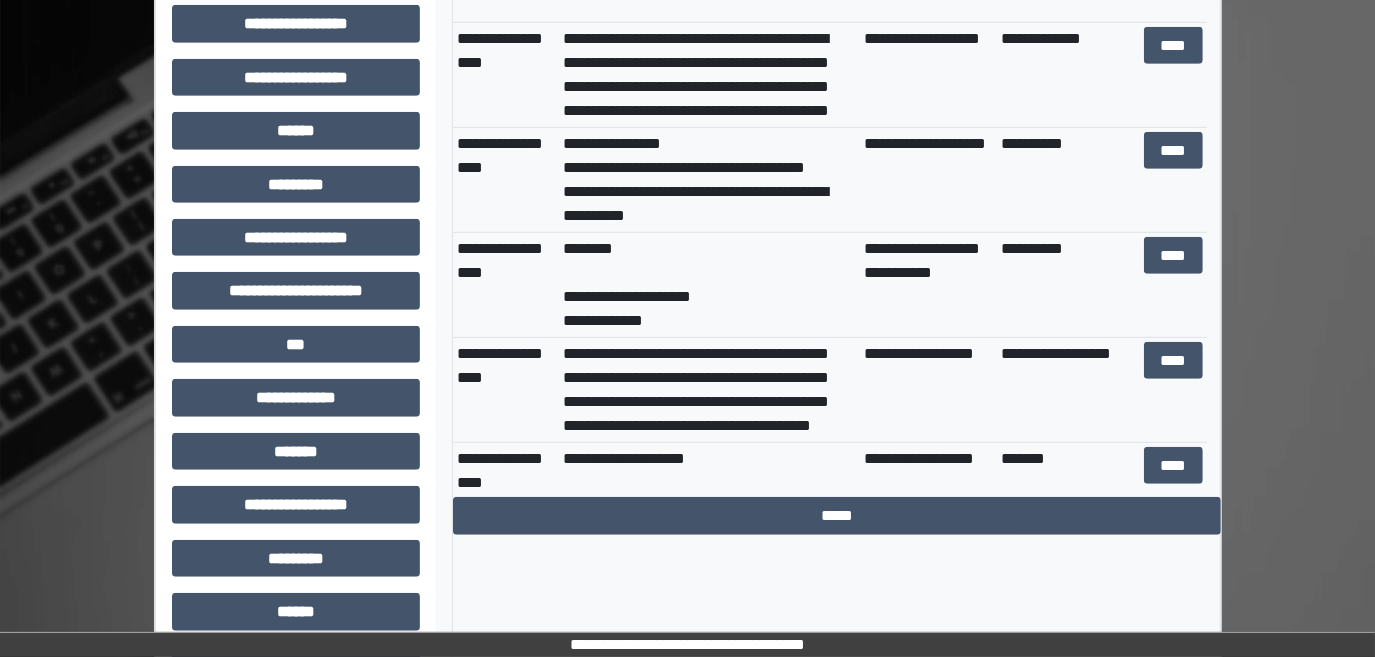 scroll, scrollTop: 1533, scrollLeft: 0, axis: vertical 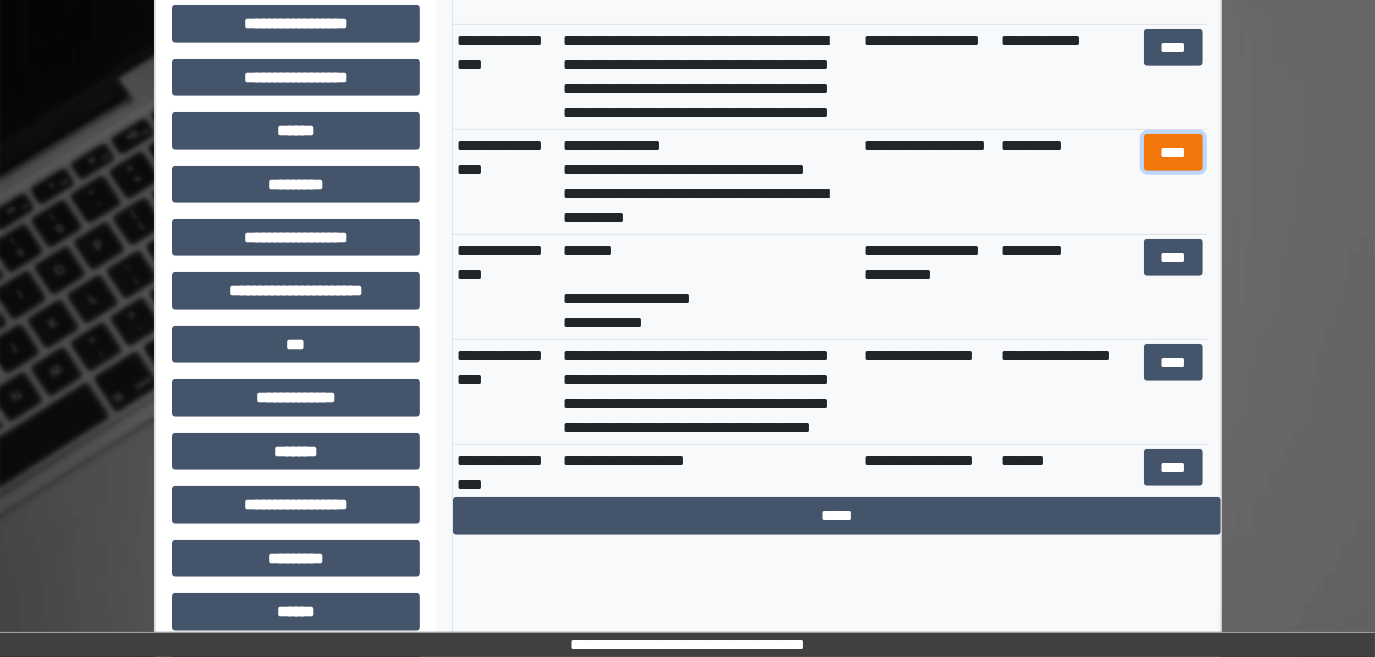 click on "****" at bounding box center (1173, 152) 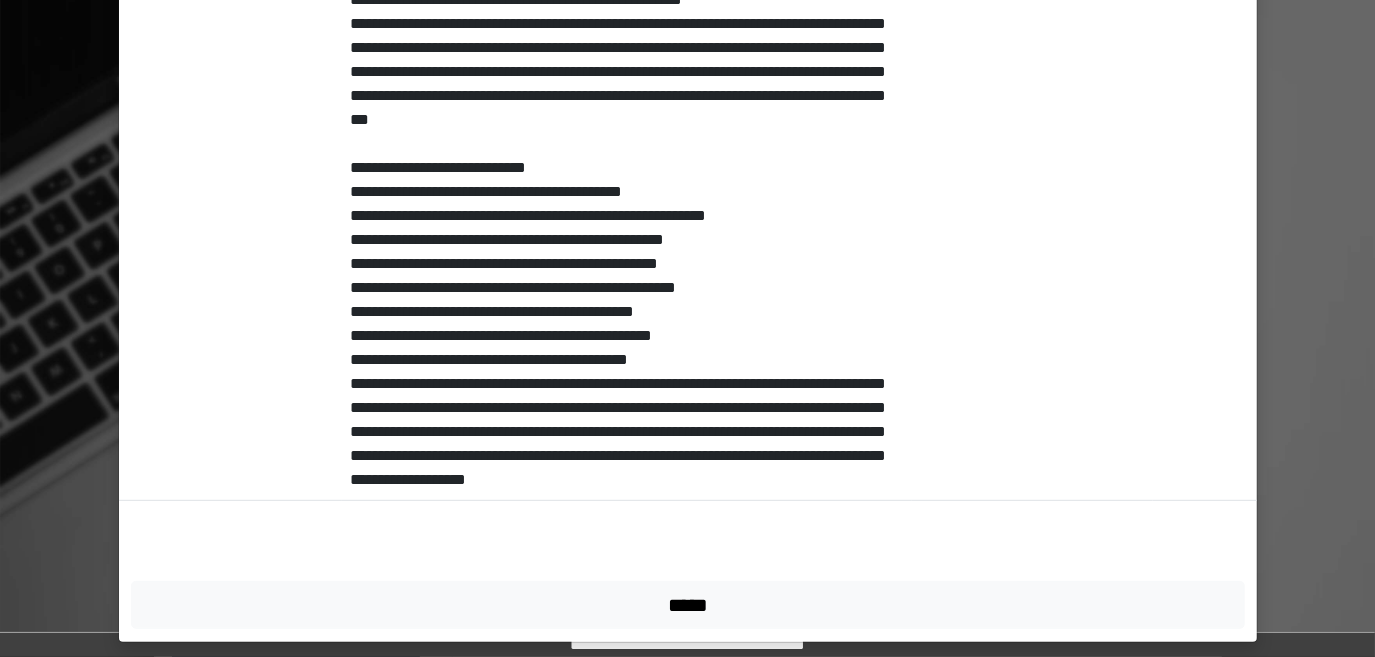 scroll, scrollTop: 463, scrollLeft: 0, axis: vertical 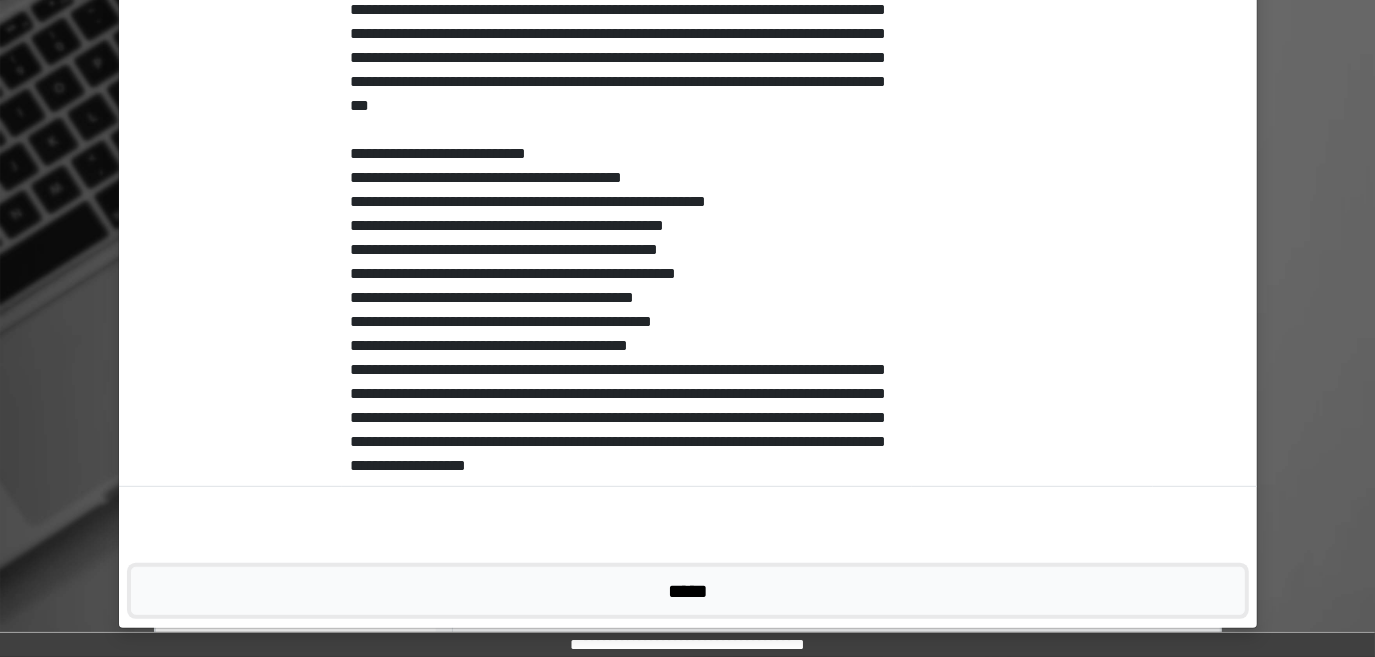 click on "*****" at bounding box center [688, 590] 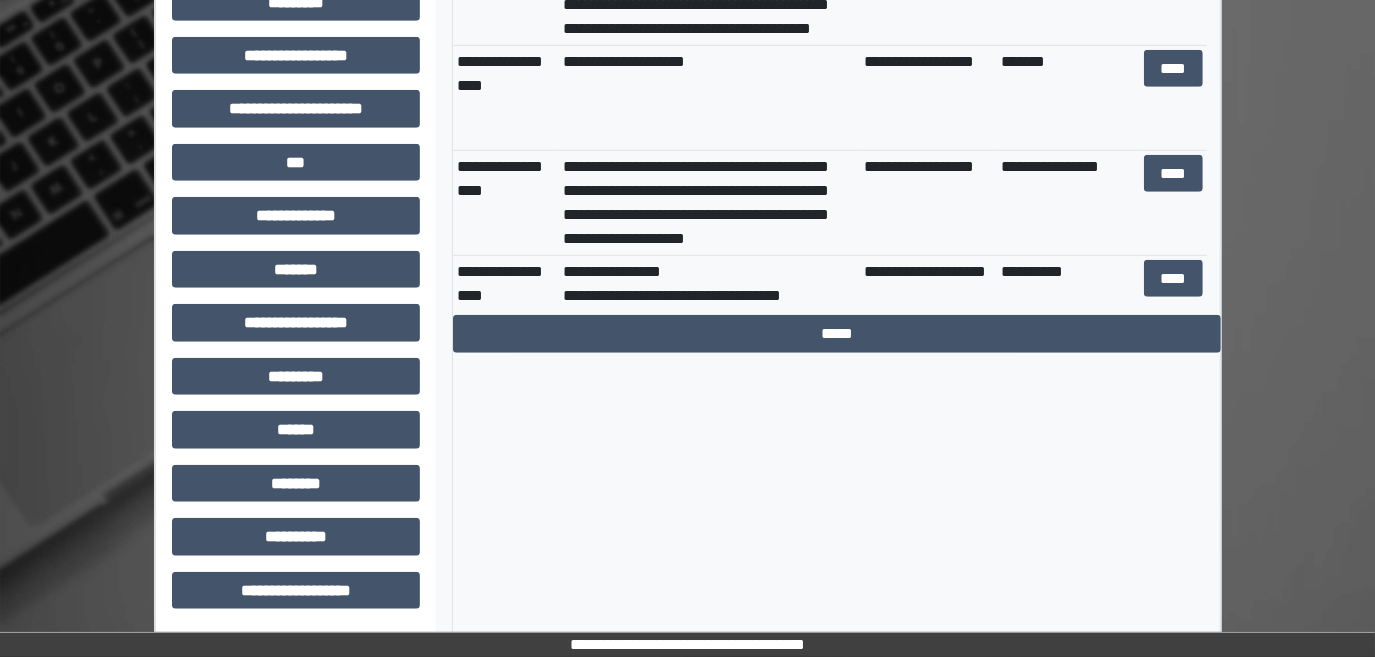 scroll, scrollTop: 1805, scrollLeft: 0, axis: vertical 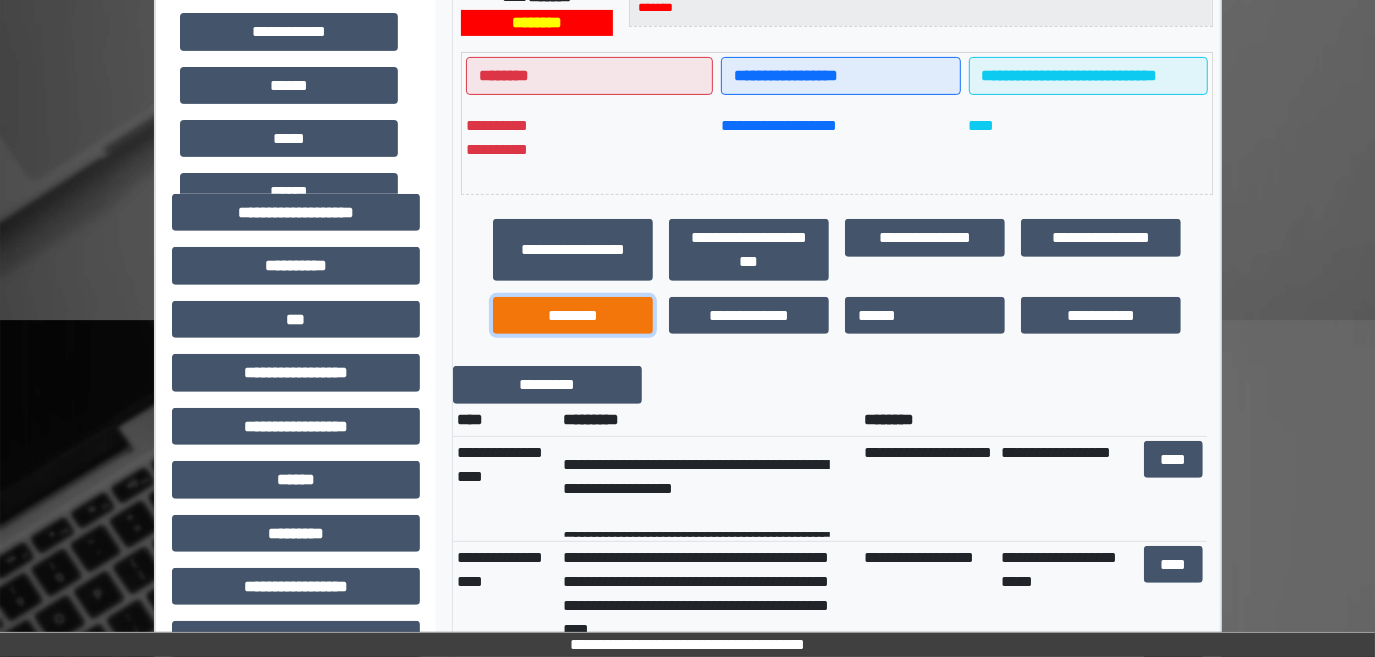 click on "********" at bounding box center [573, 315] 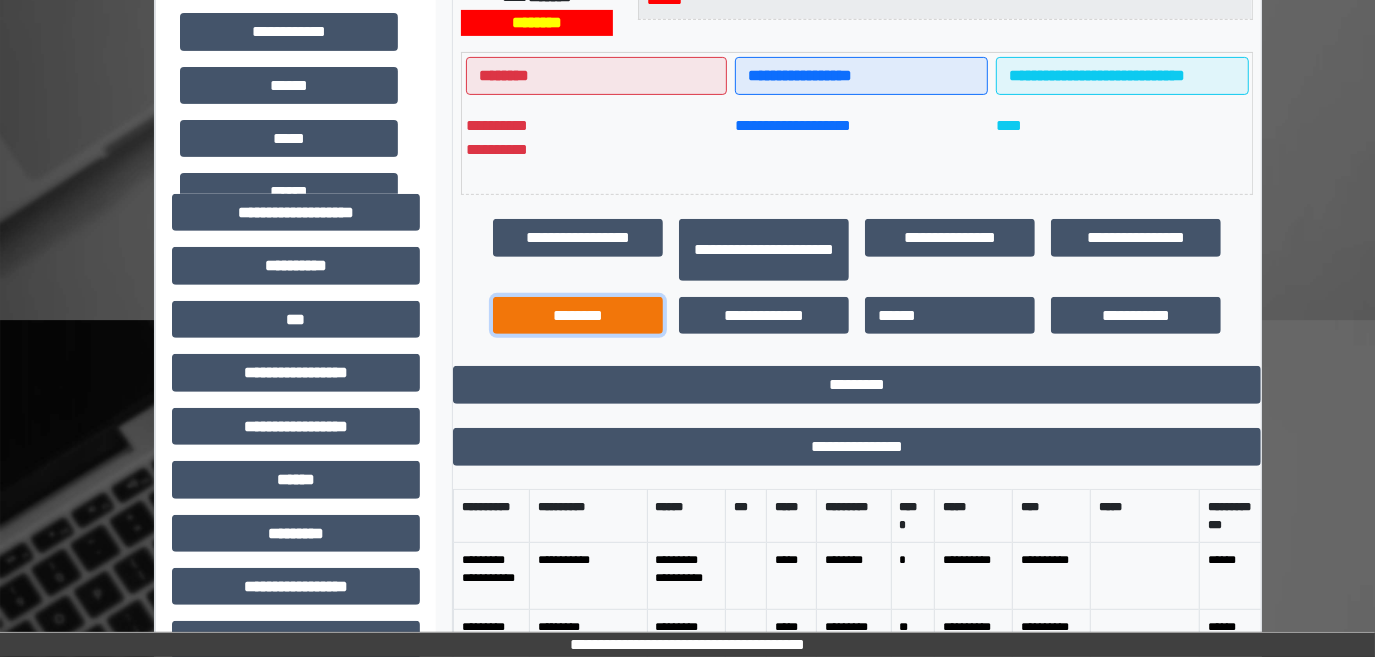 scroll, scrollTop: 24, scrollLeft: 0, axis: vertical 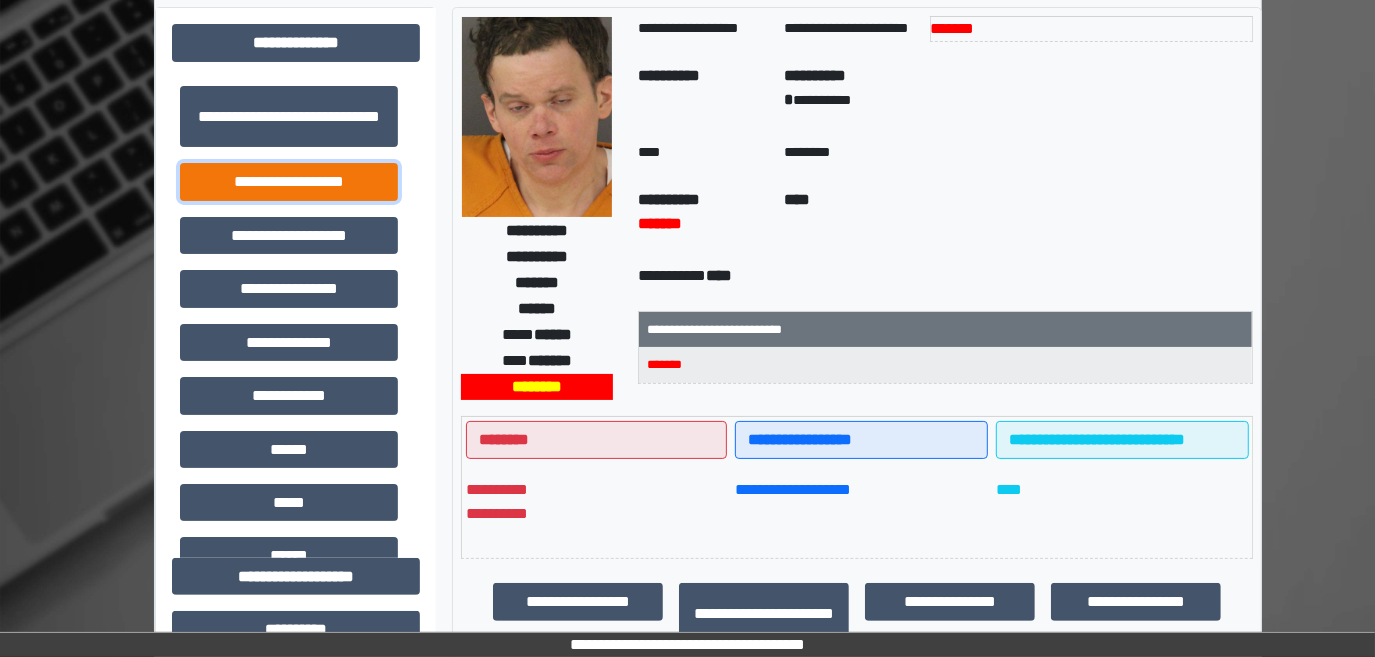 click on "**********" at bounding box center (289, 181) 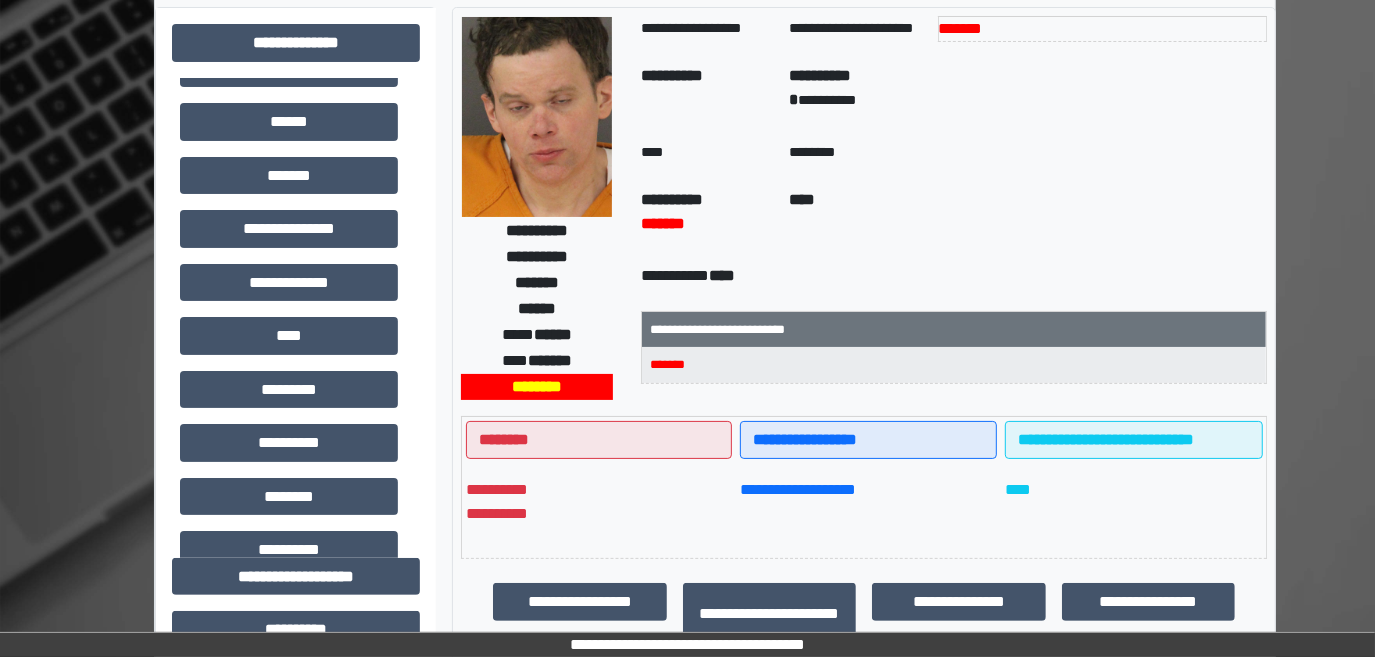 scroll, scrollTop: 454, scrollLeft: 0, axis: vertical 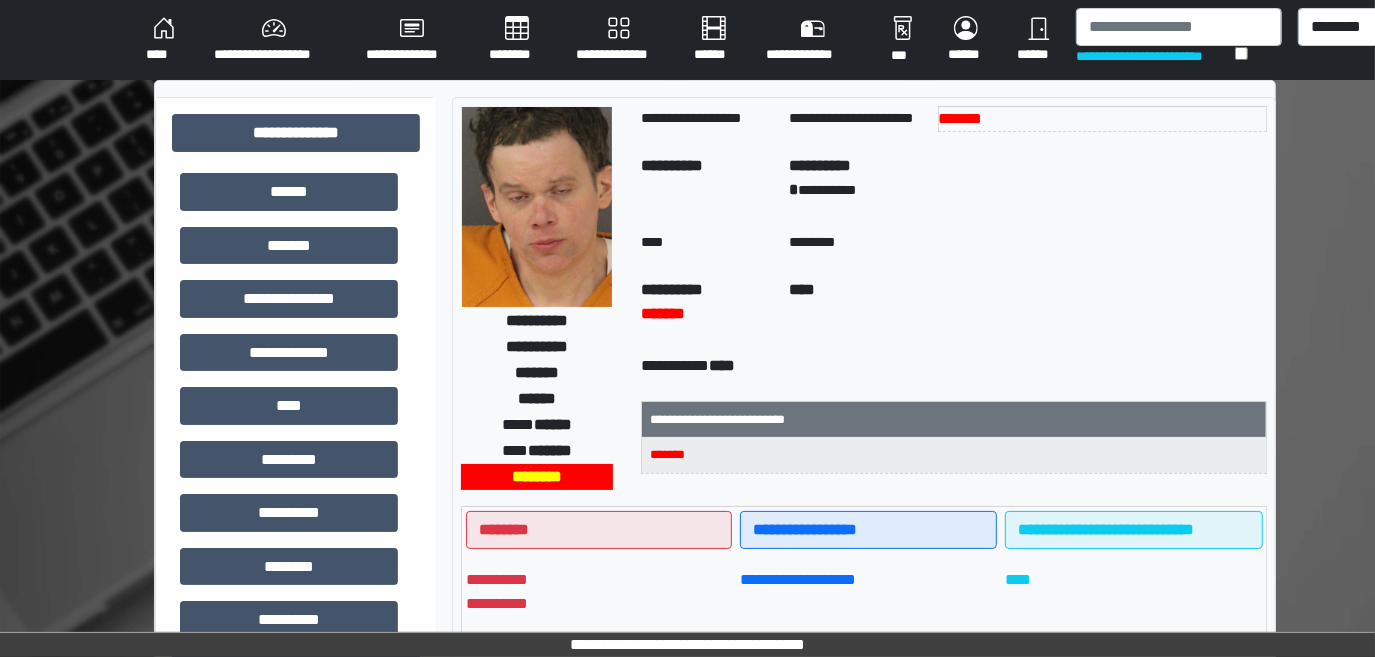 type 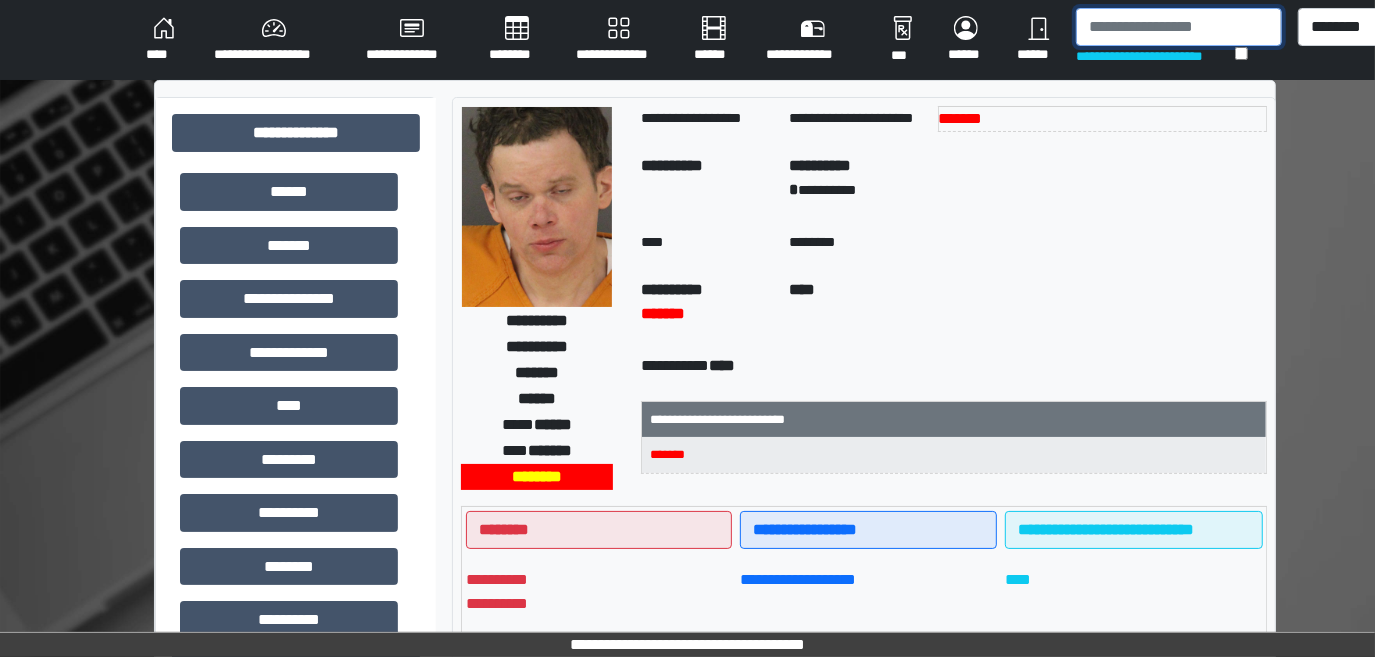 click at bounding box center (1179, 27) 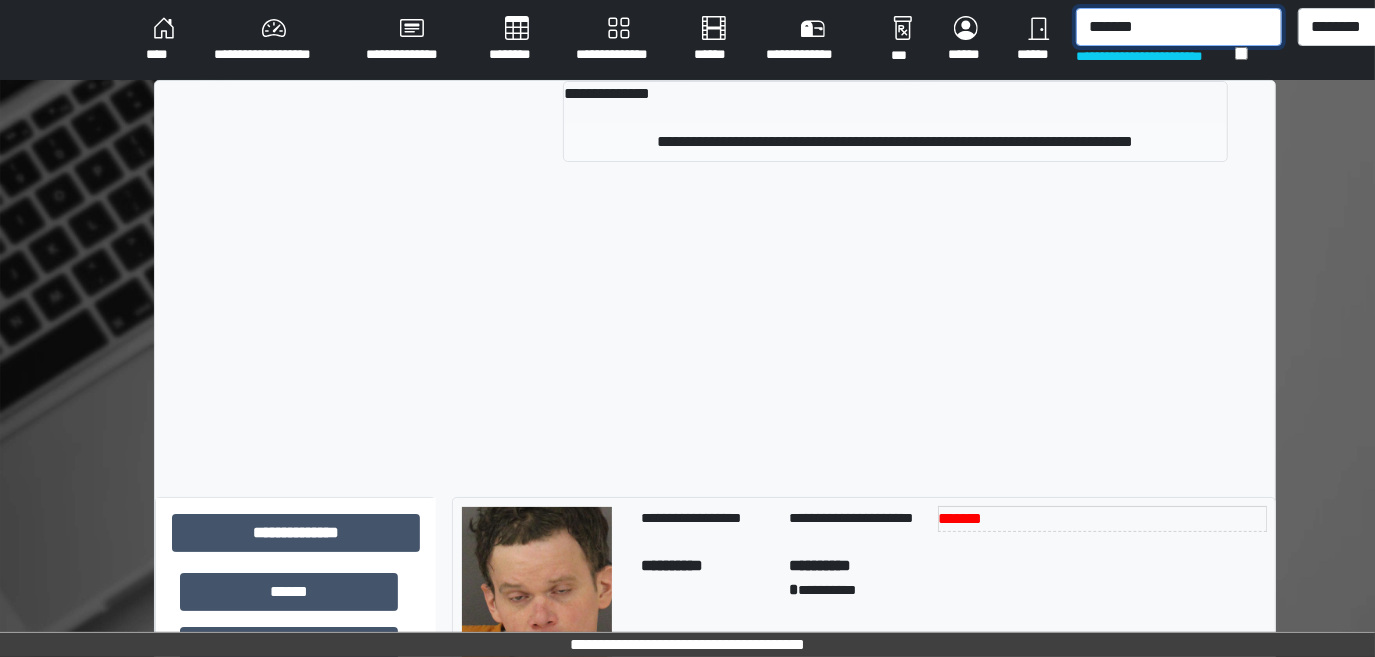 type on "*******" 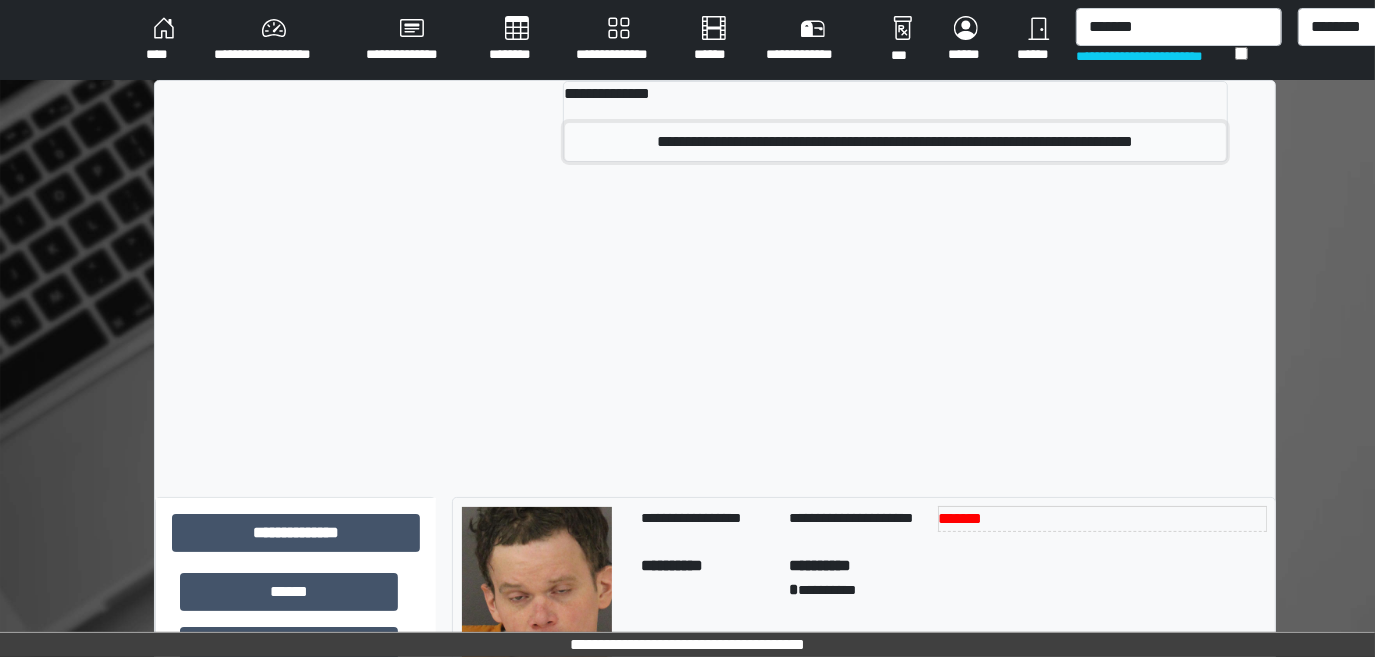 click on "**********" at bounding box center (895, 142) 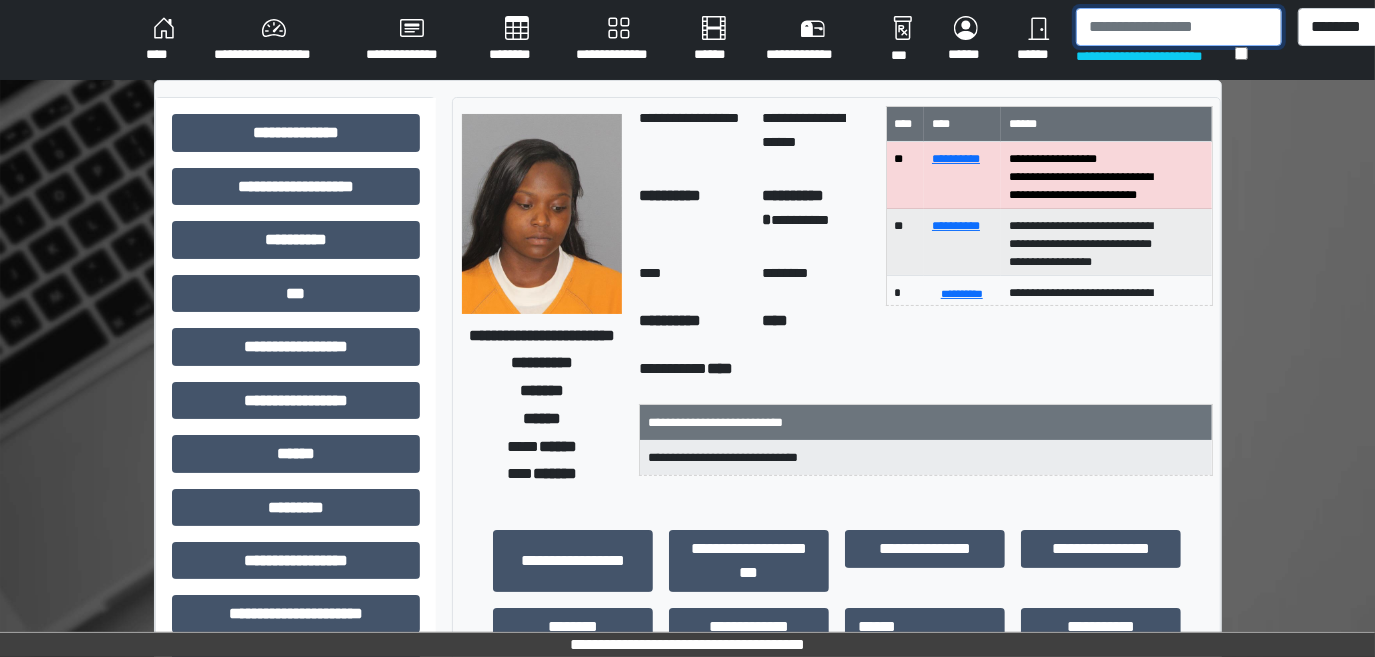 click at bounding box center (1179, 27) 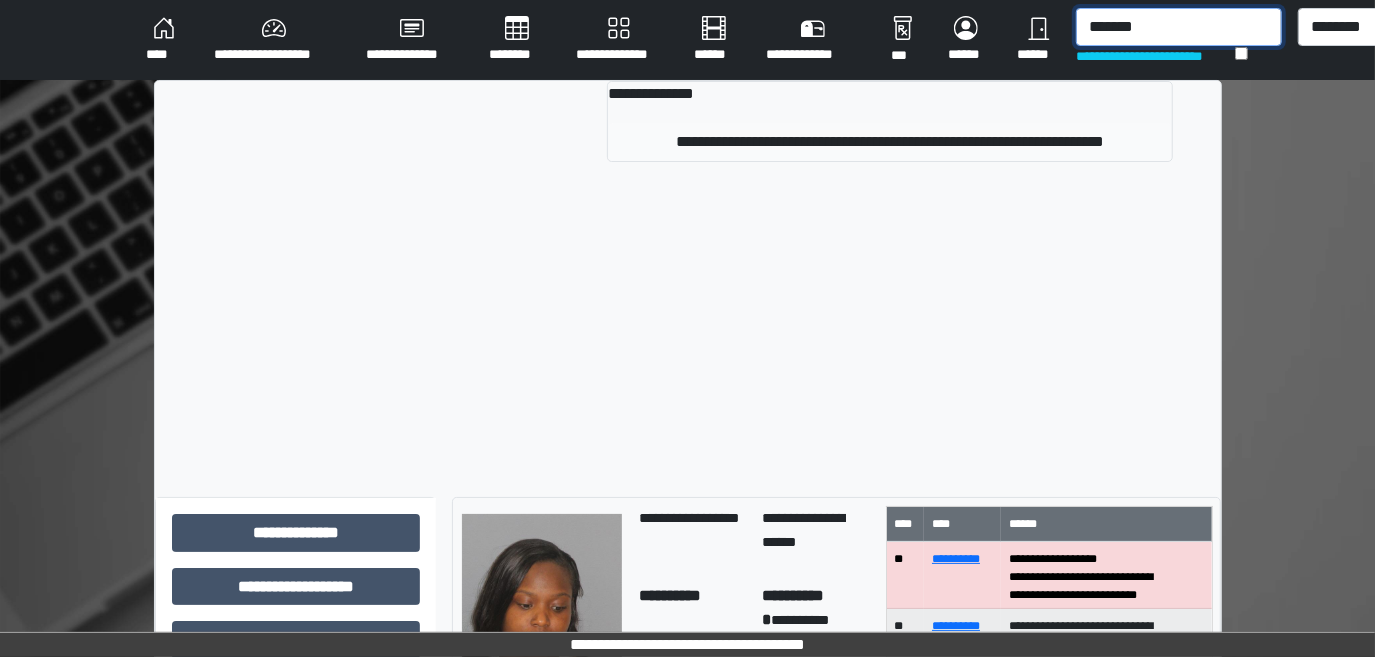 type on "*******" 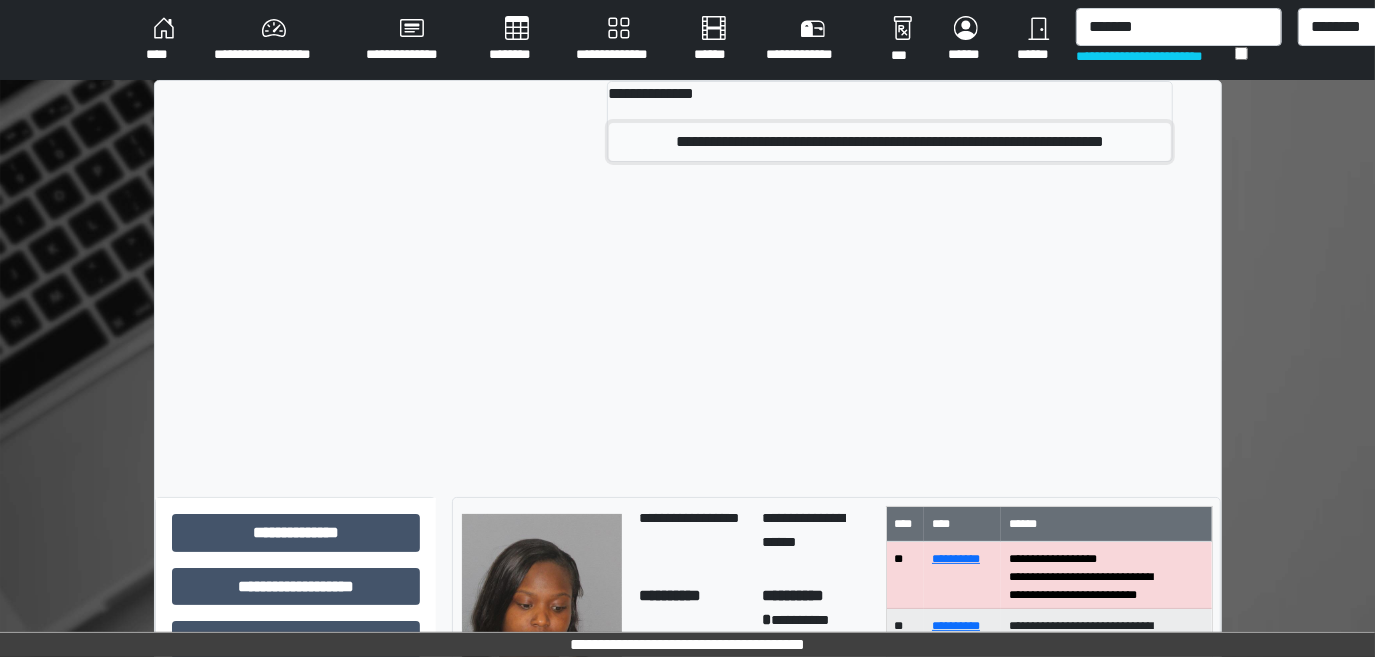 click on "**********" at bounding box center [890, 142] 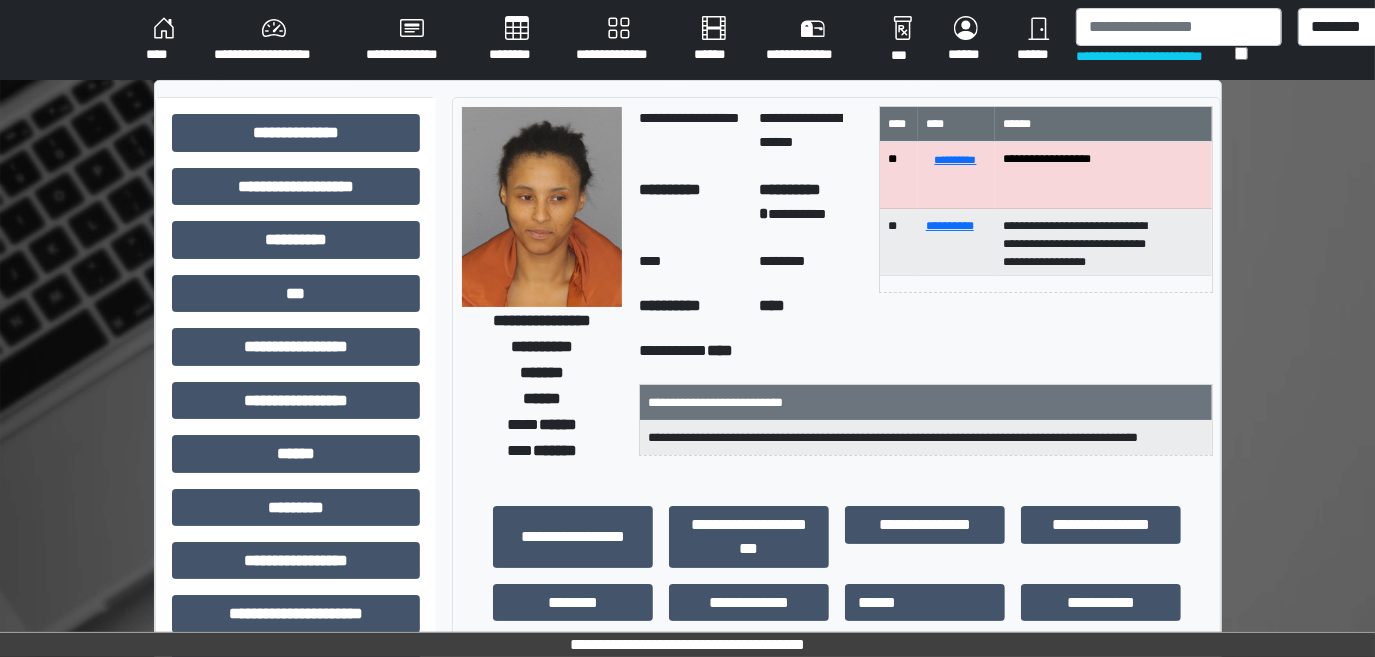click at bounding box center (542, 207) 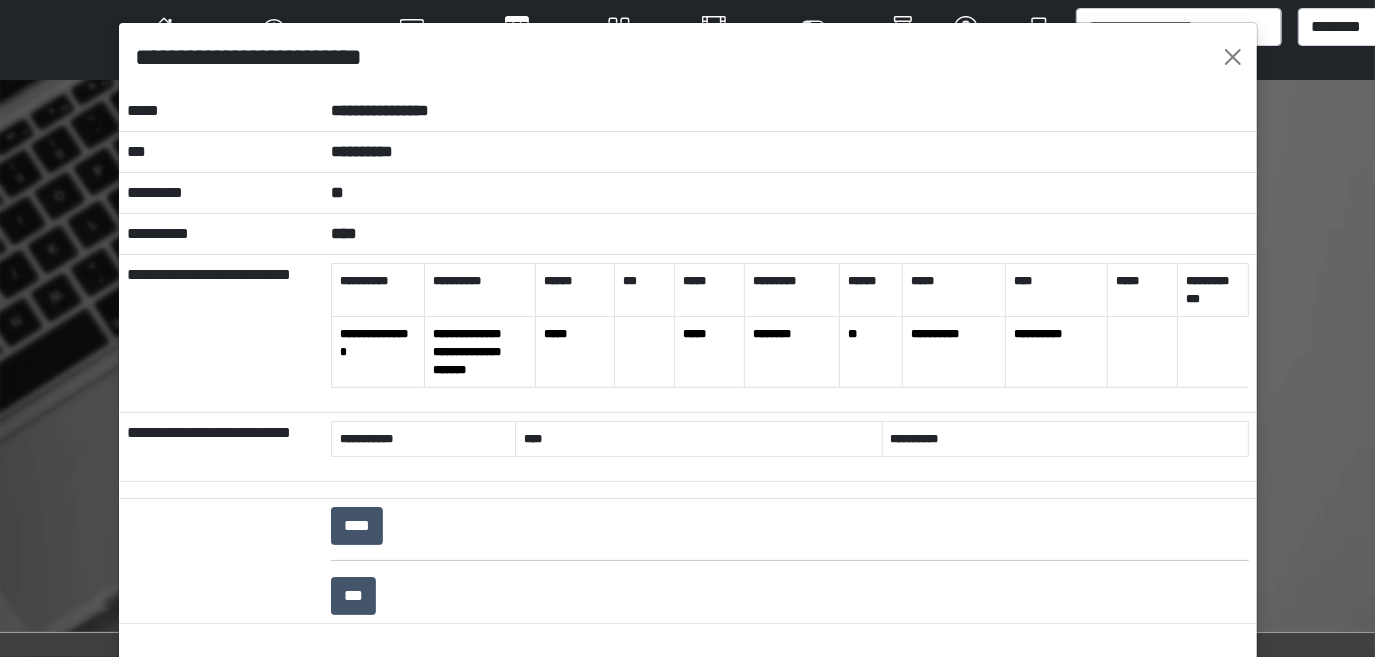 scroll, scrollTop: 0, scrollLeft: 0, axis: both 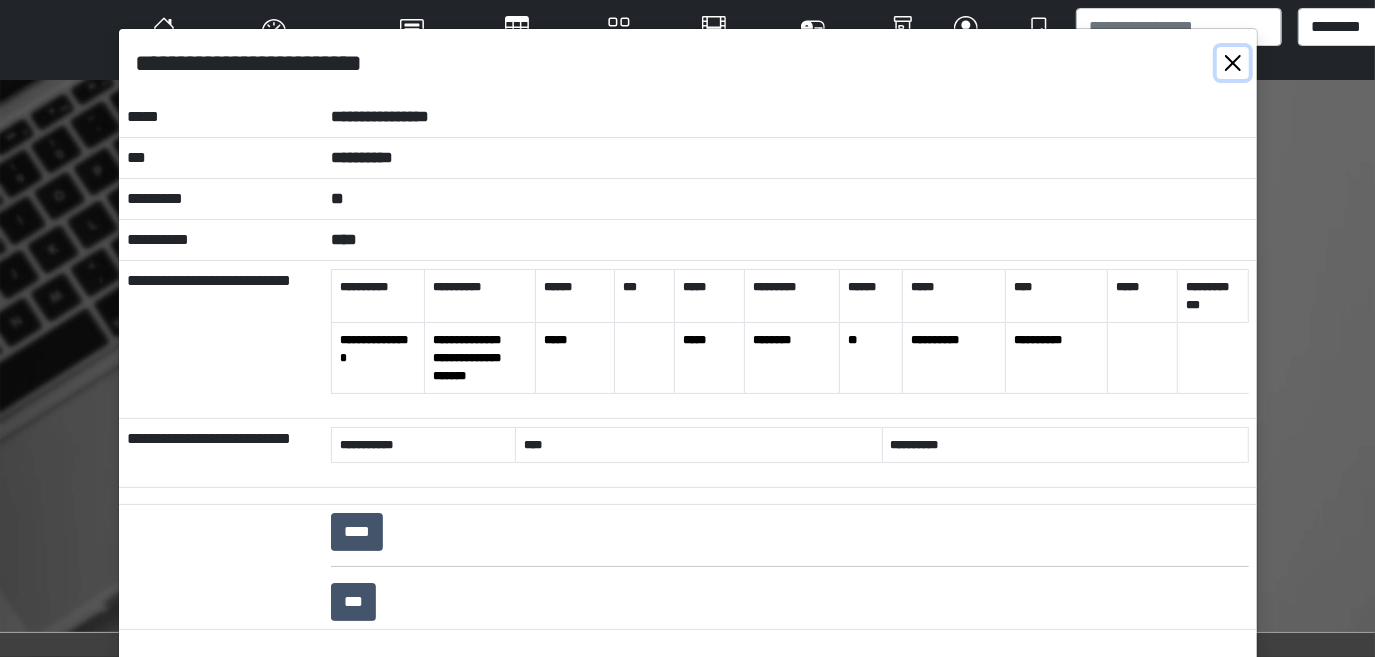 click at bounding box center (1233, 63) 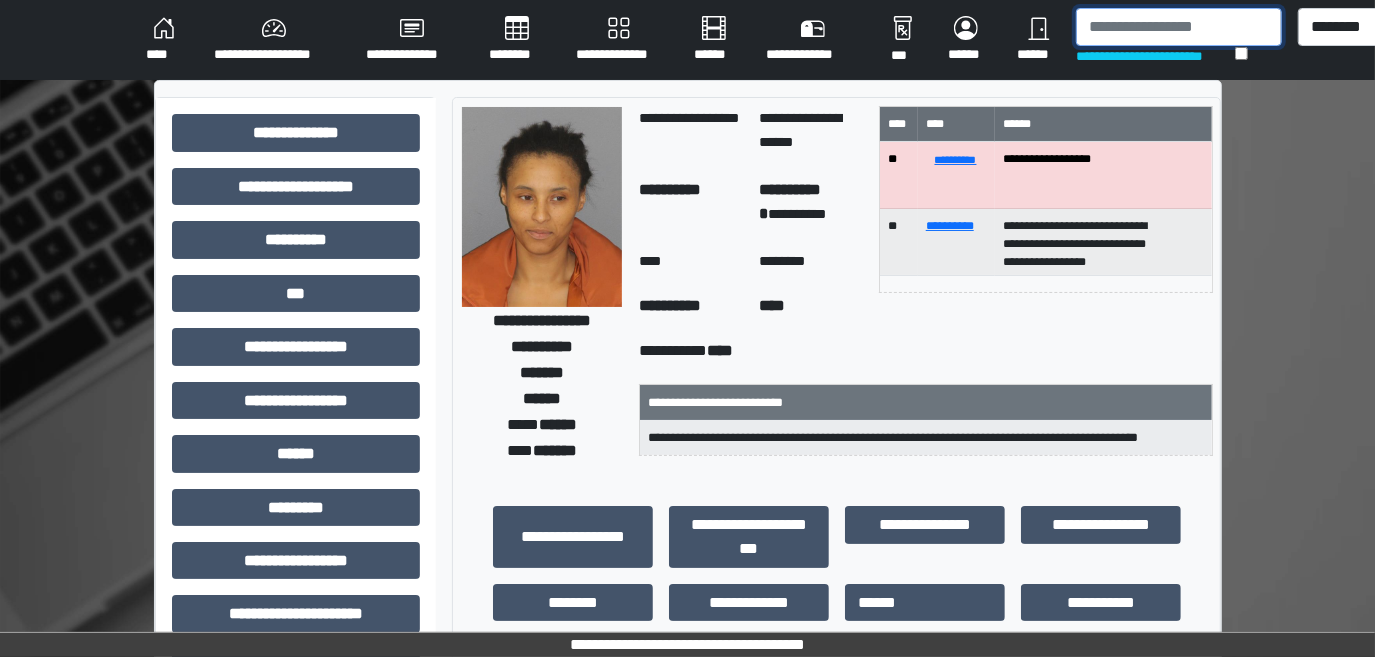 click at bounding box center (1179, 27) 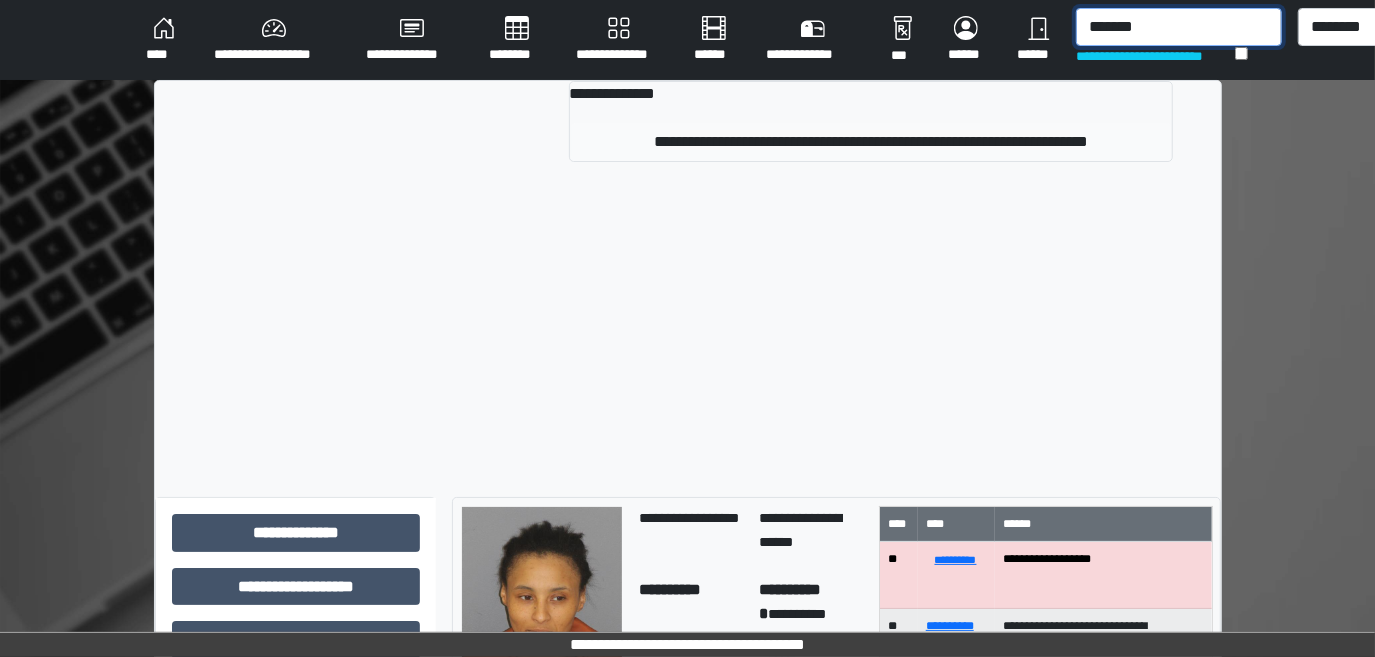 type on "*******" 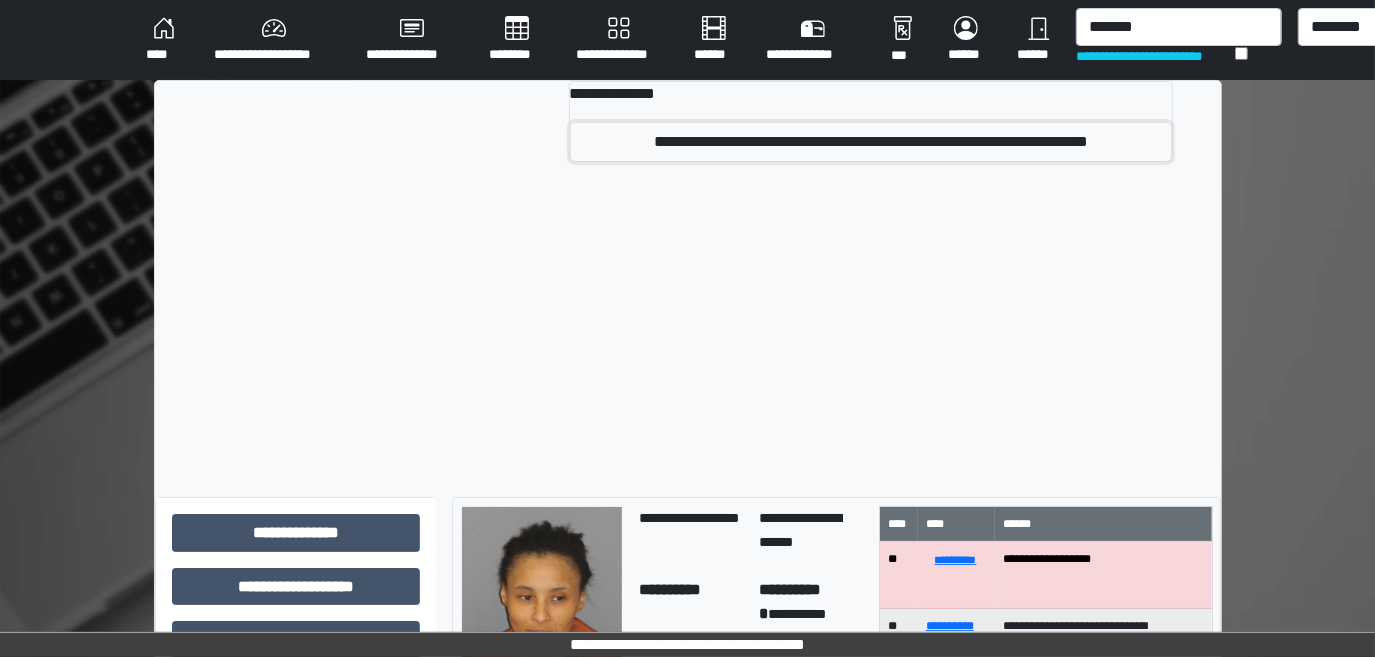 click on "**********" at bounding box center (871, 142) 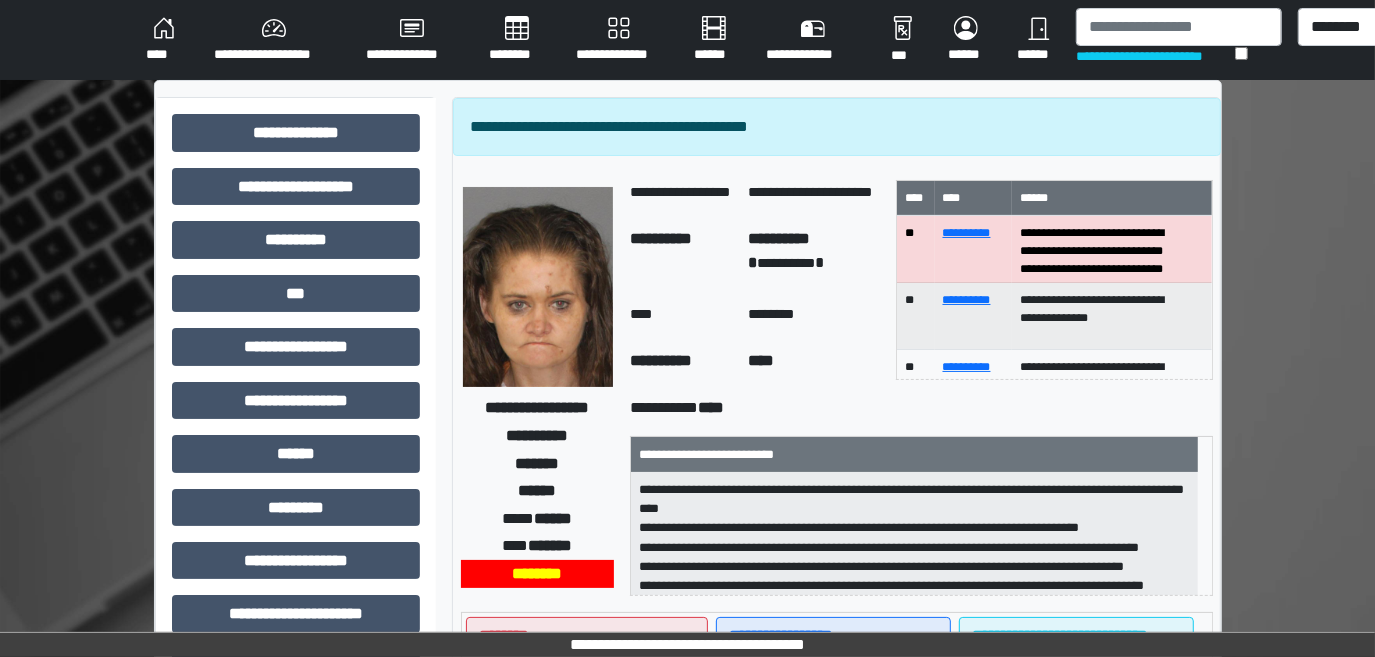 click at bounding box center [538, 287] 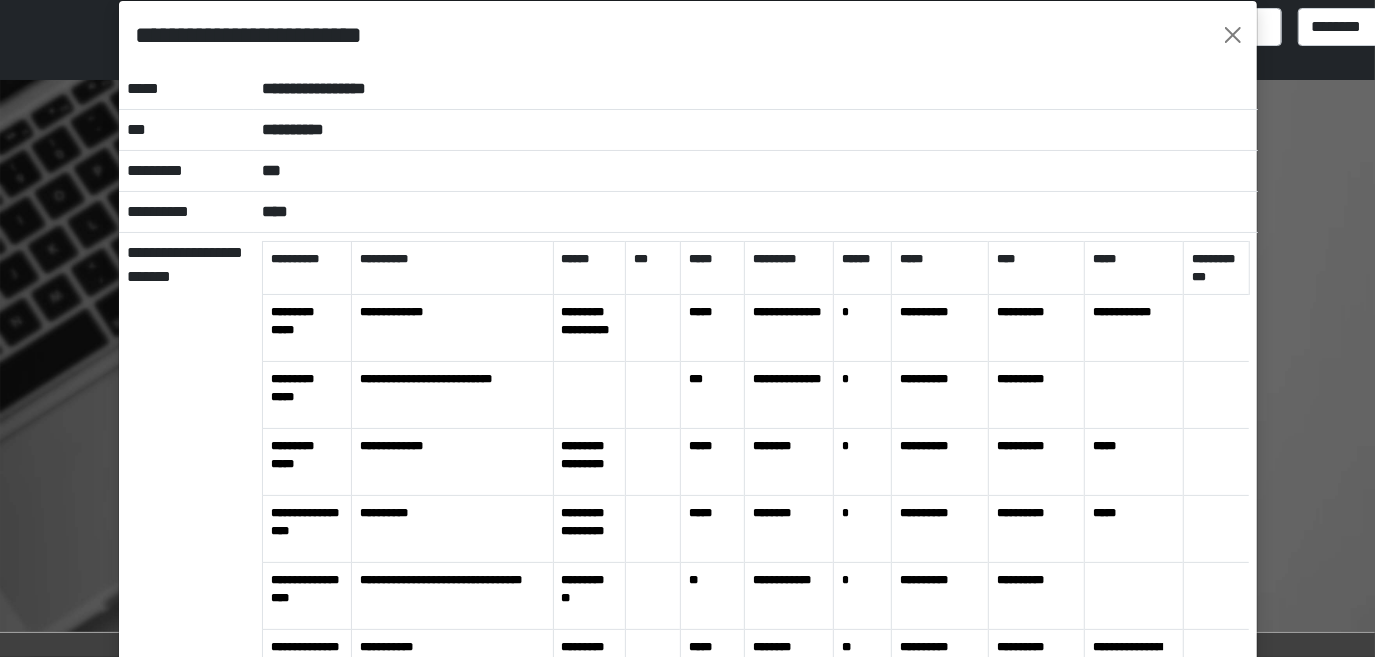 scroll, scrollTop: 0, scrollLeft: 0, axis: both 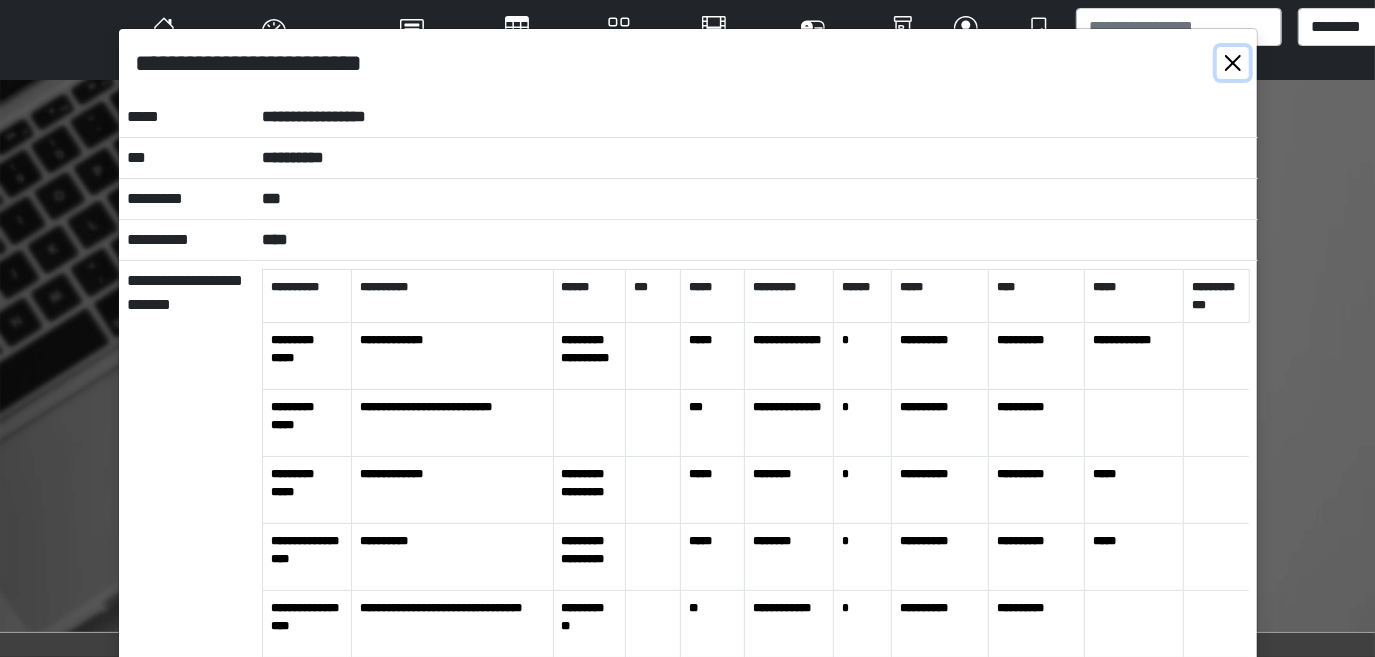 drag, startPoint x: 1220, startPoint y: 65, endPoint x: 1183, endPoint y: 39, distance: 45.221676 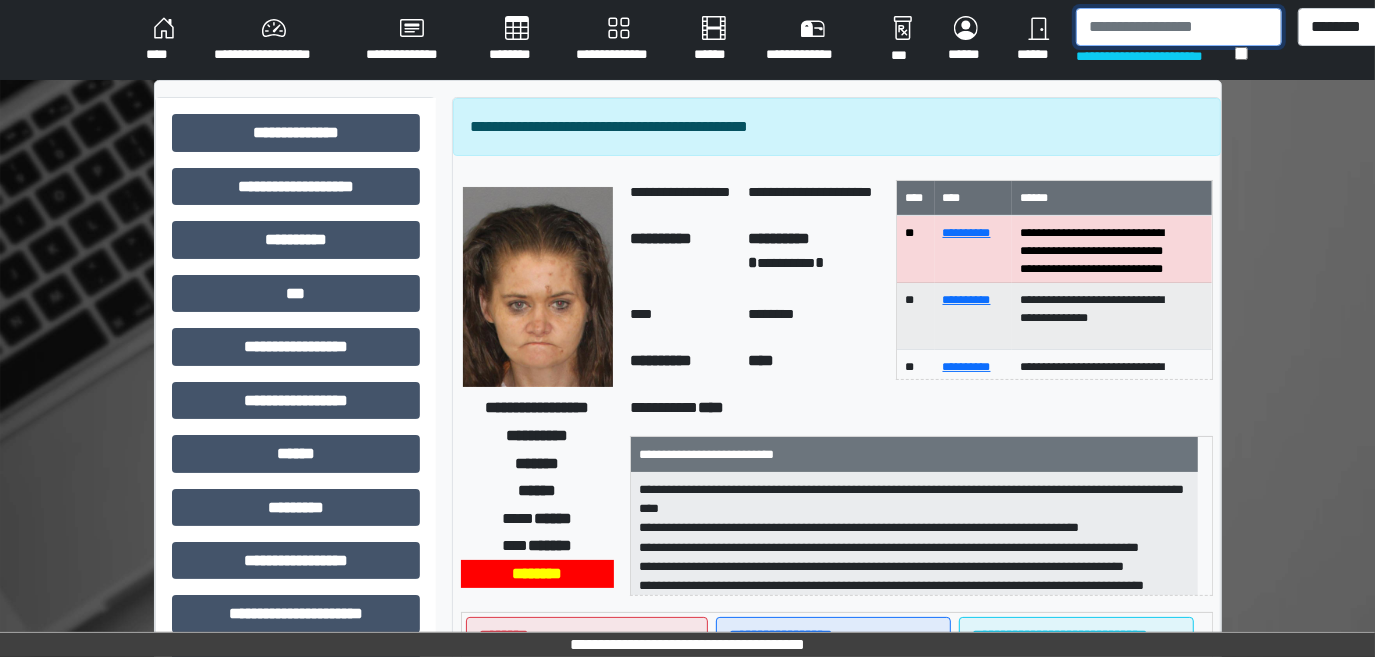 click at bounding box center [1179, 27] 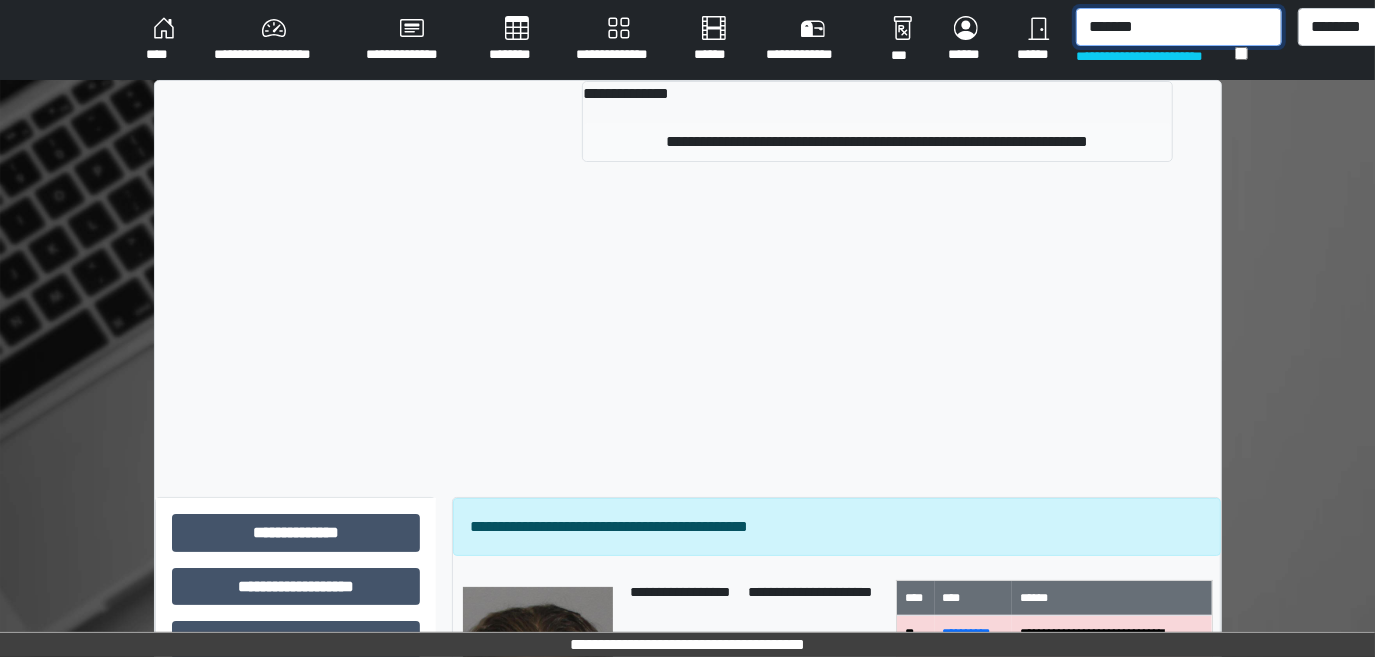 type on "*******" 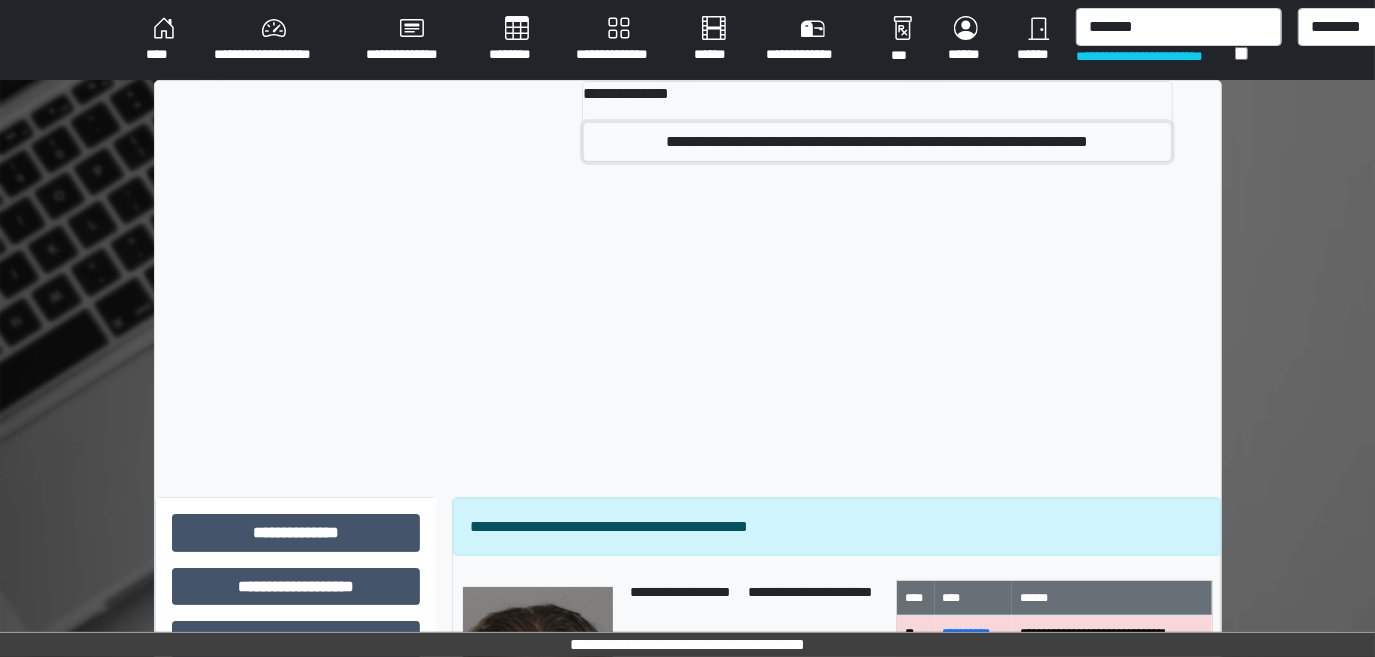 click on "**********" at bounding box center (878, 142) 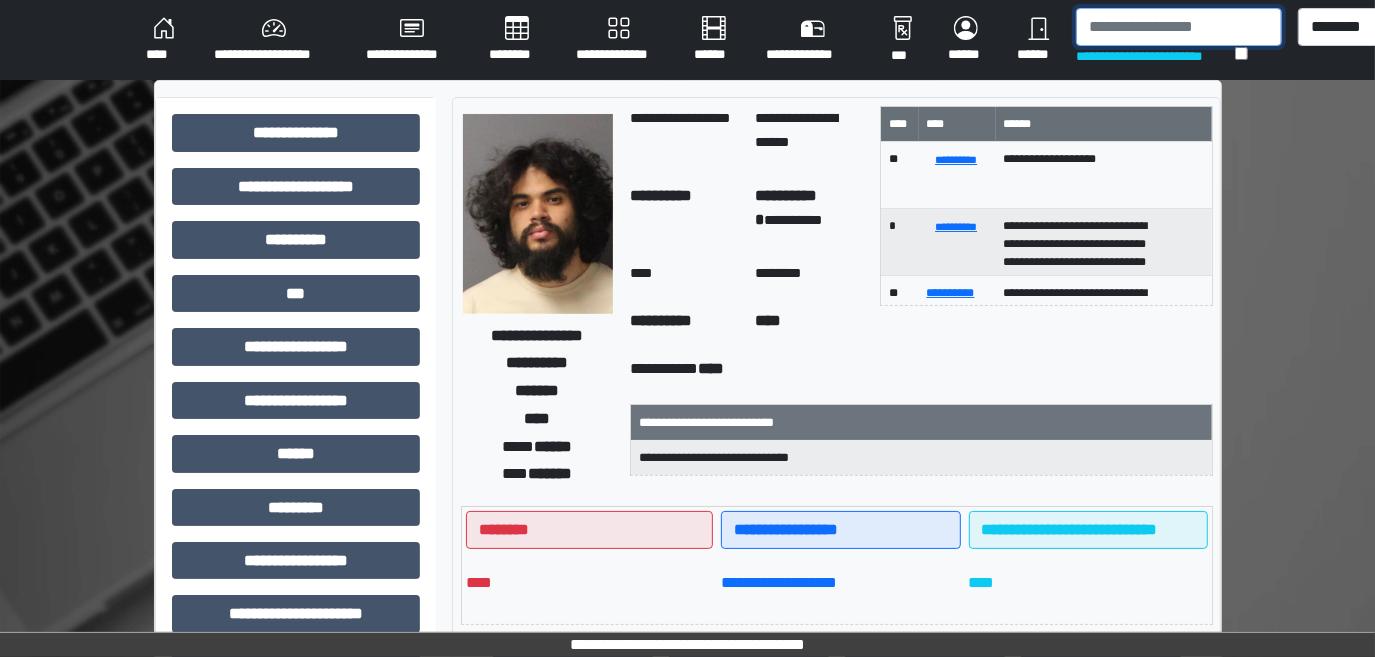 click at bounding box center (1179, 27) 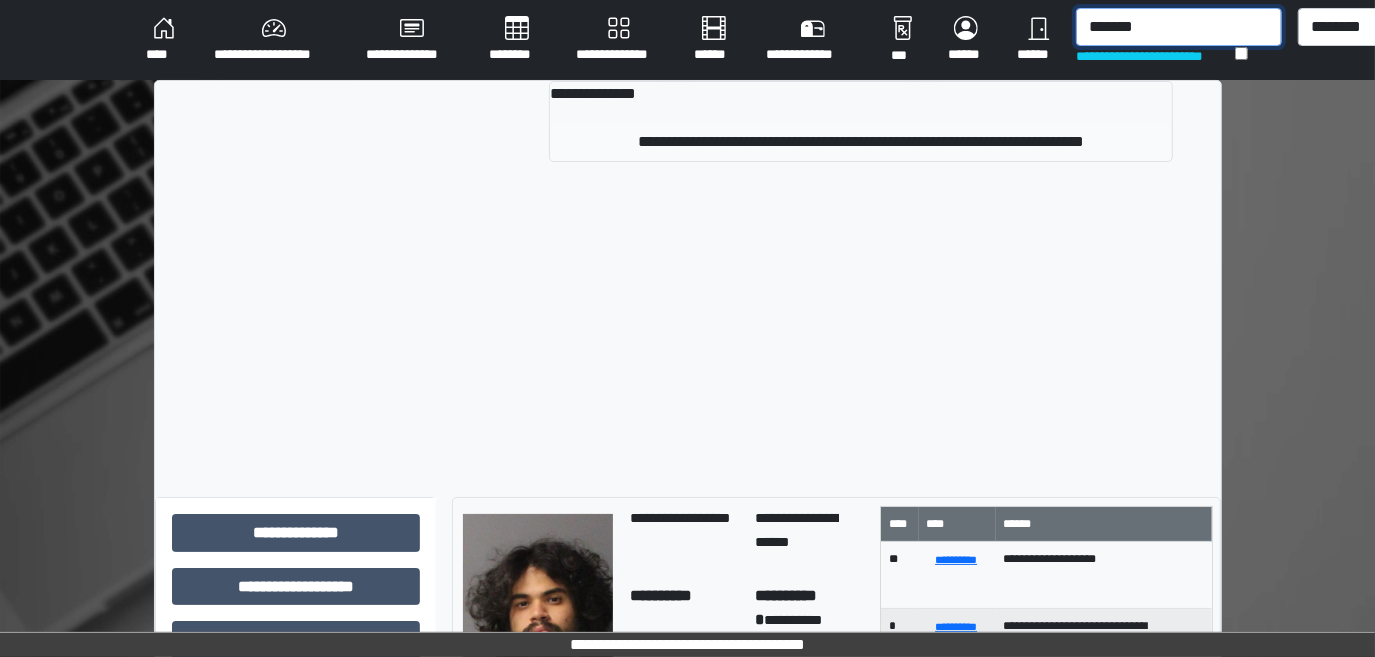 type on "*******" 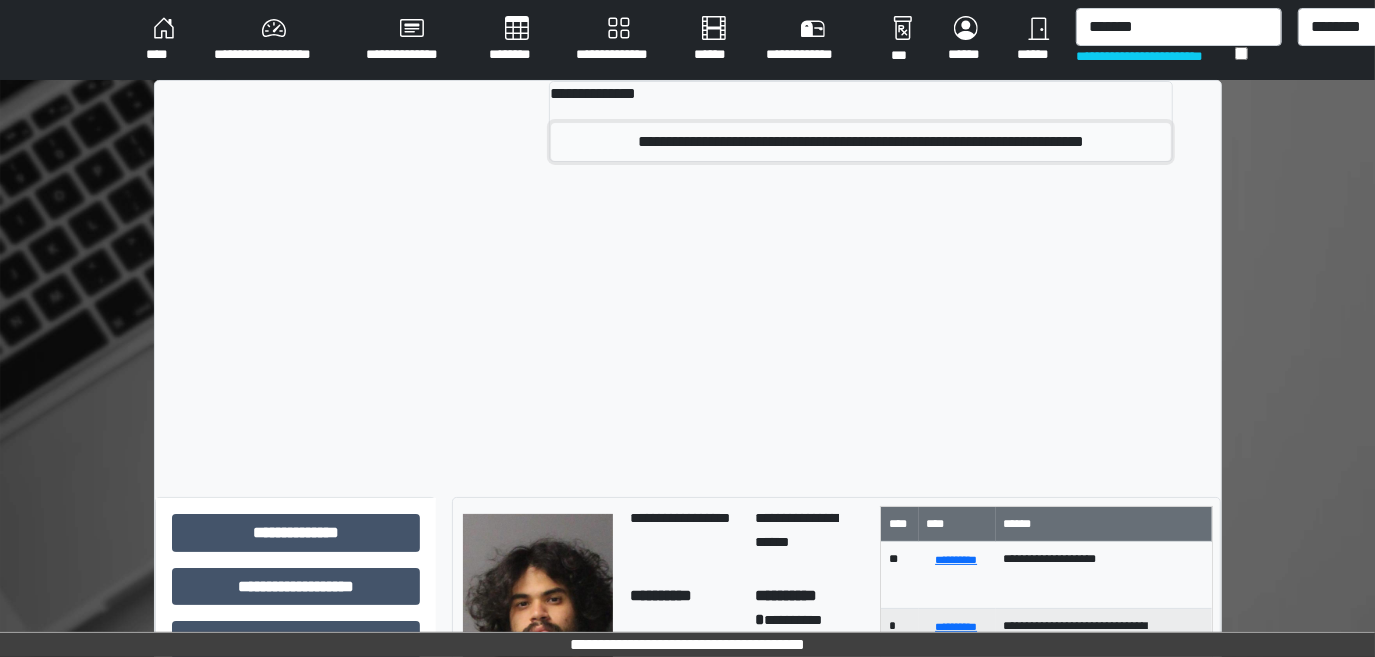 click on "**********" at bounding box center [861, 142] 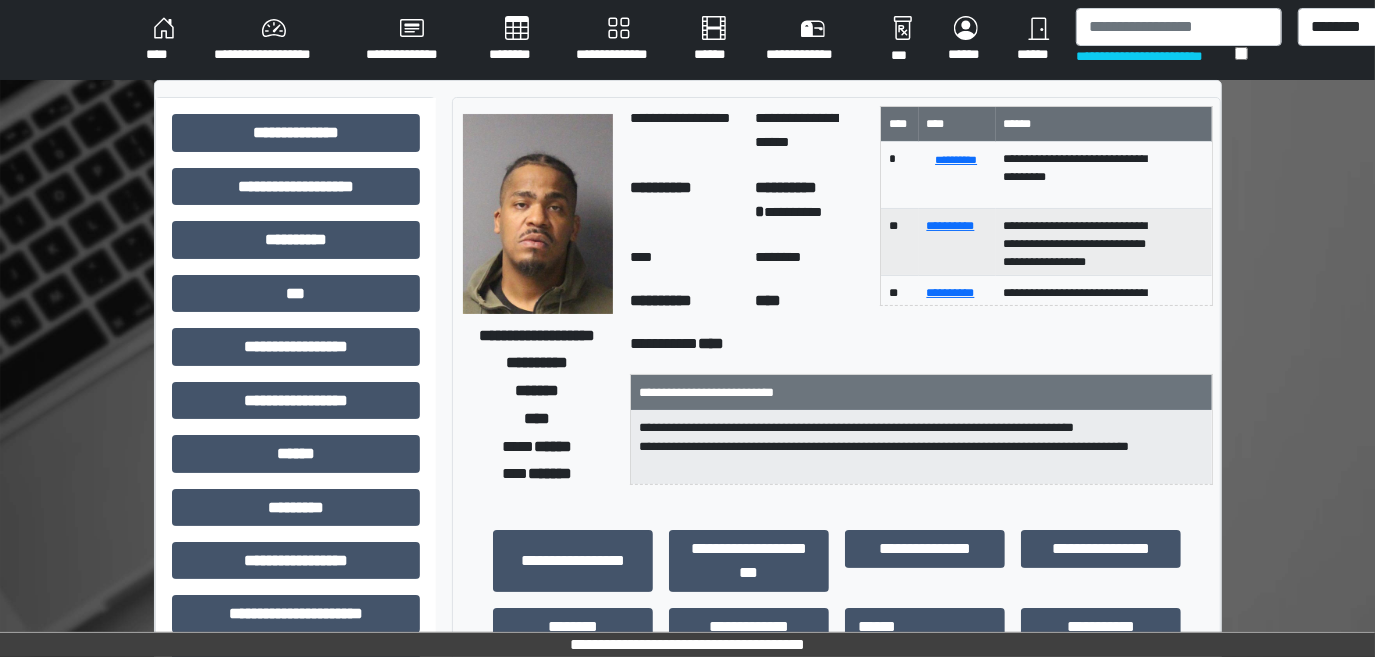click at bounding box center (538, 214) 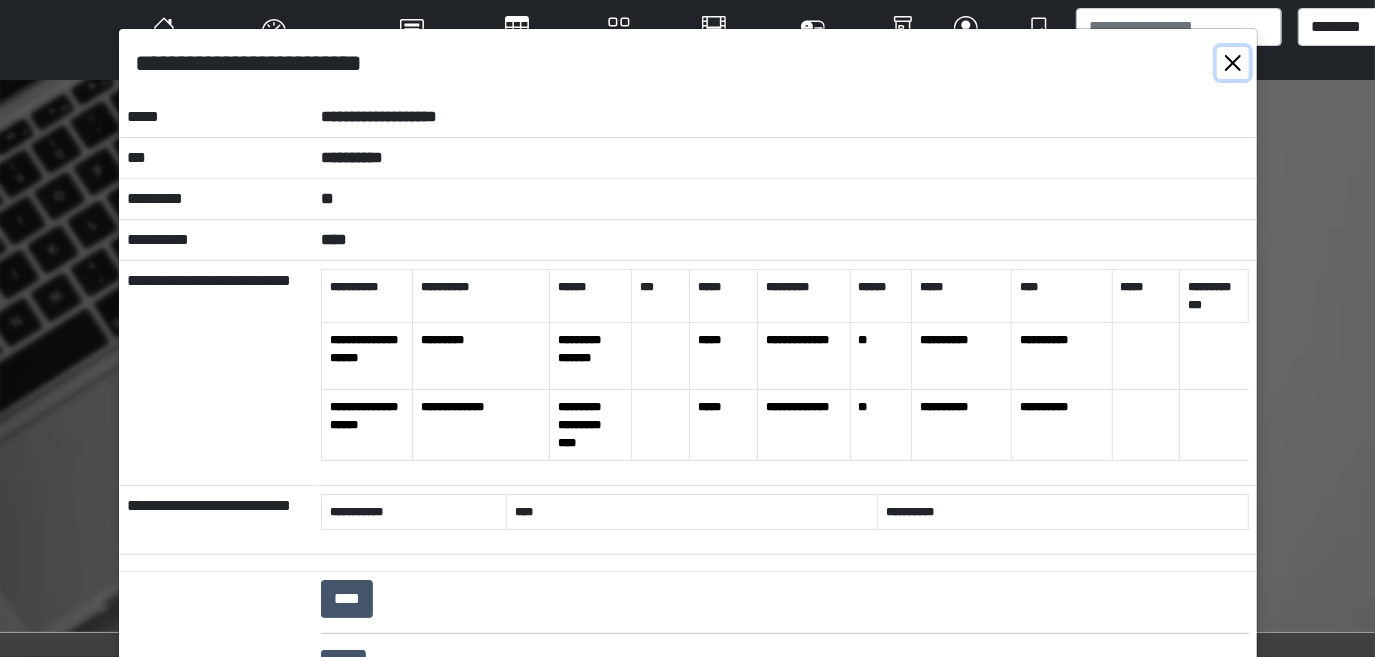 click at bounding box center (1233, 63) 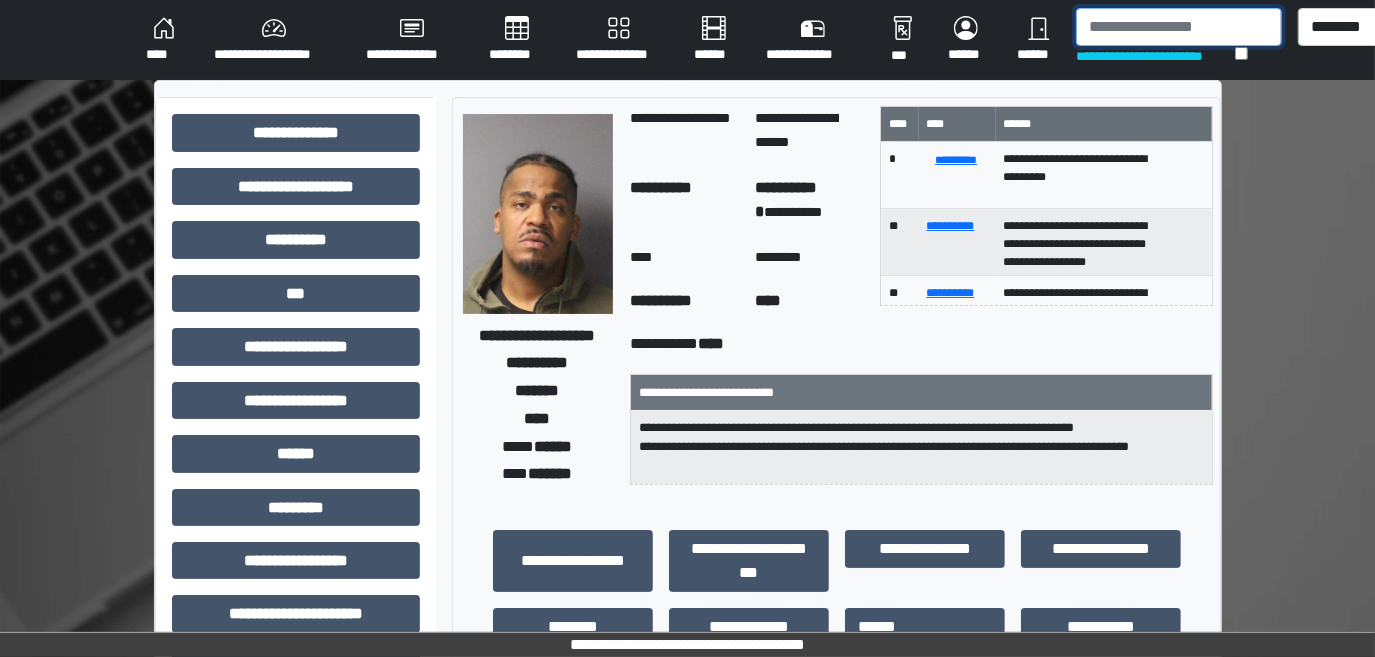 click at bounding box center (1179, 27) 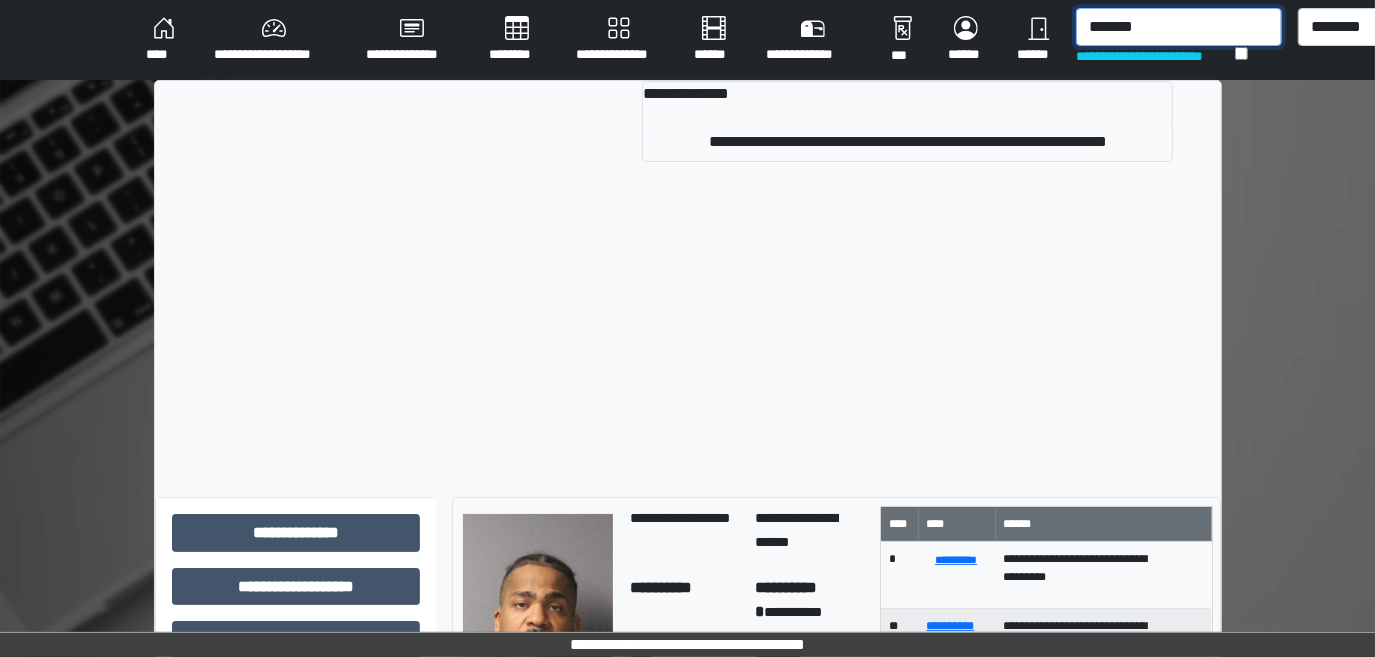 type on "*******" 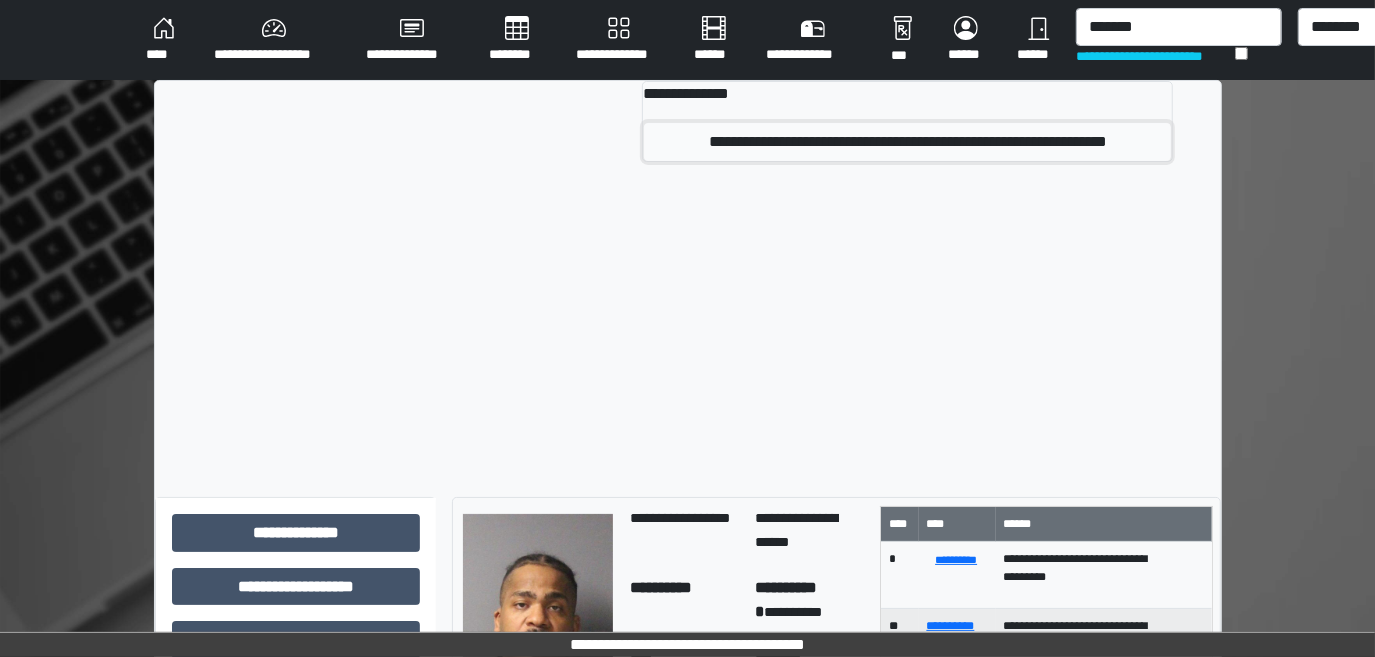 click on "**********" at bounding box center [907, 142] 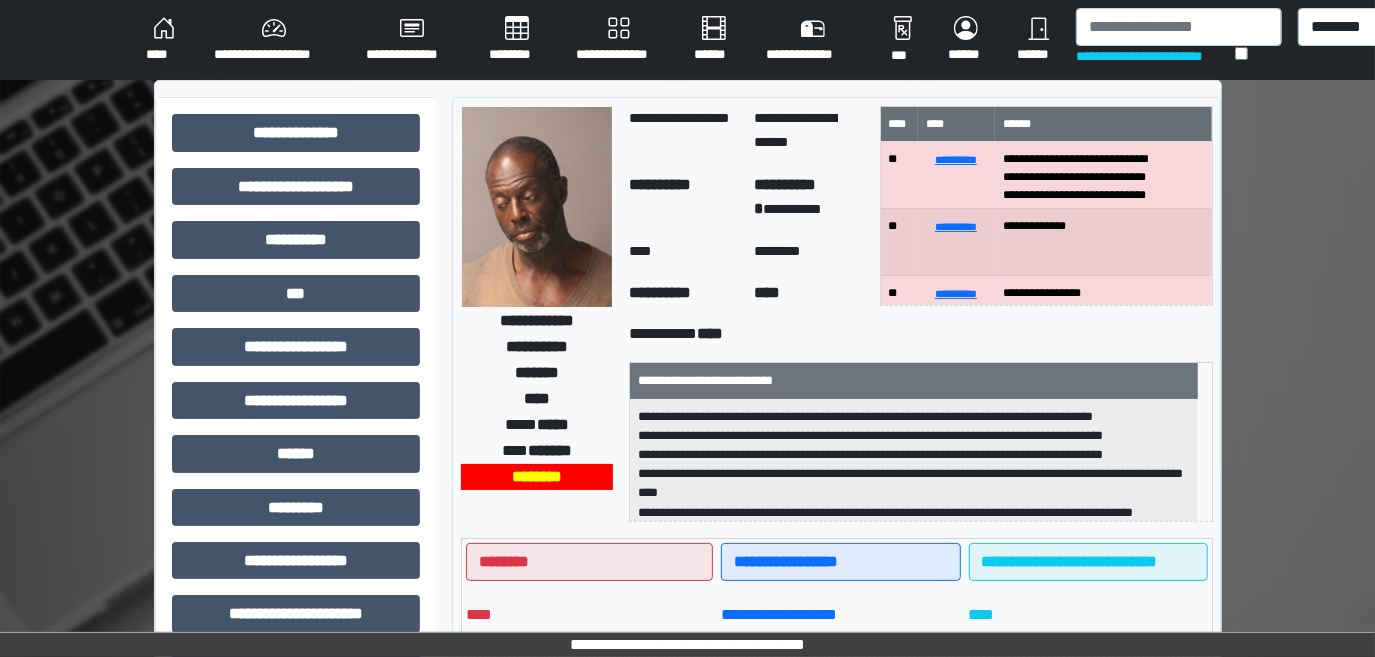 click at bounding box center (537, 207) 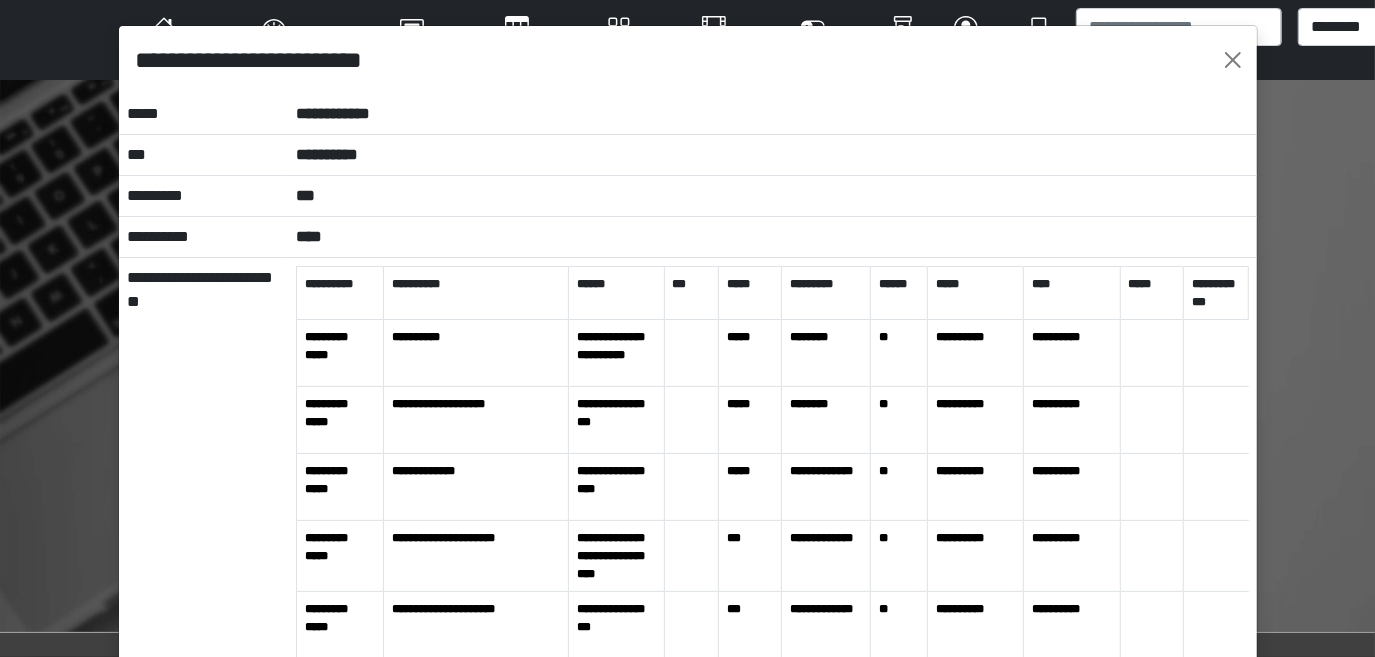scroll, scrollTop: 0, scrollLeft: 0, axis: both 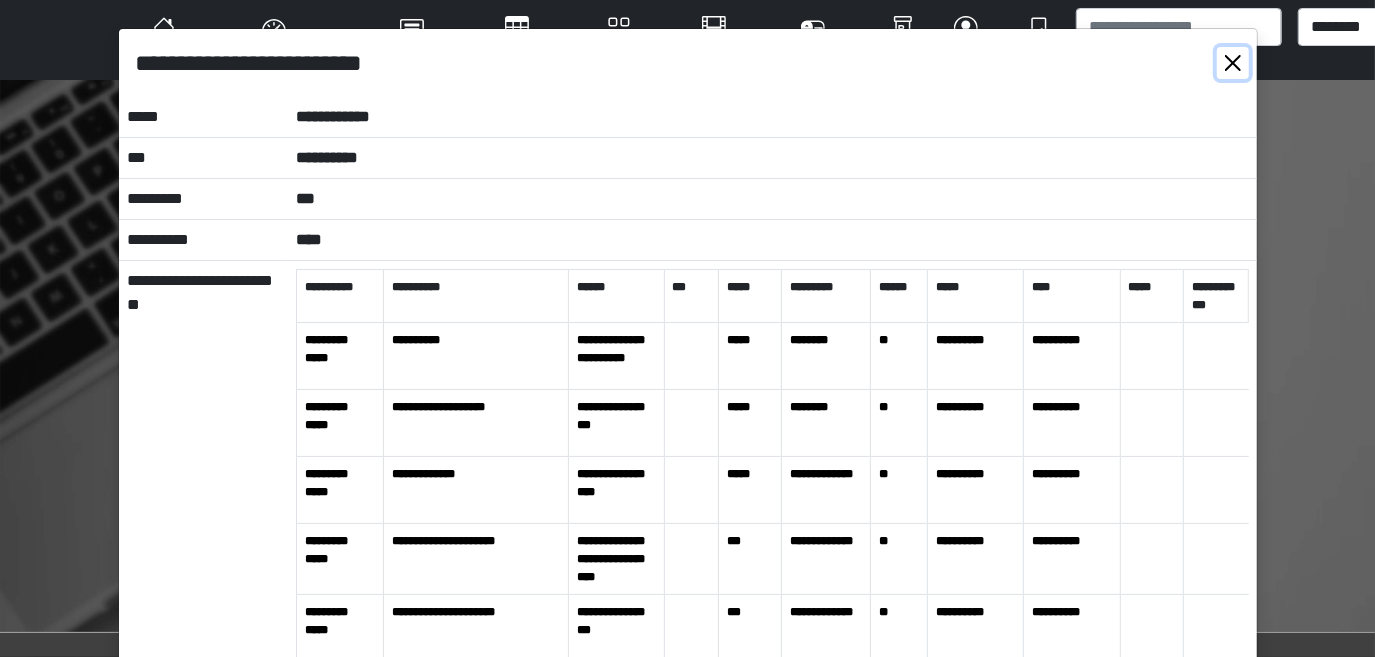 click at bounding box center [1233, 63] 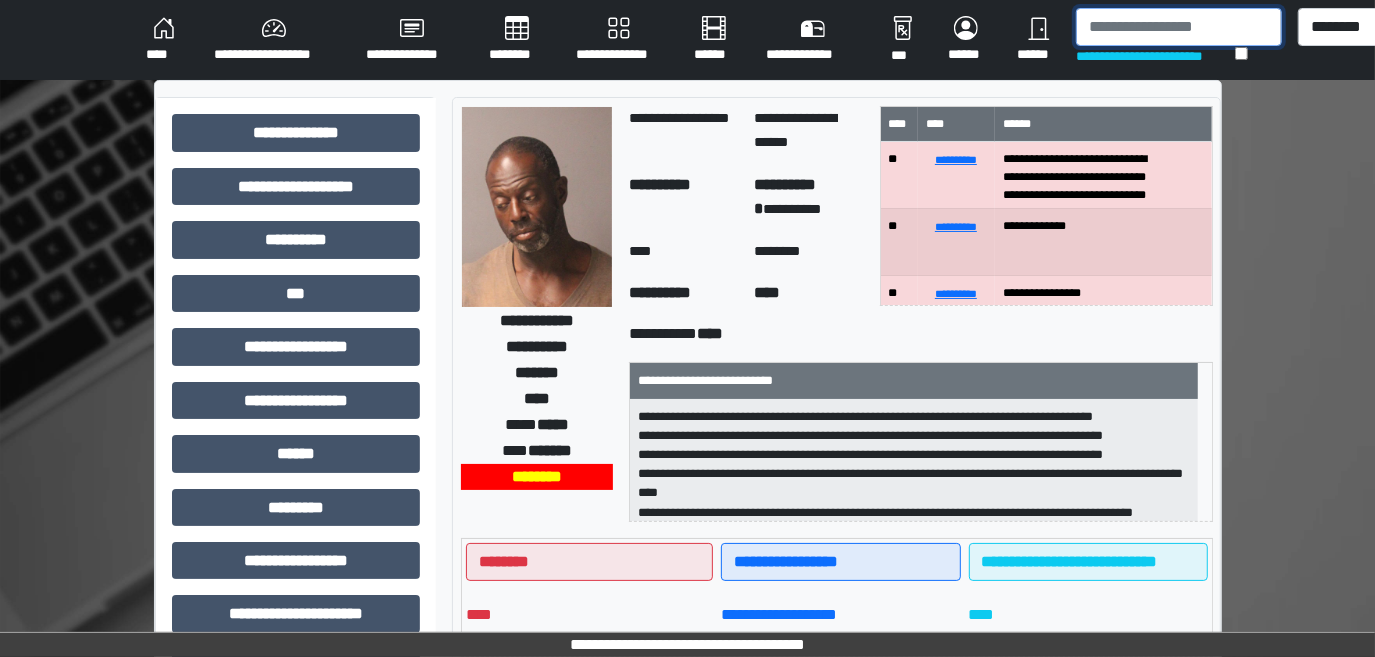 click at bounding box center [1179, 27] 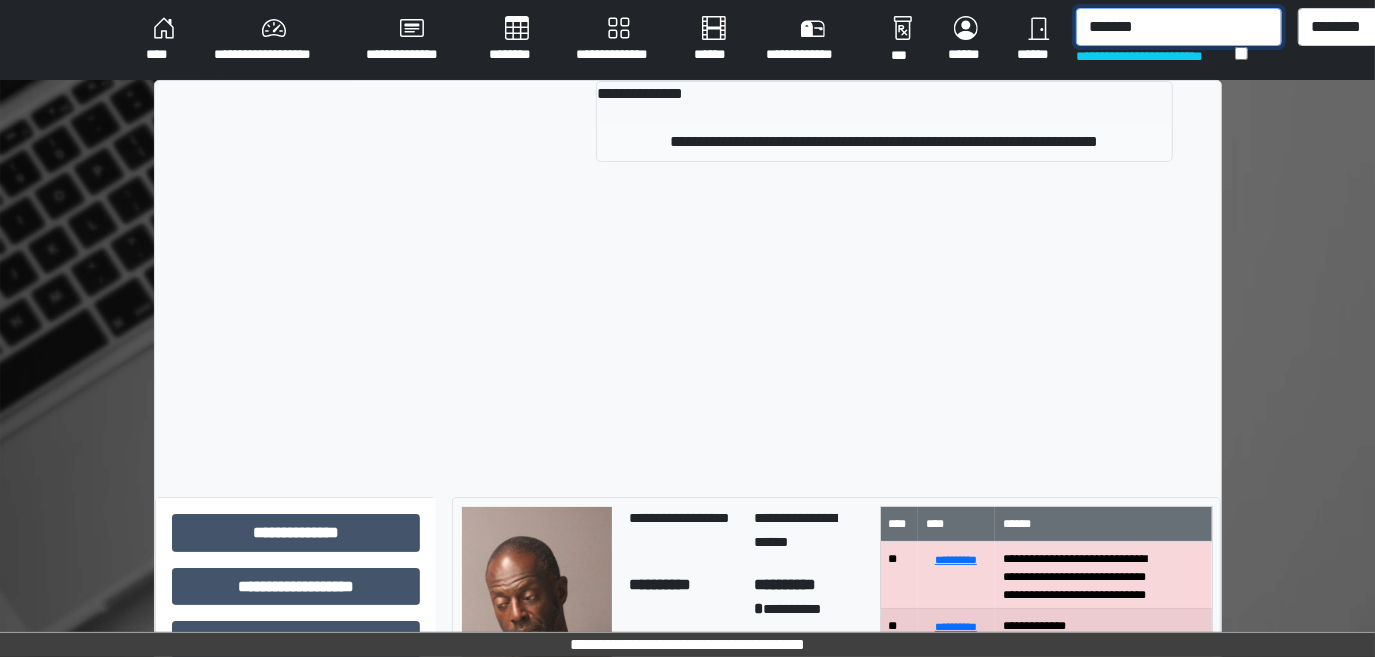 type on "*******" 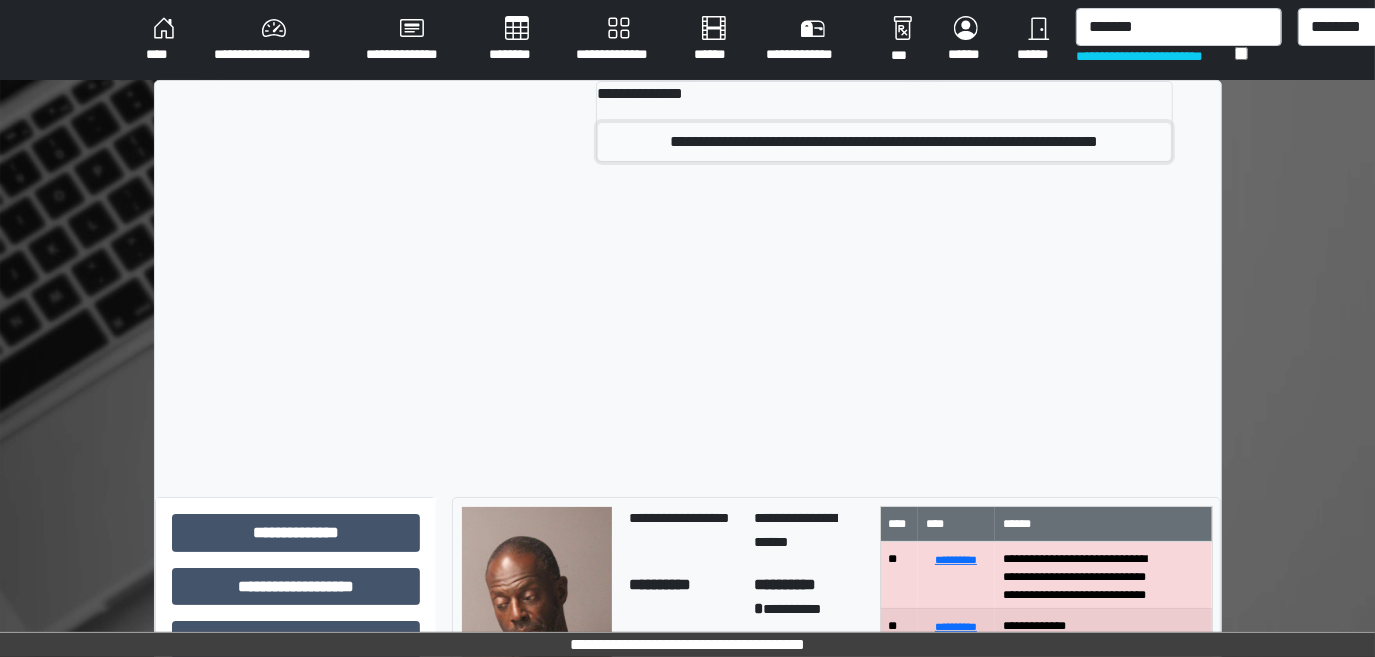 click on "**********" at bounding box center [884, 142] 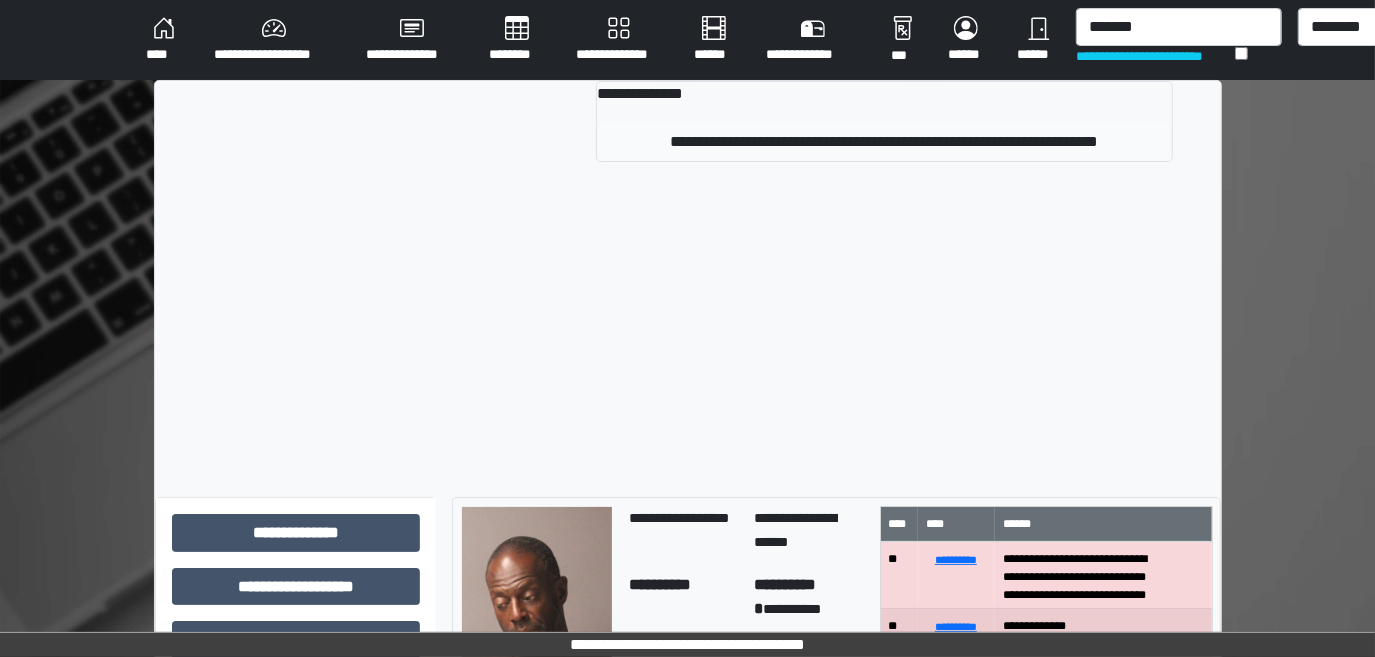 type 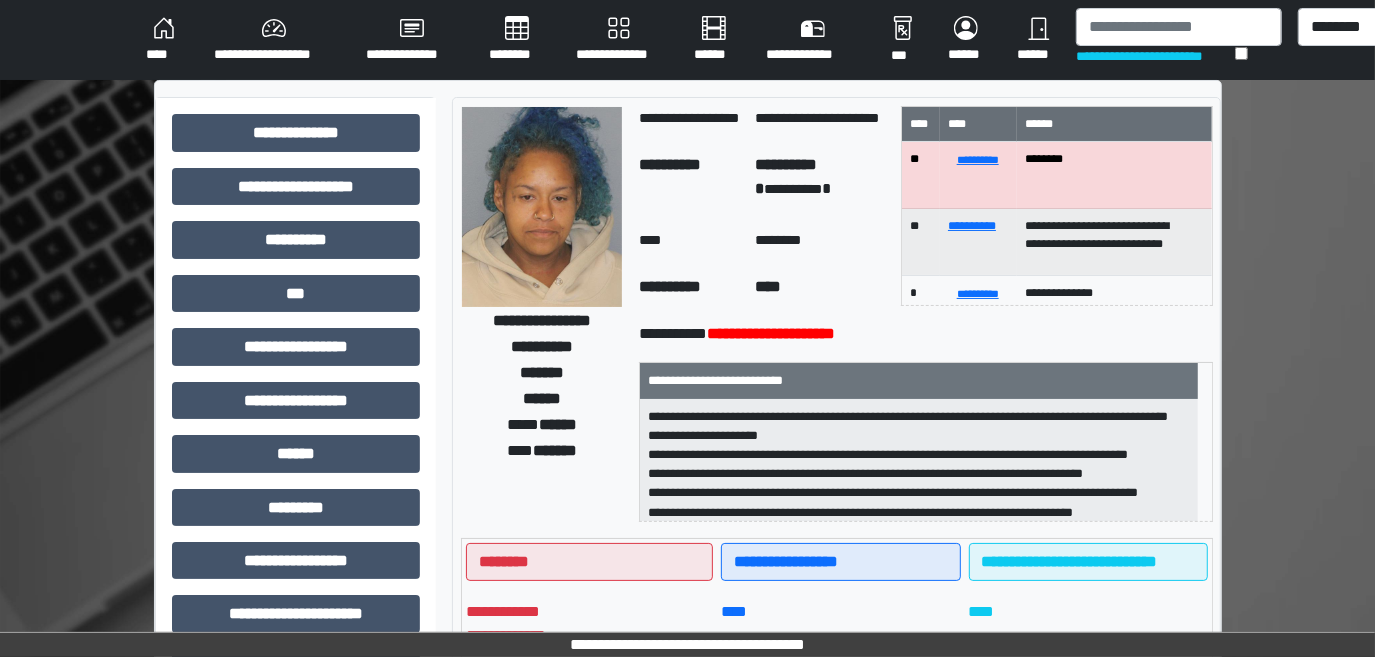 click at bounding box center [542, 207] 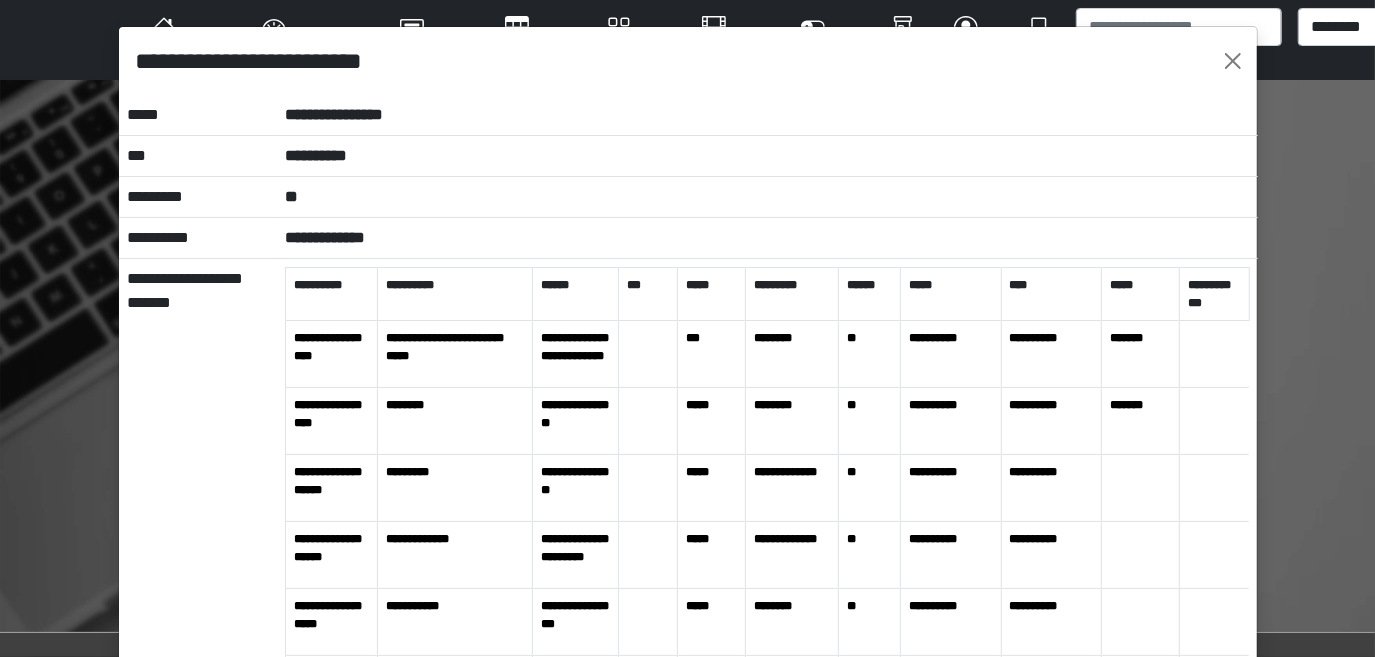 scroll, scrollTop: 0, scrollLeft: 0, axis: both 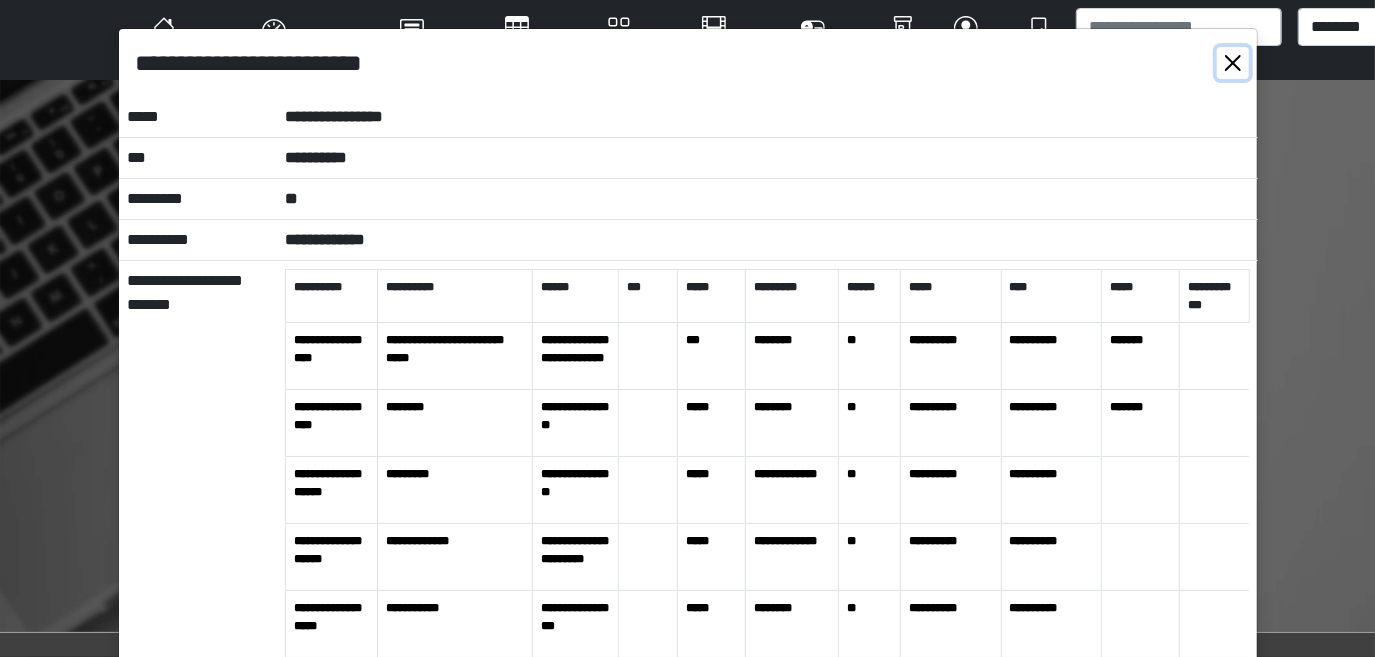 click at bounding box center [1233, 63] 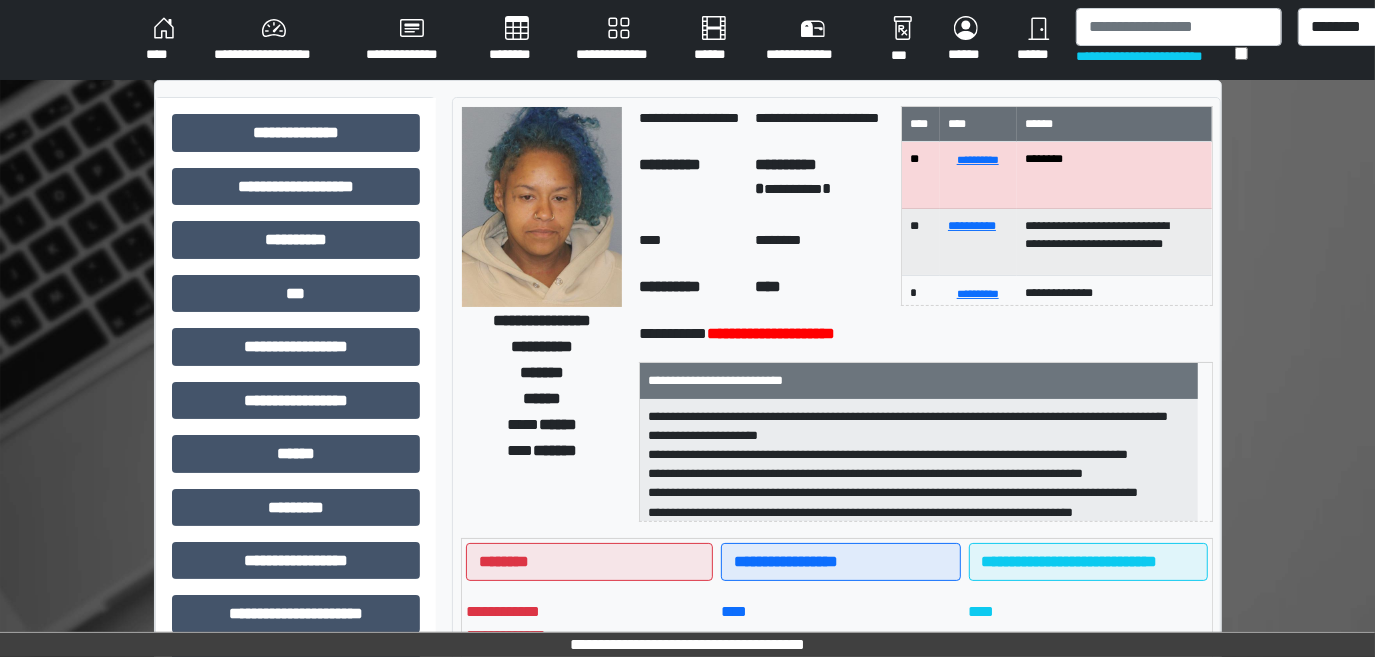 click on "******" at bounding box center (1038, 40) 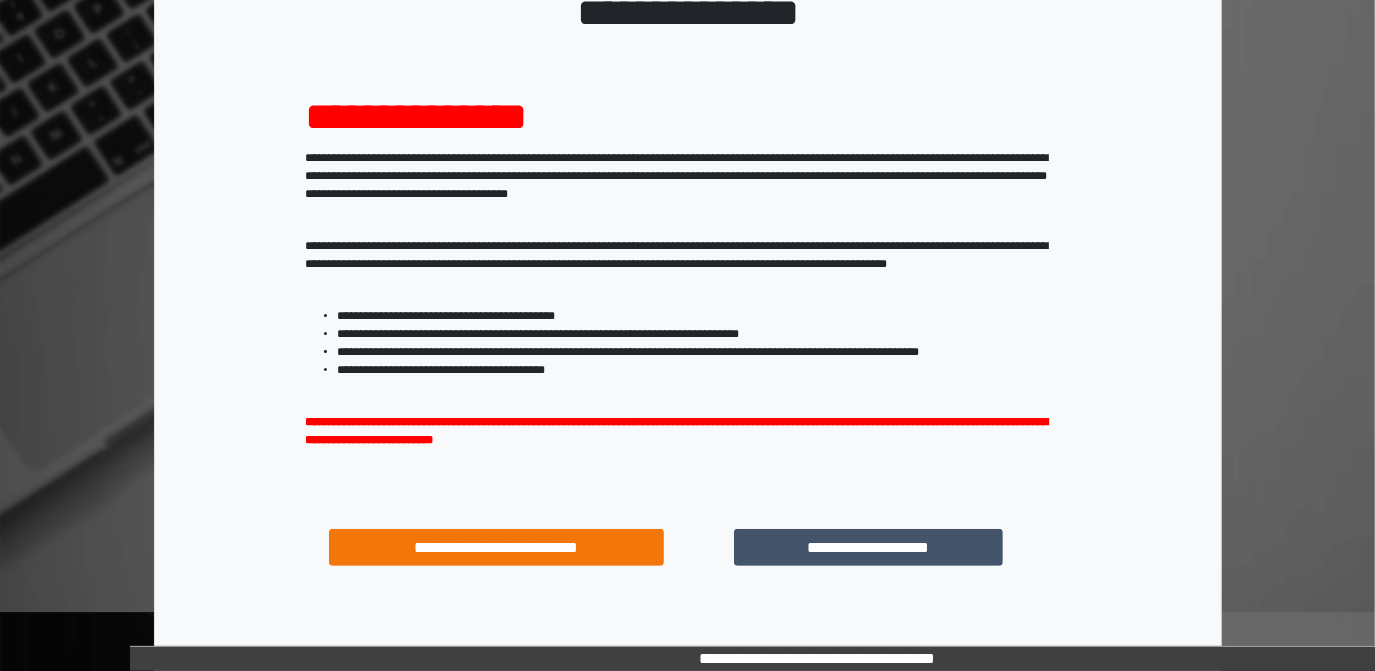 scroll, scrollTop: 256, scrollLeft: 0, axis: vertical 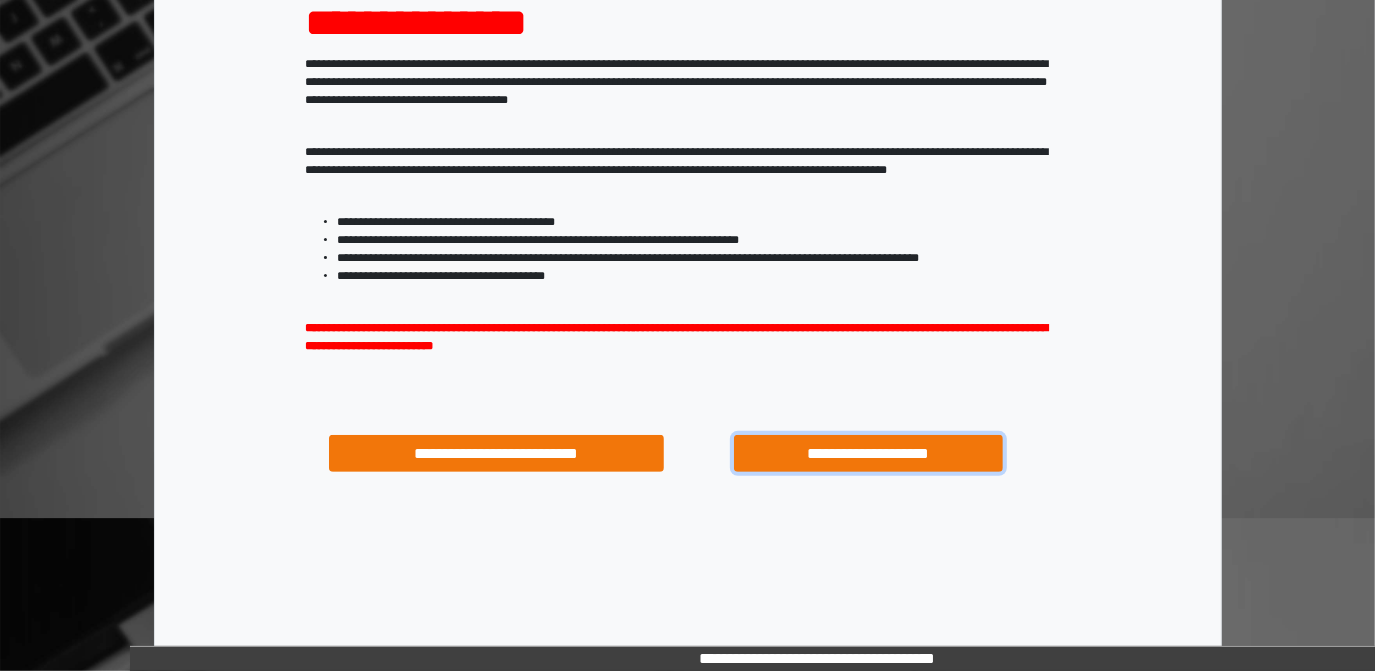 click on "**********" at bounding box center (868, 453) 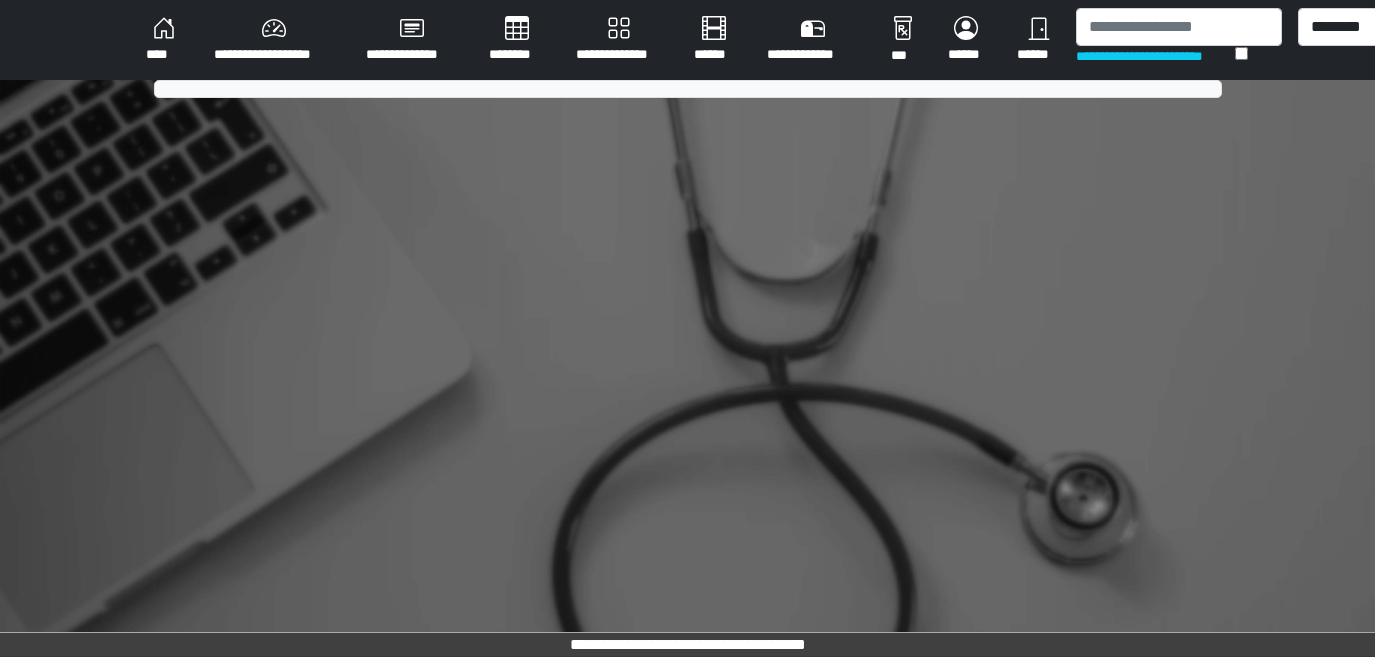scroll, scrollTop: 0, scrollLeft: 0, axis: both 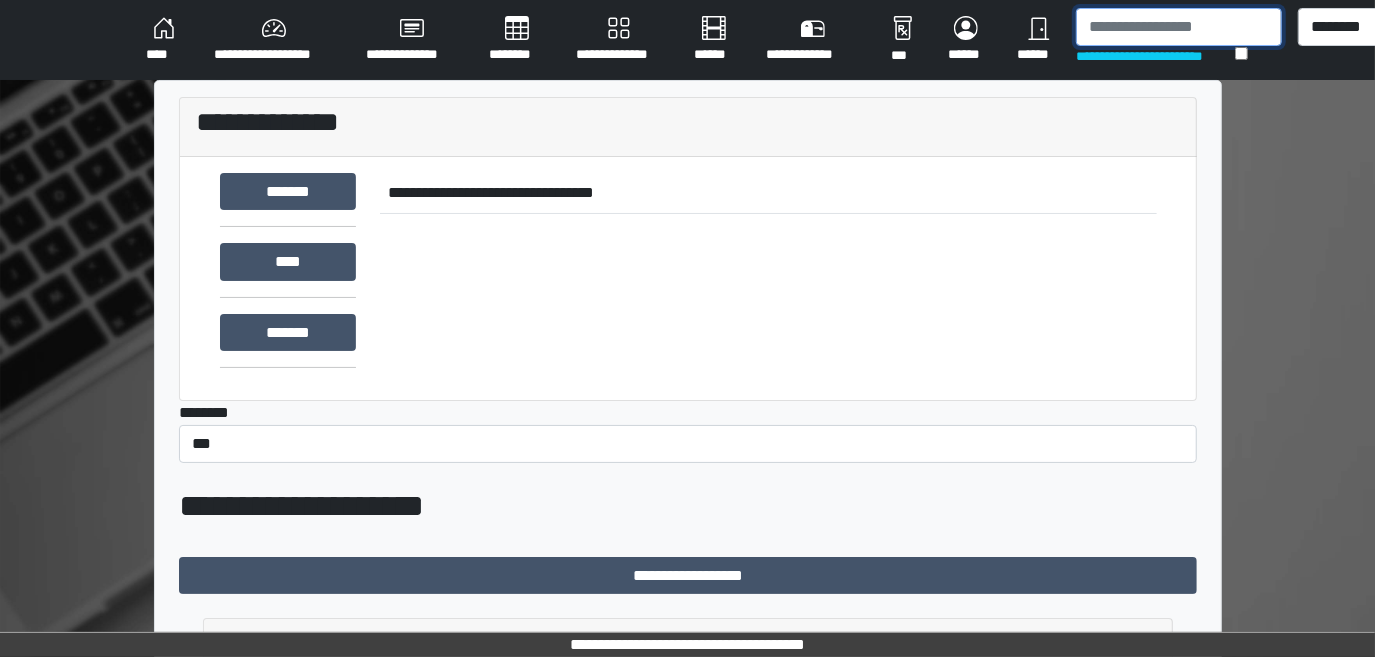 click at bounding box center [1179, 27] 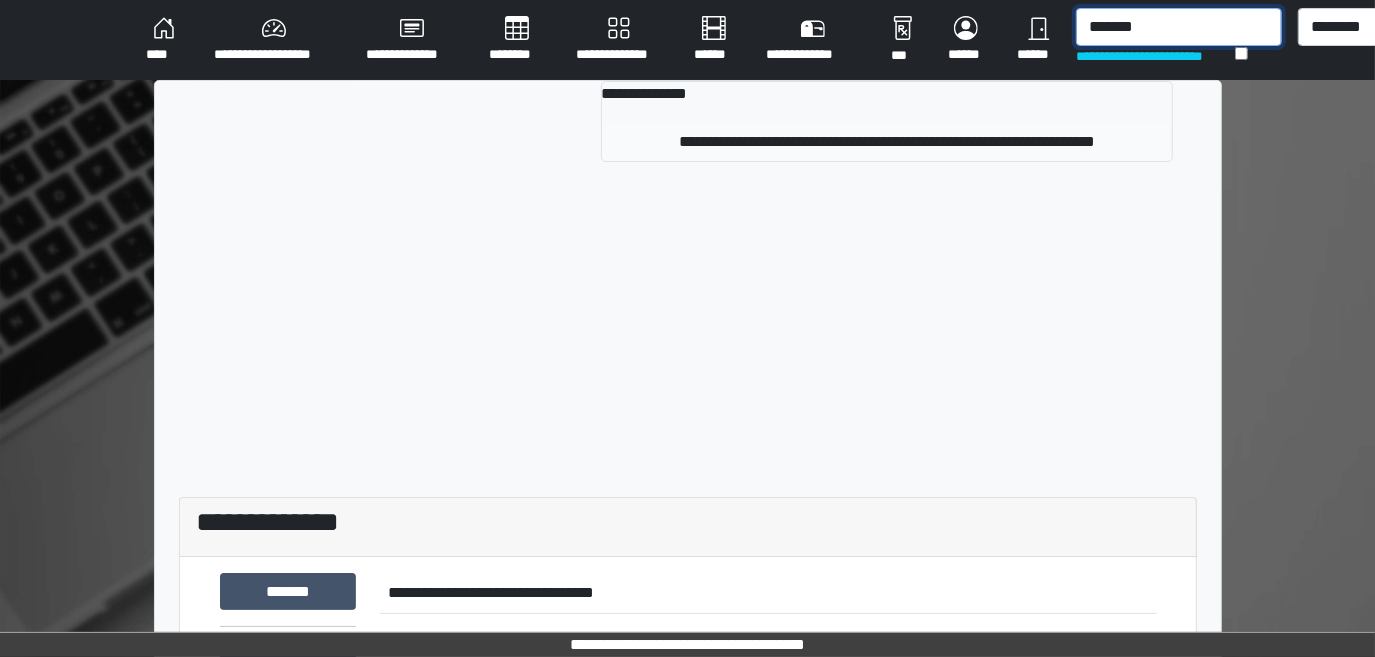 type on "*******" 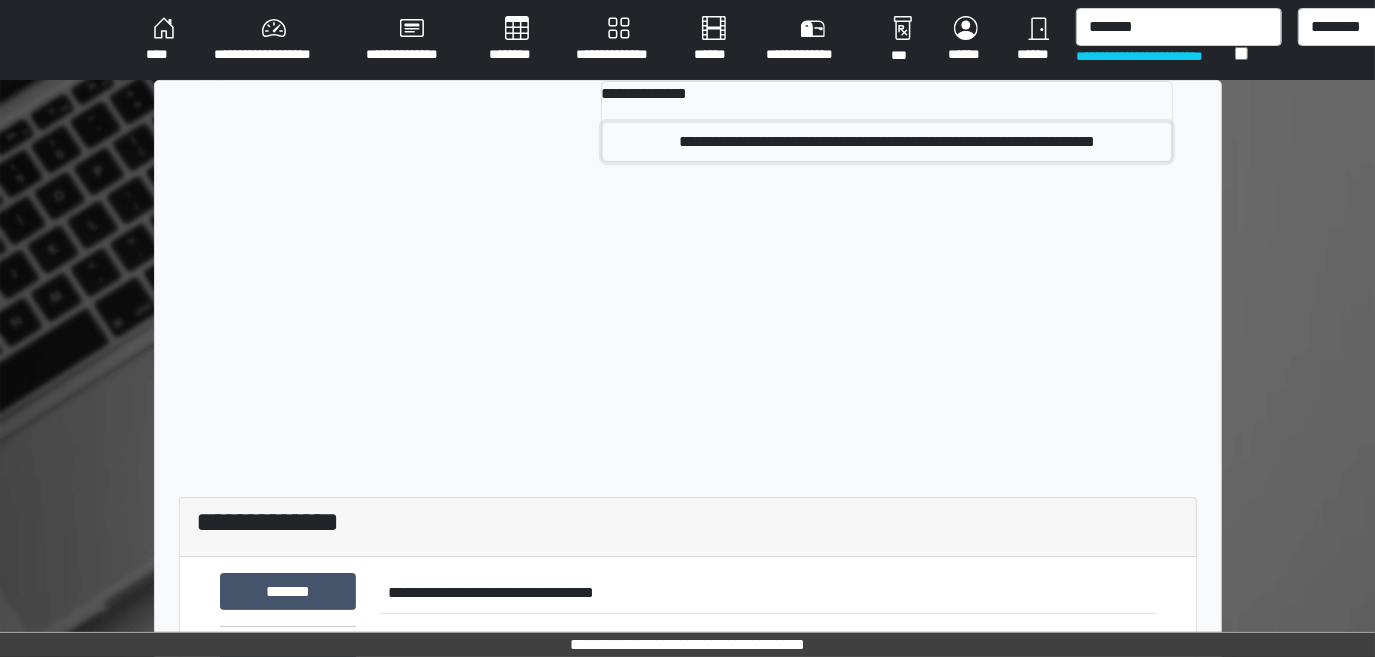 click on "**********" at bounding box center (887, 142) 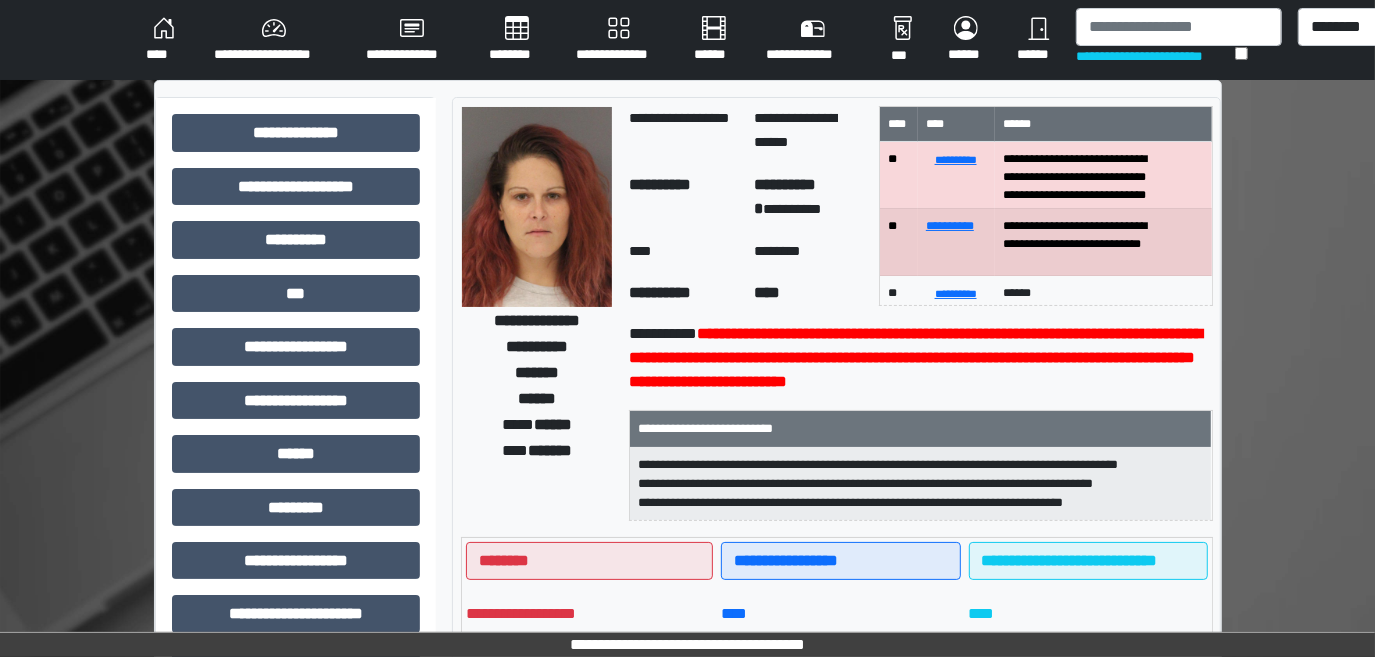 click at bounding box center [537, 207] 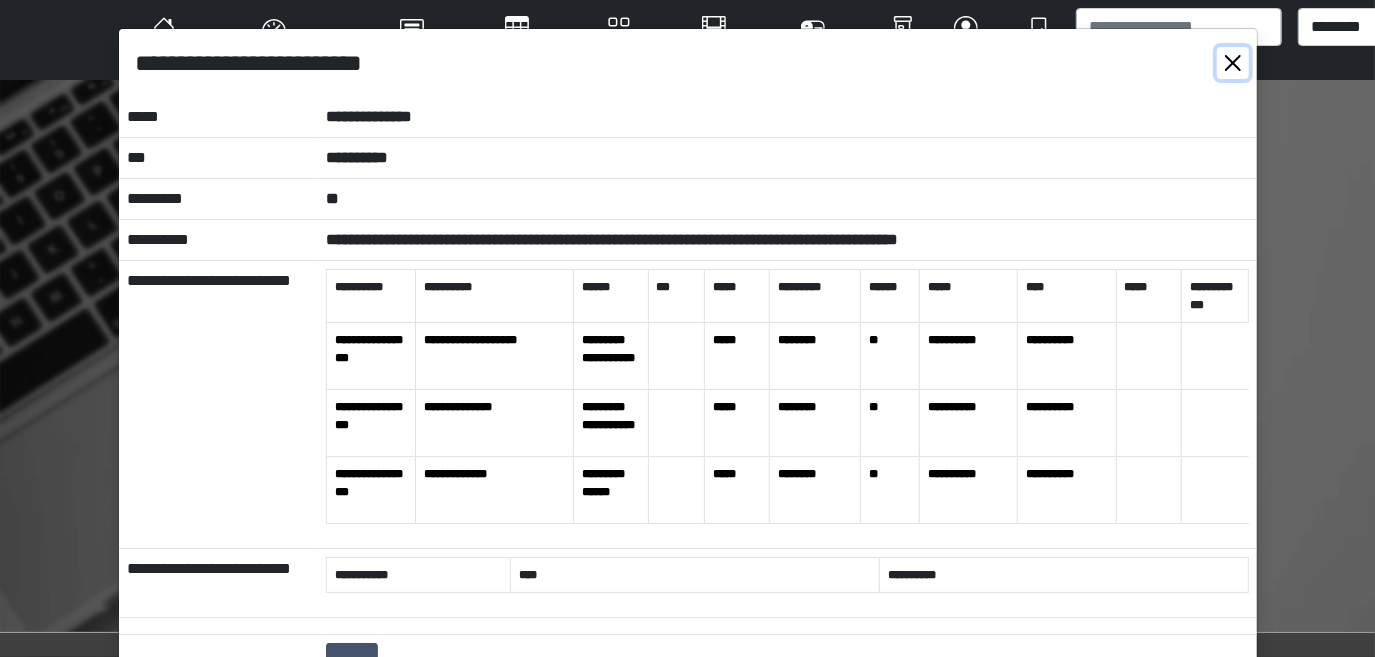 click at bounding box center [1233, 63] 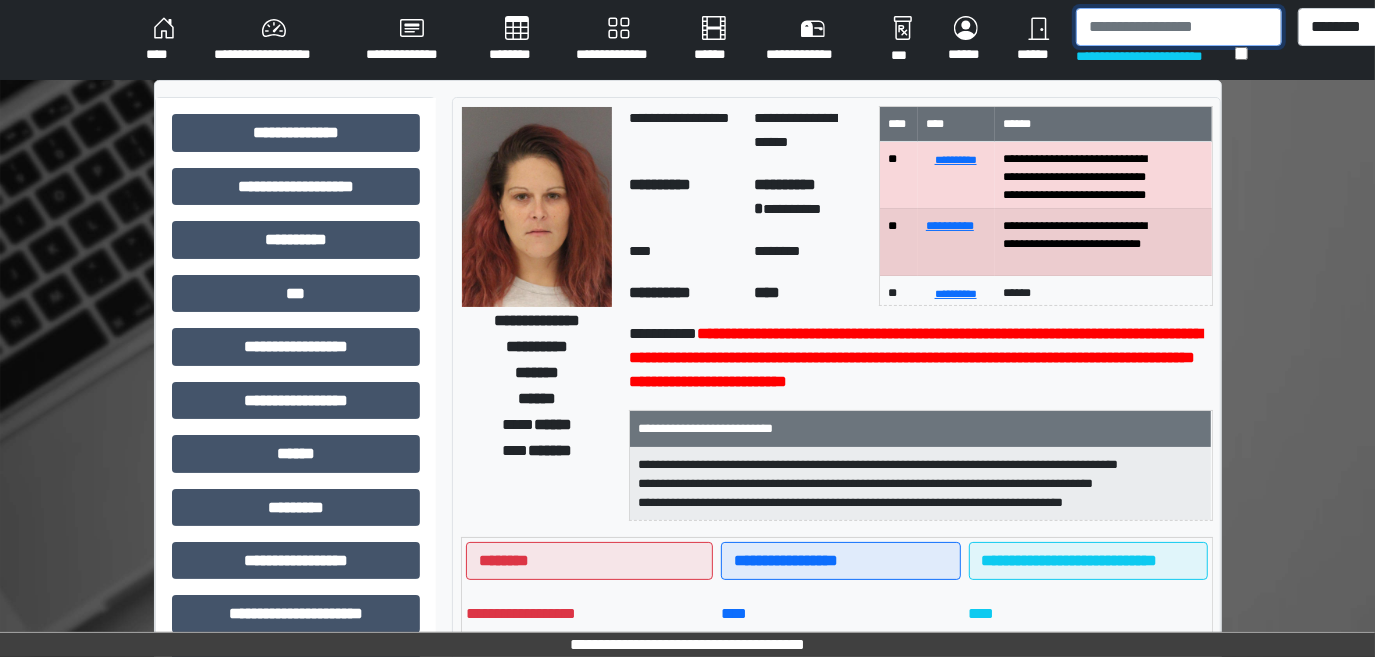 click at bounding box center (1179, 27) 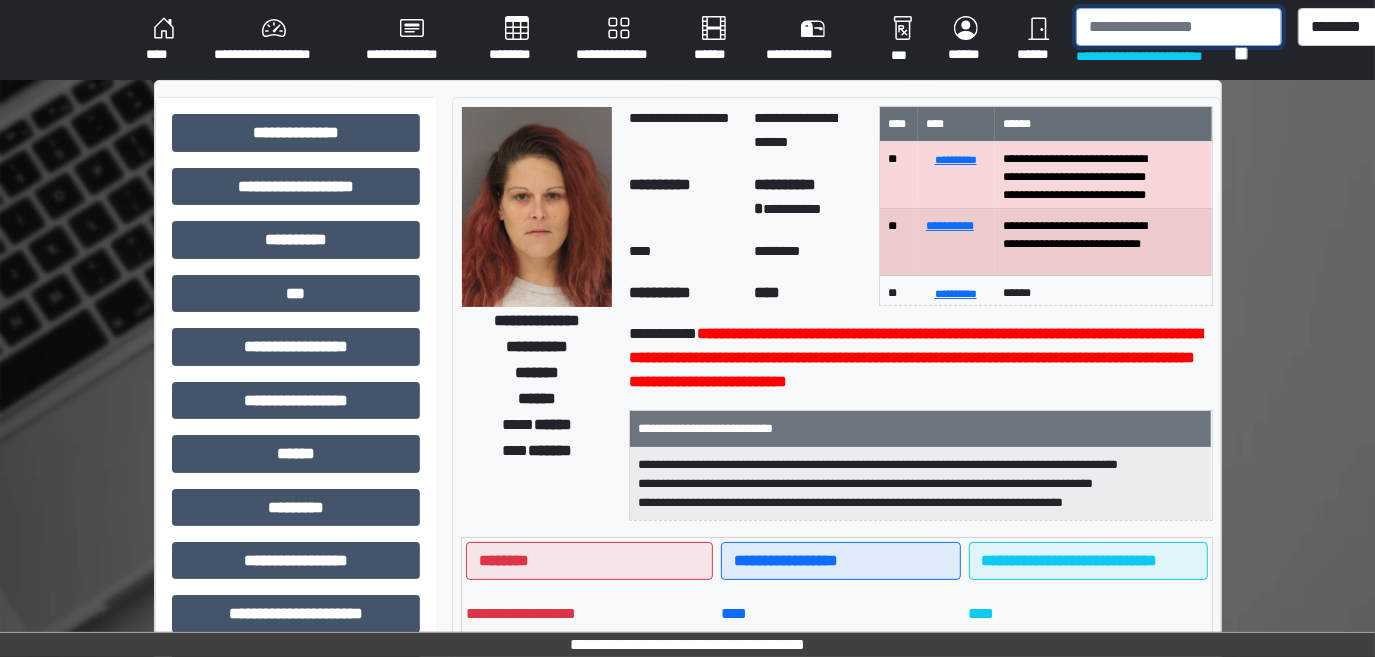 click at bounding box center [1179, 27] 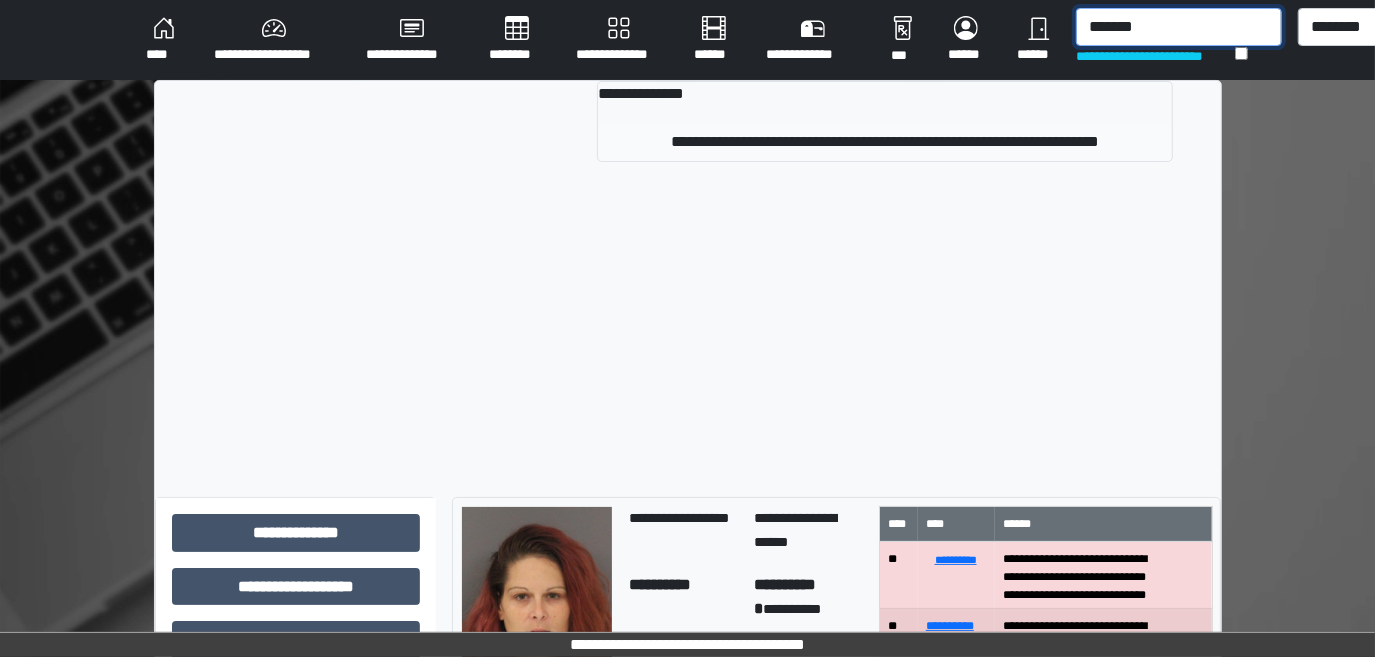 type on "*******" 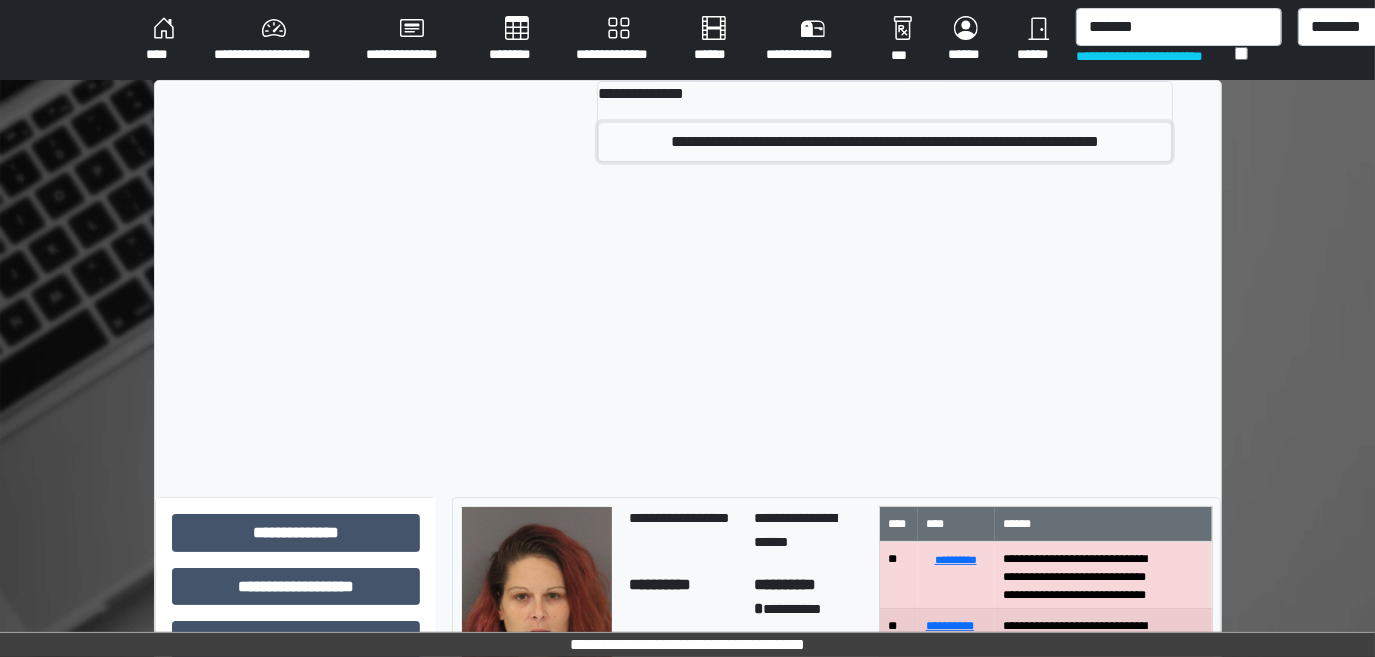 click on "**********" at bounding box center (885, 142) 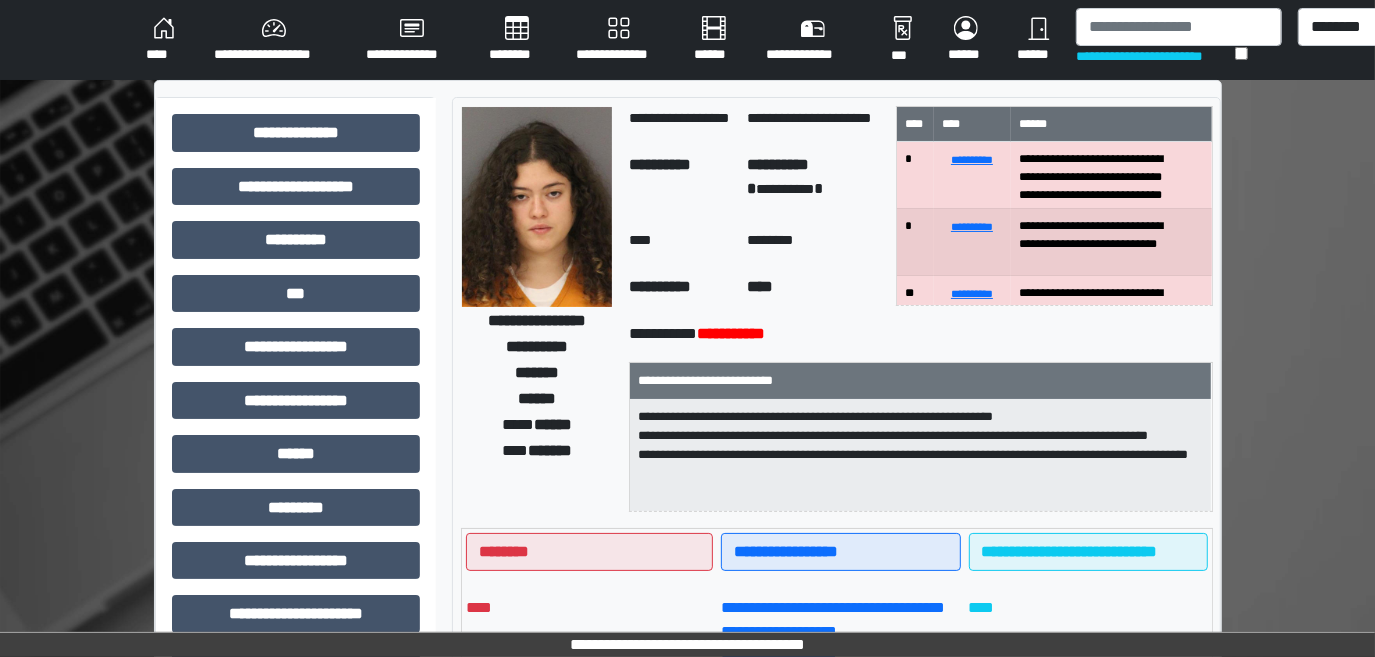 click at bounding box center (537, 207) 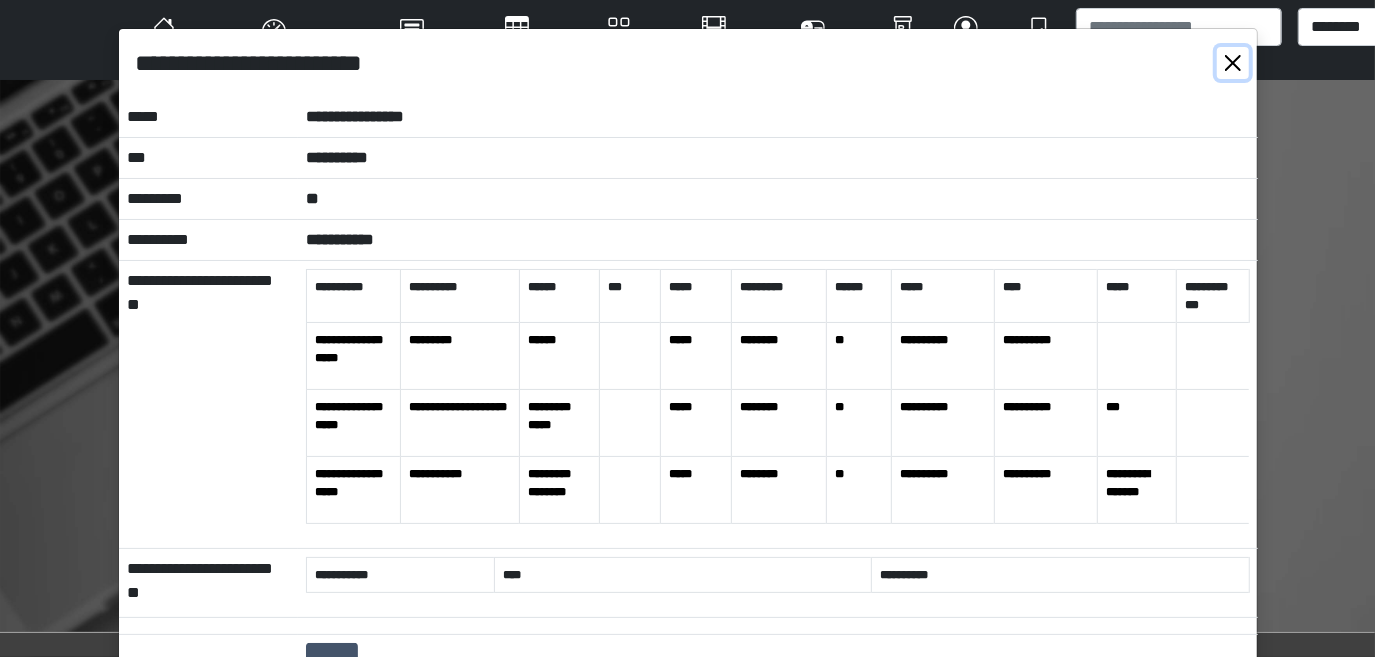 click at bounding box center (1233, 63) 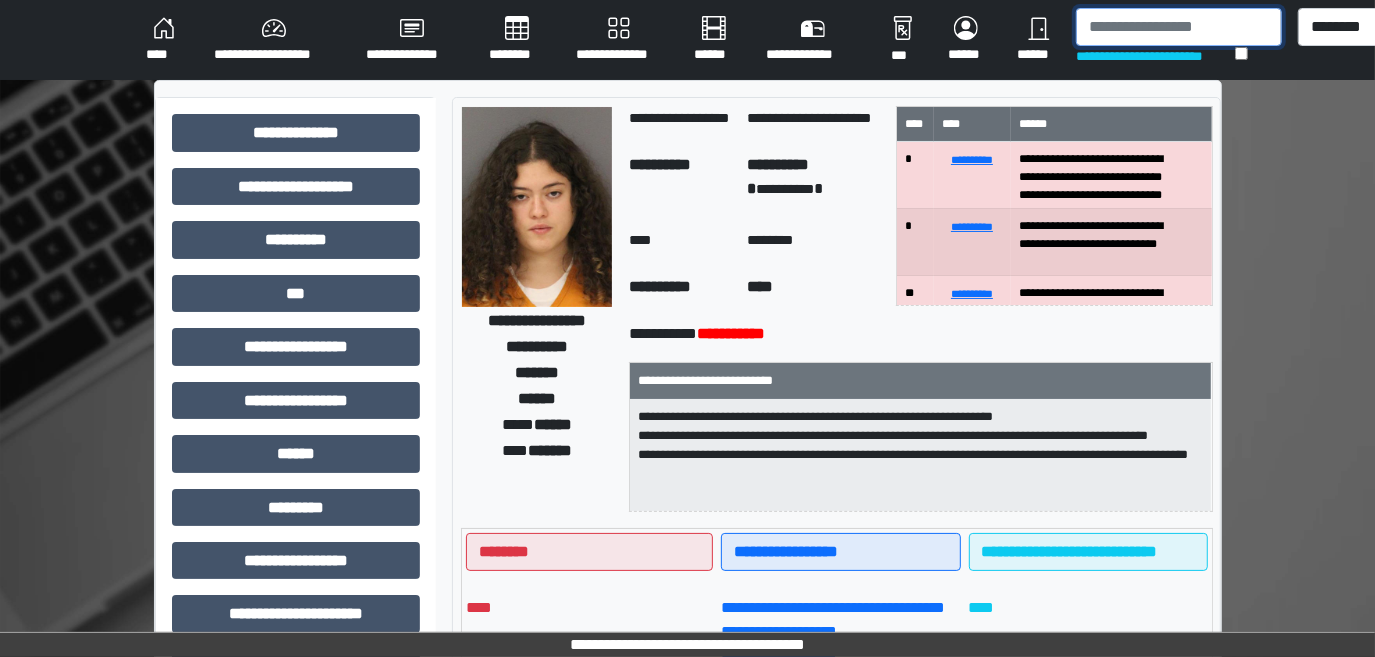 click at bounding box center [1179, 27] 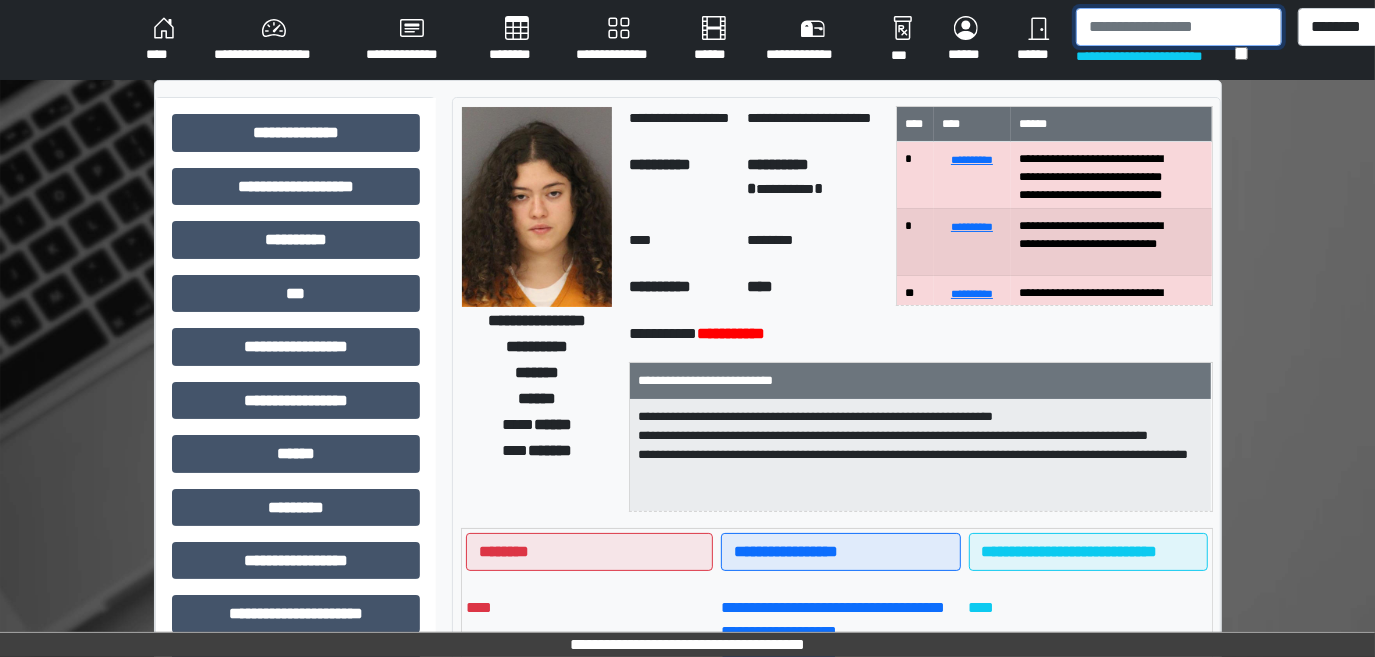 click at bounding box center [1179, 27] 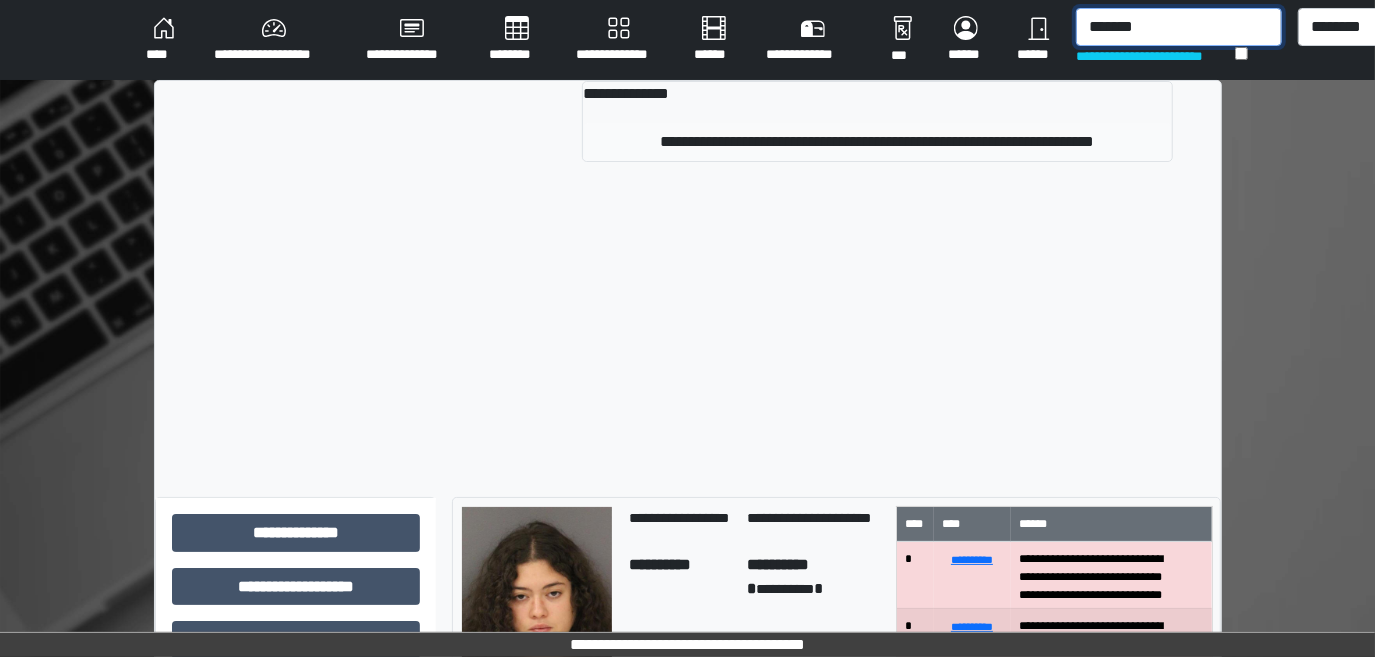 type on "*******" 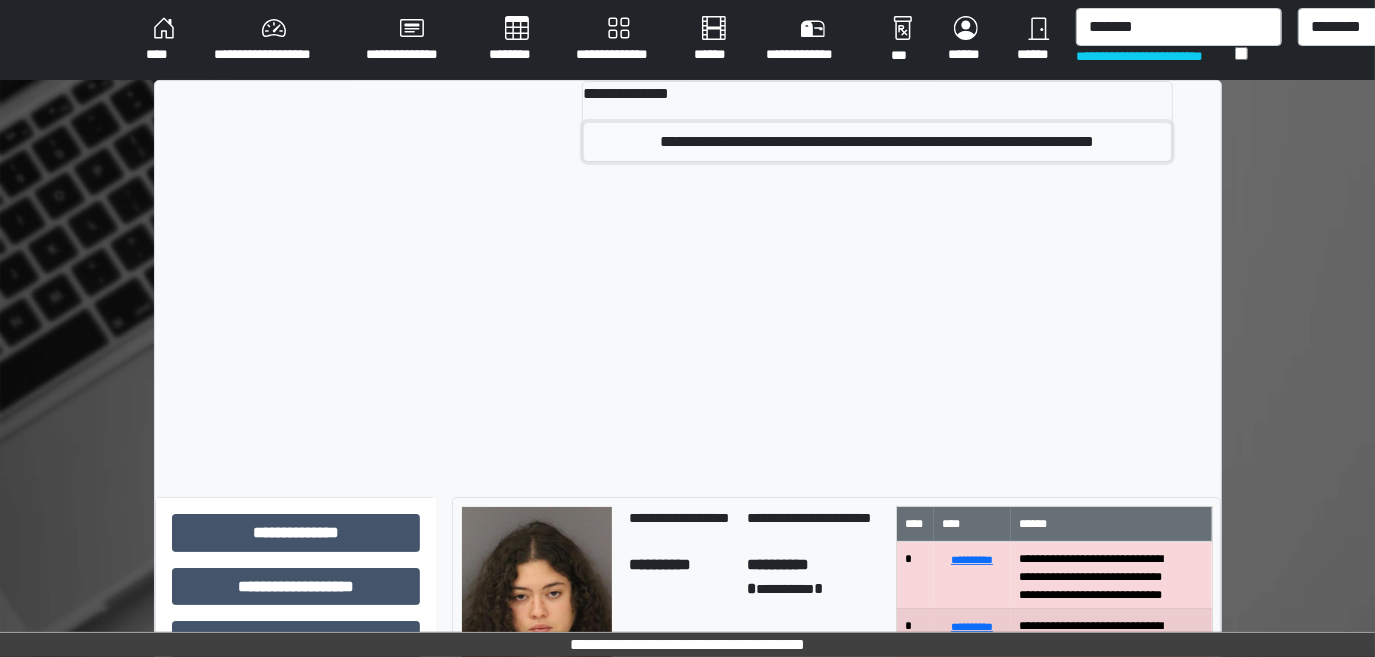 click on "**********" at bounding box center [877, 142] 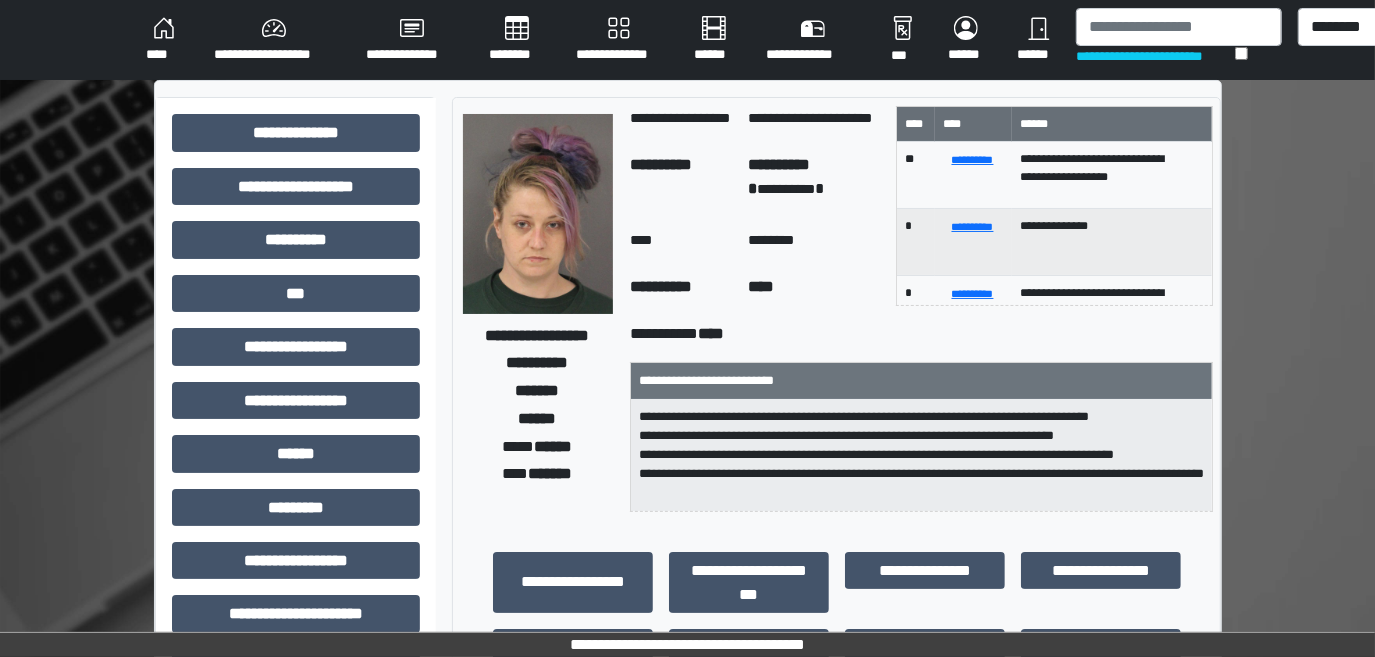 click at bounding box center (538, 214) 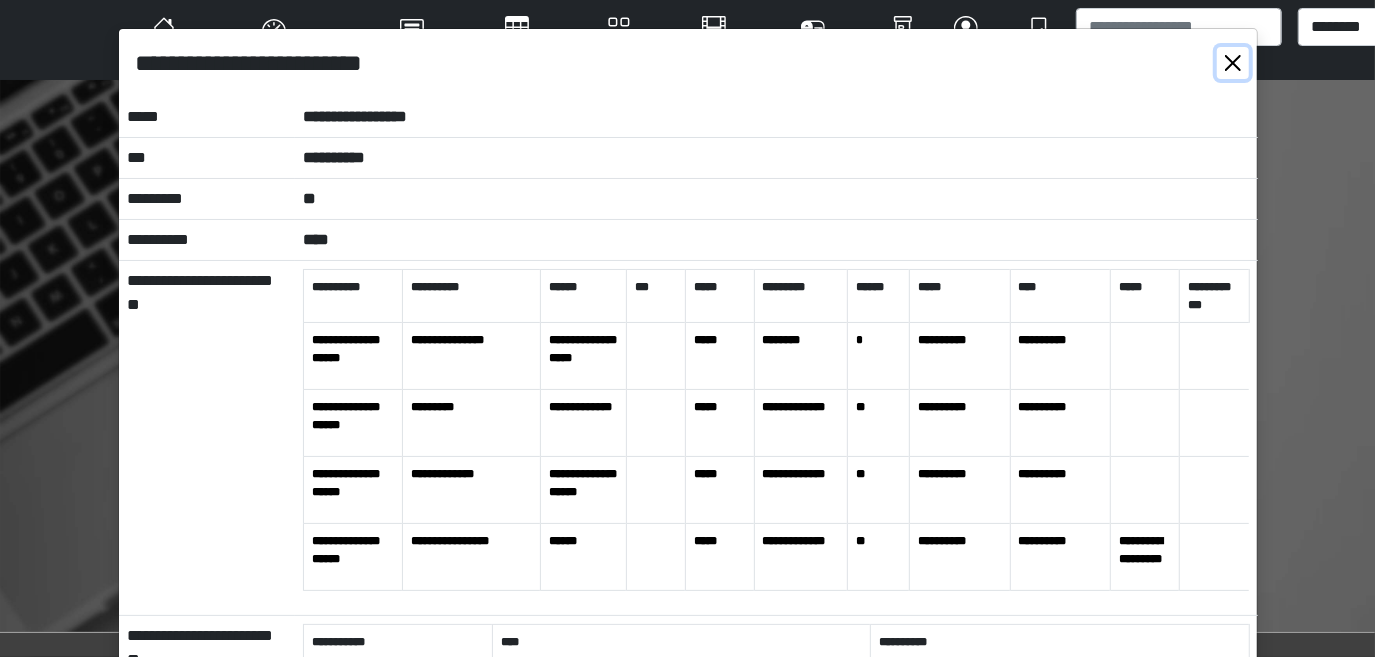 drag, startPoint x: 1224, startPoint y: 68, endPoint x: 1213, endPoint y: 52, distance: 19.416489 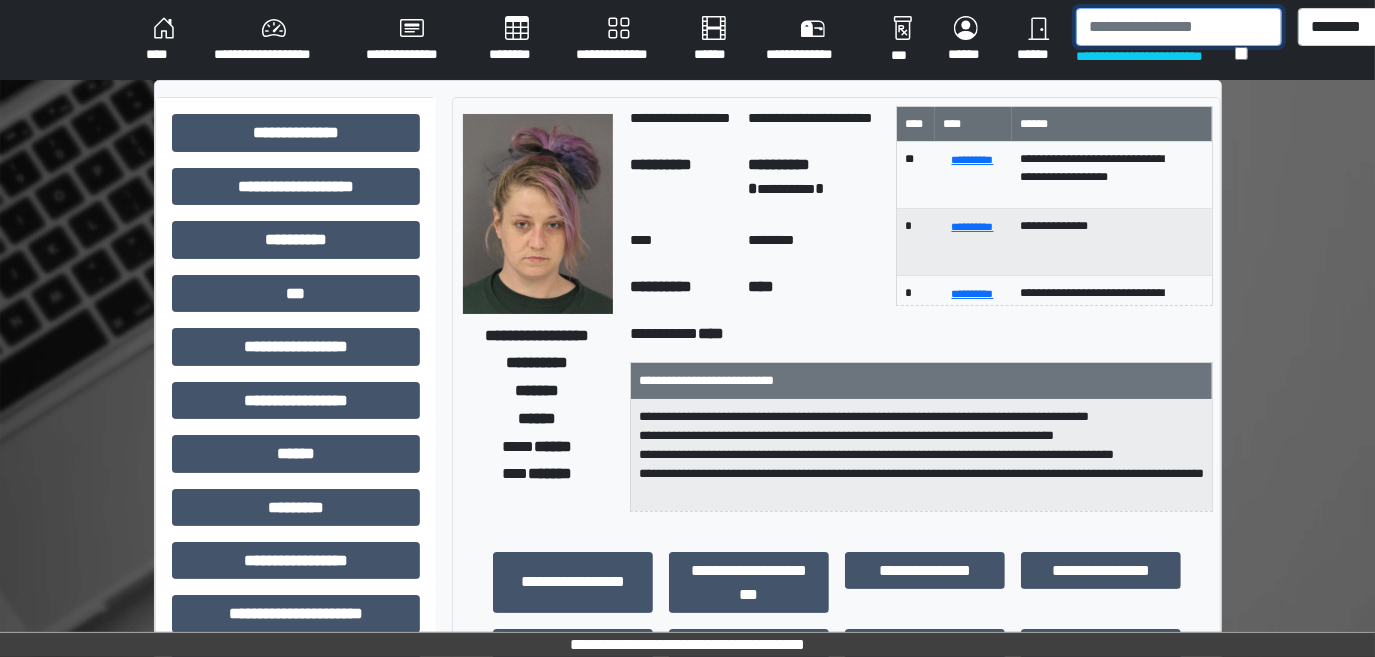 click at bounding box center [1179, 27] 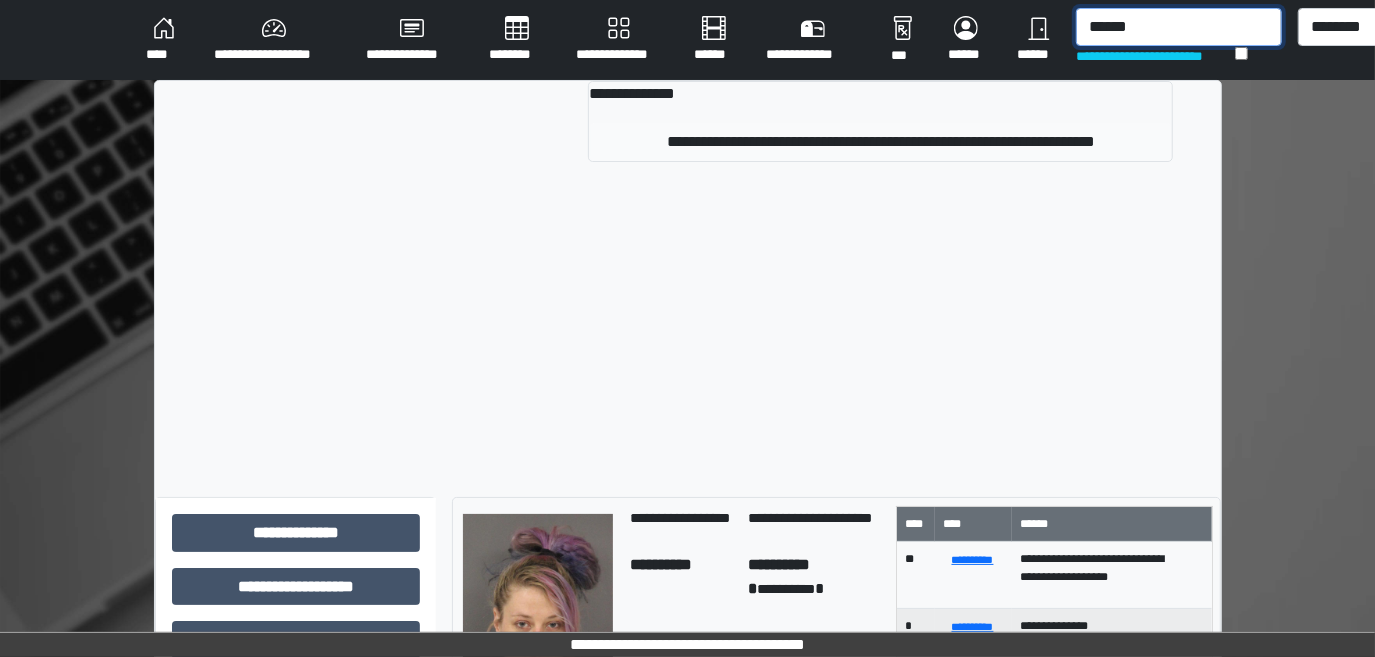 type on "******" 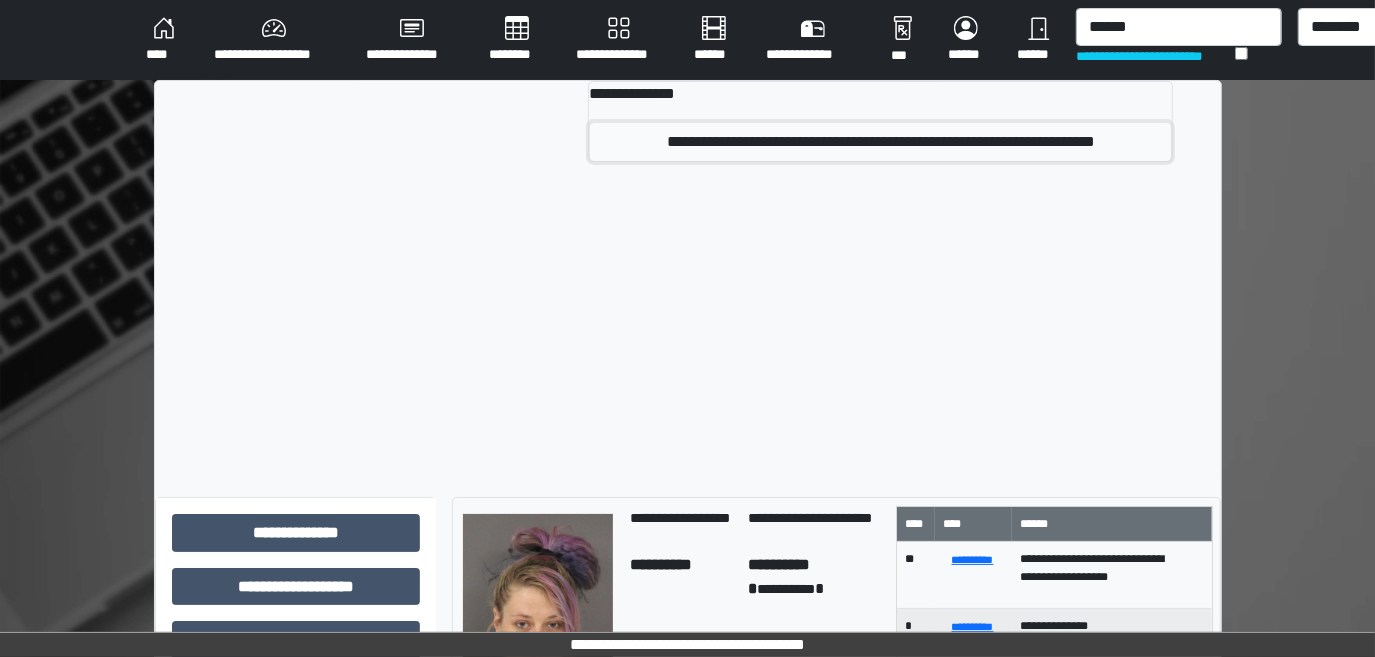 click on "**********" at bounding box center (880, 142) 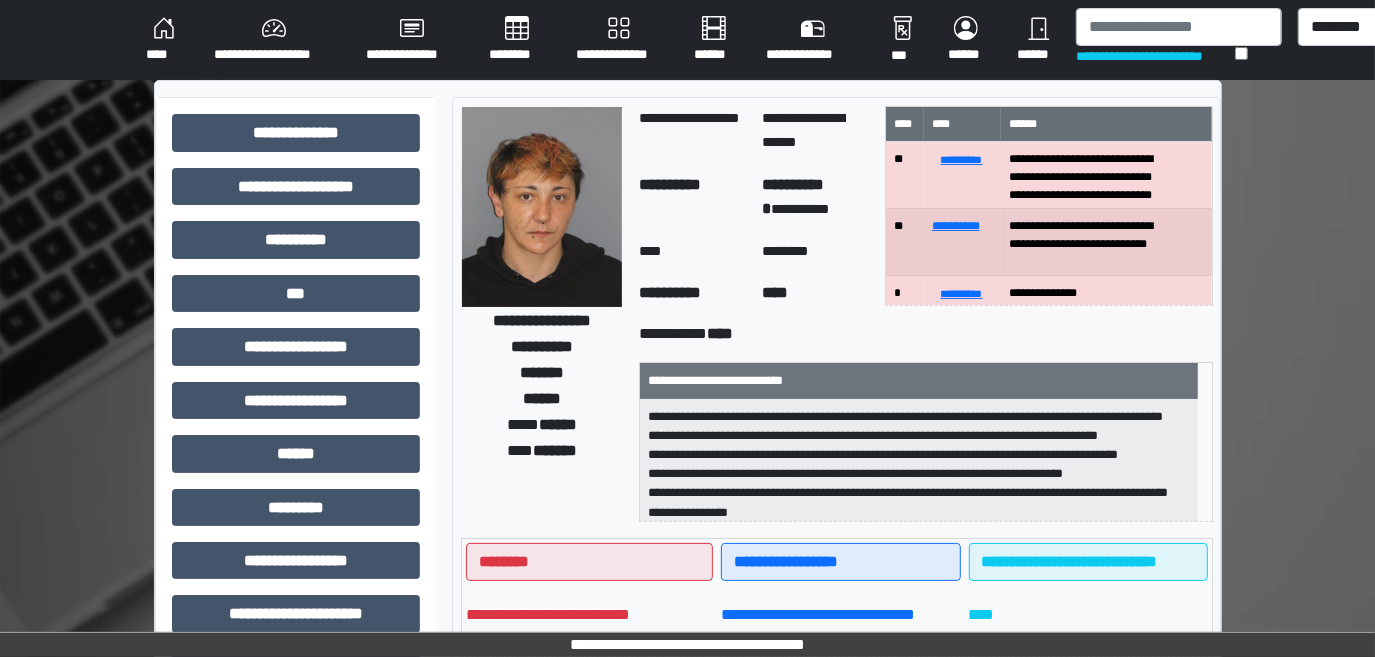 click at bounding box center [542, 207] 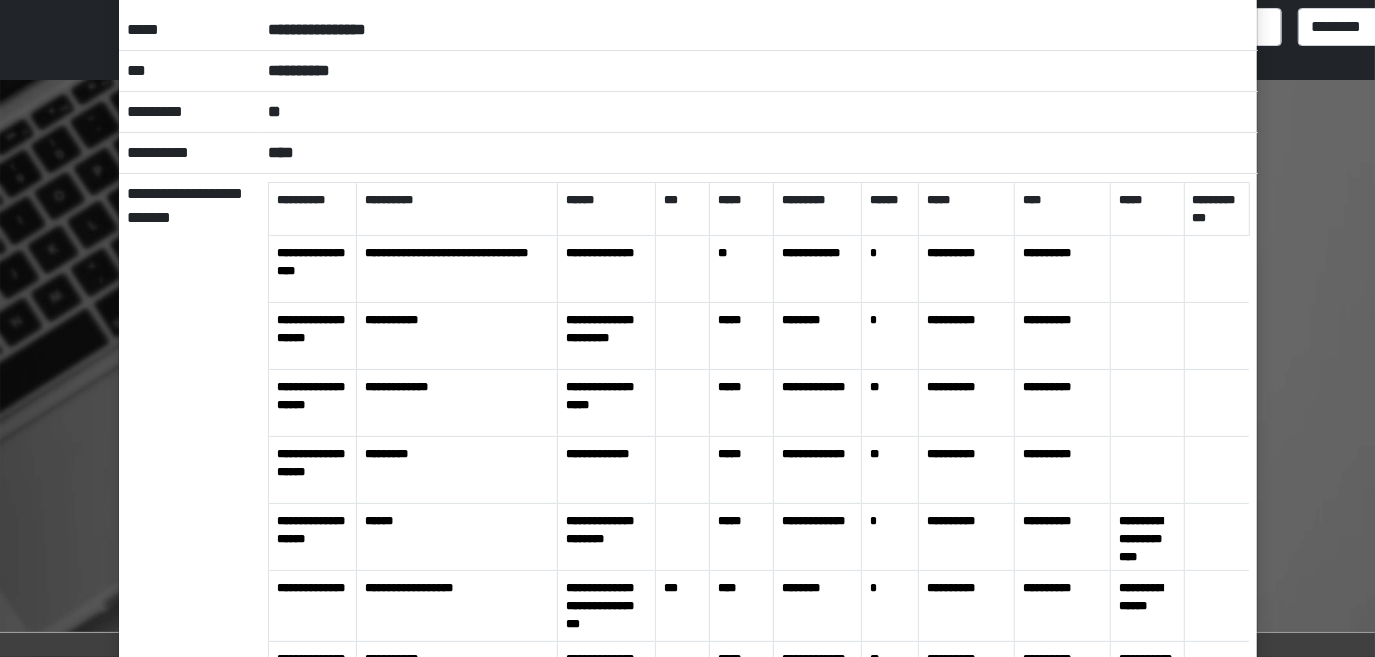 scroll, scrollTop: 0, scrollLeft: 0, axis: both 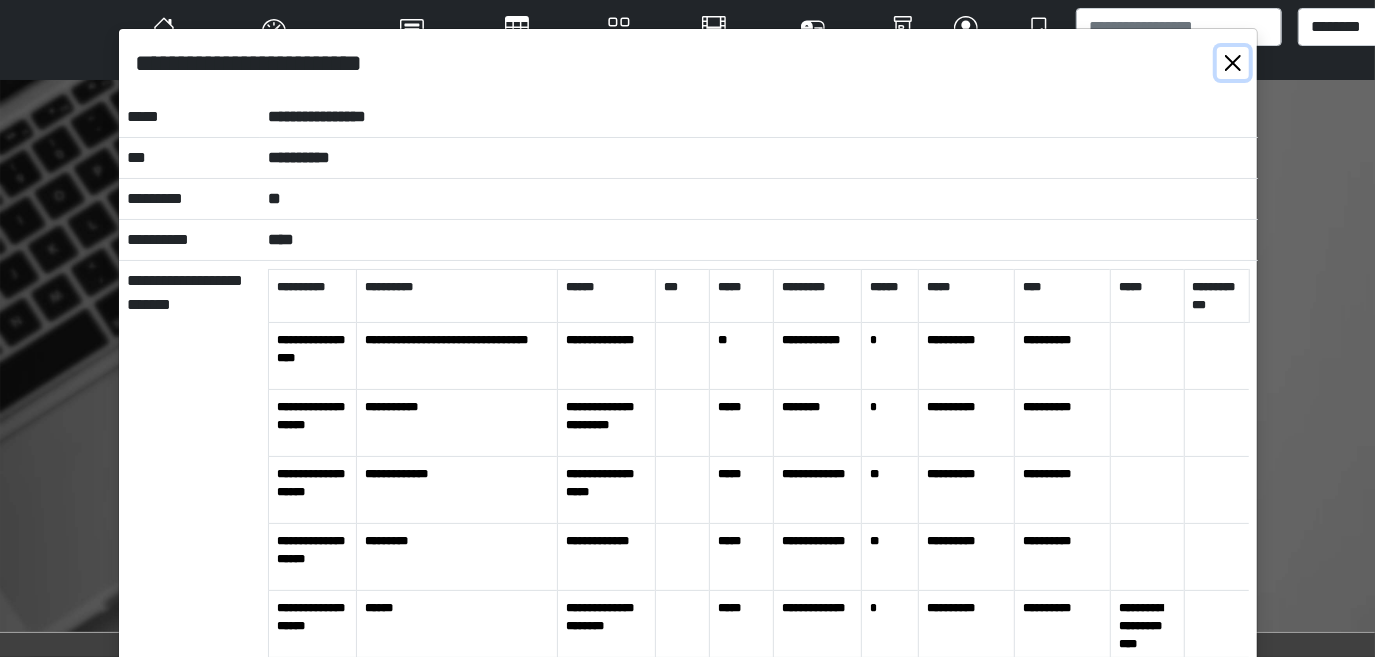 drag, startPoint x: 1235, startPoint y: 66, endPoint x: 1205, endPoint y: 39, distance: 40.36087 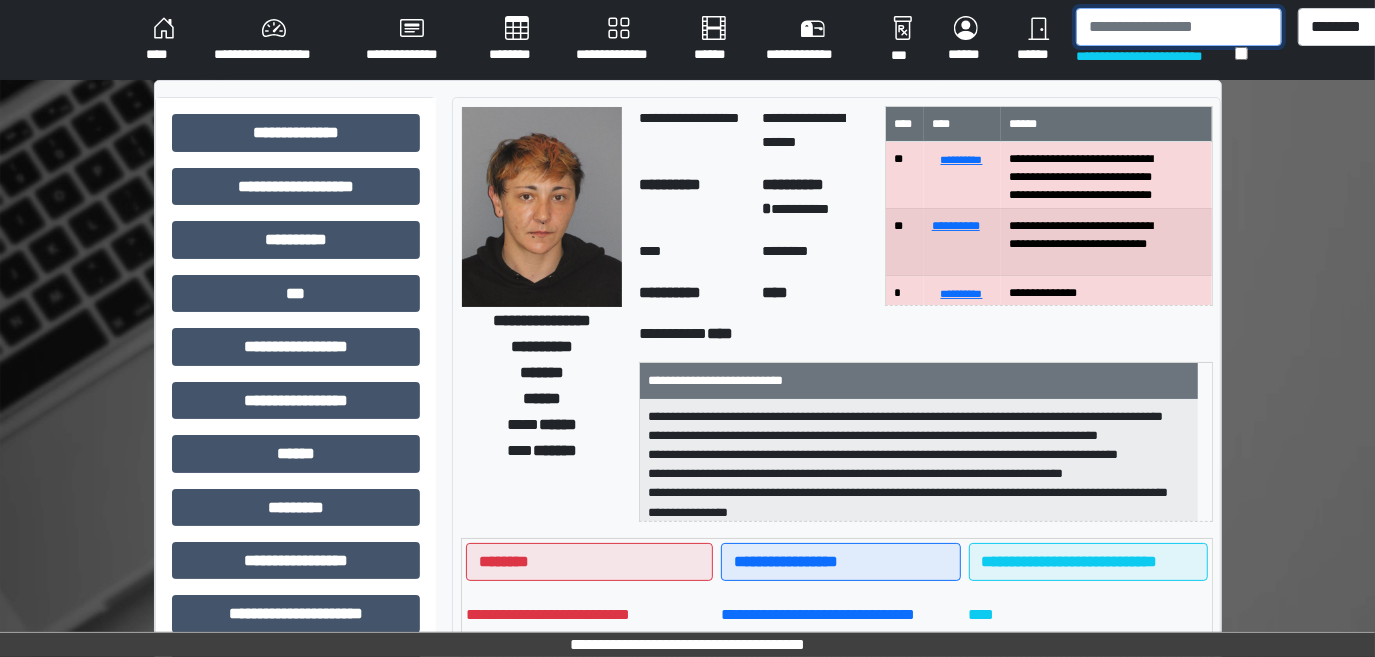 click at bounding box center [1179, 27] 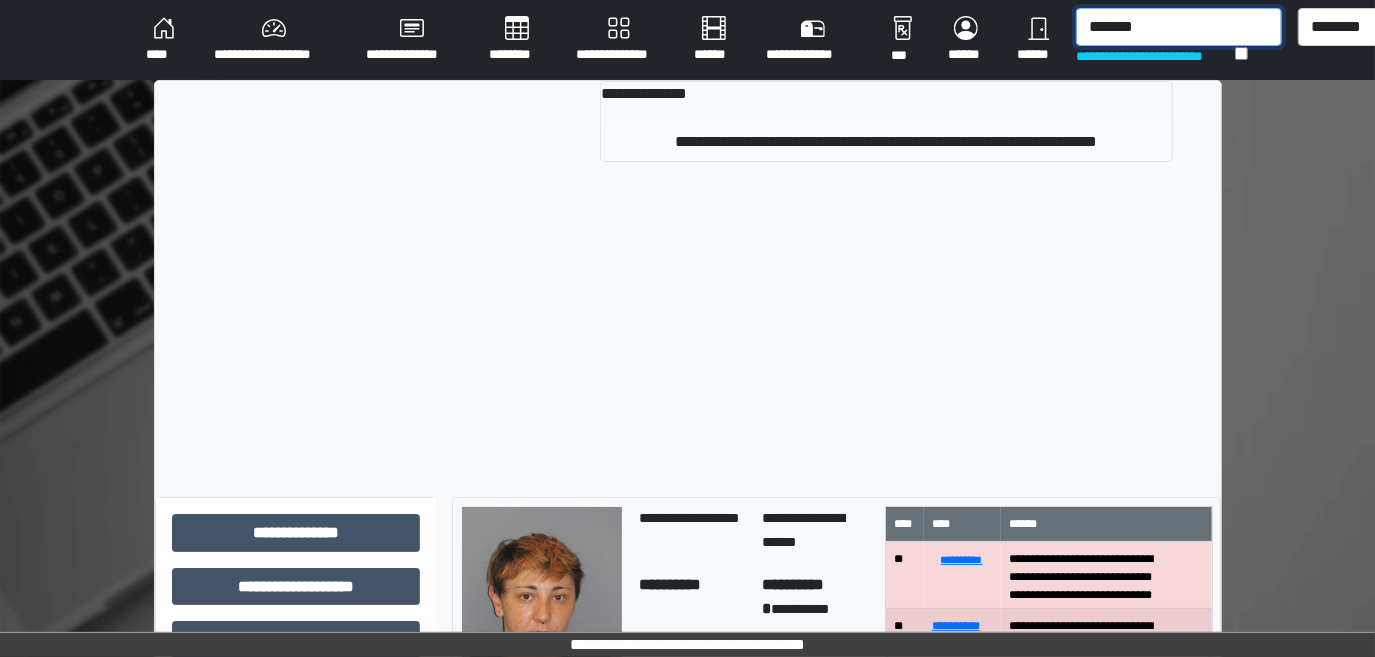 type on "*******" 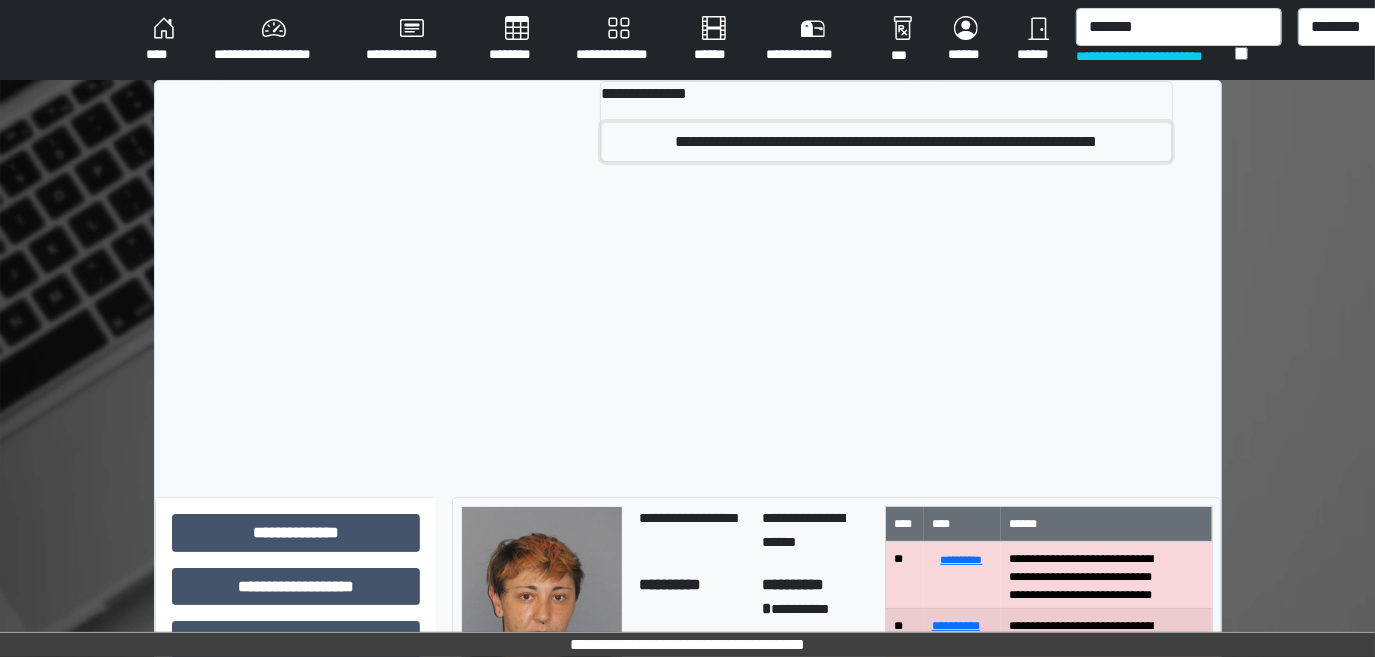 click on "**********" at bounding box center (886, 142) 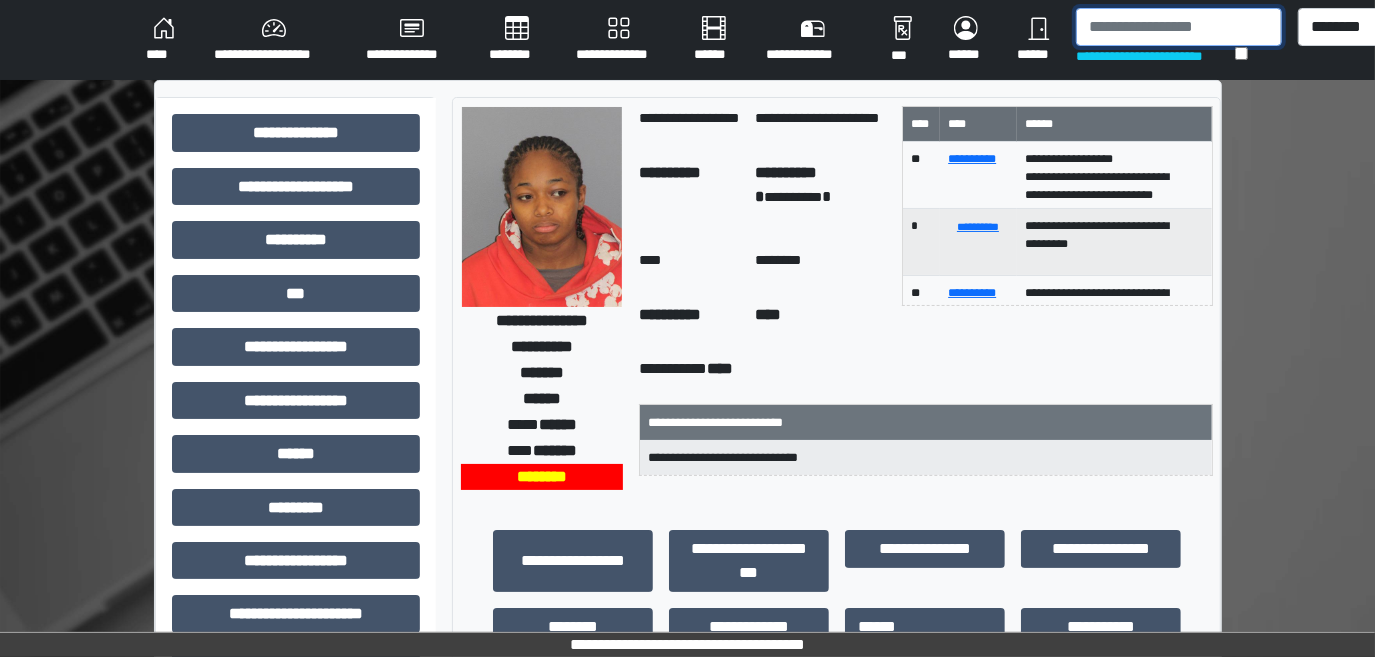 click at bounding box center [1179, 27] 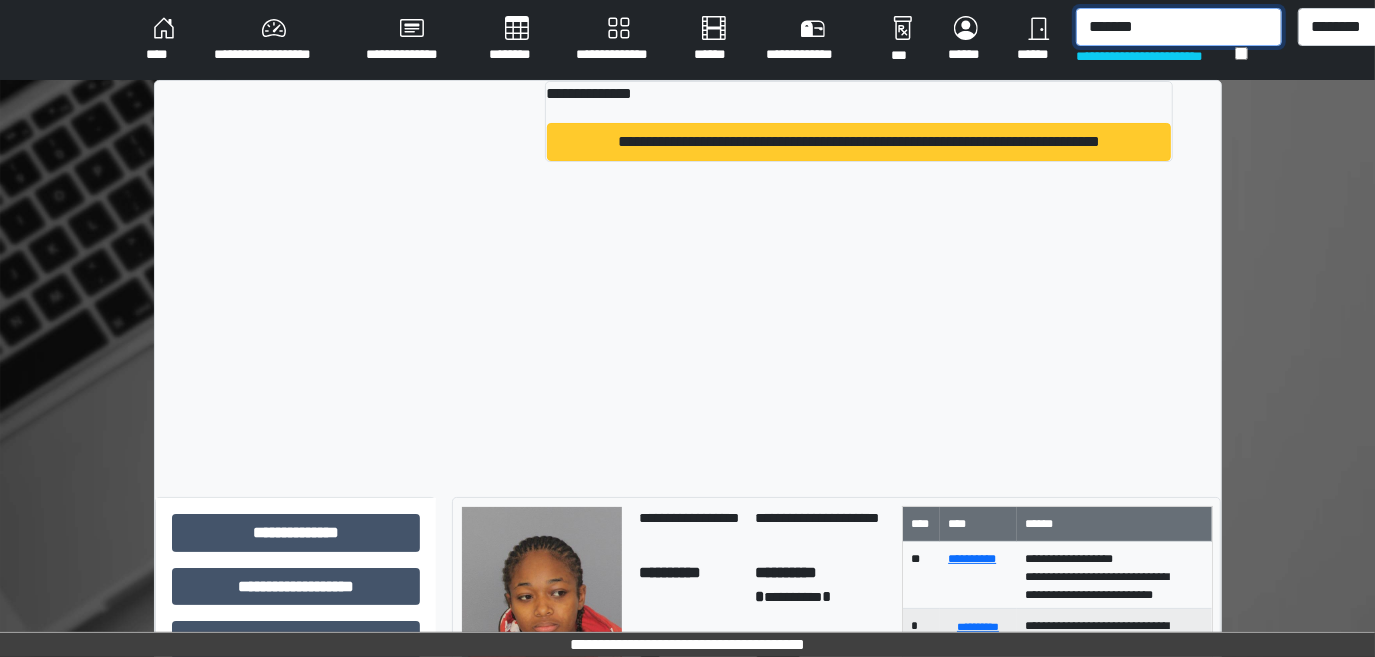 type on "*******" 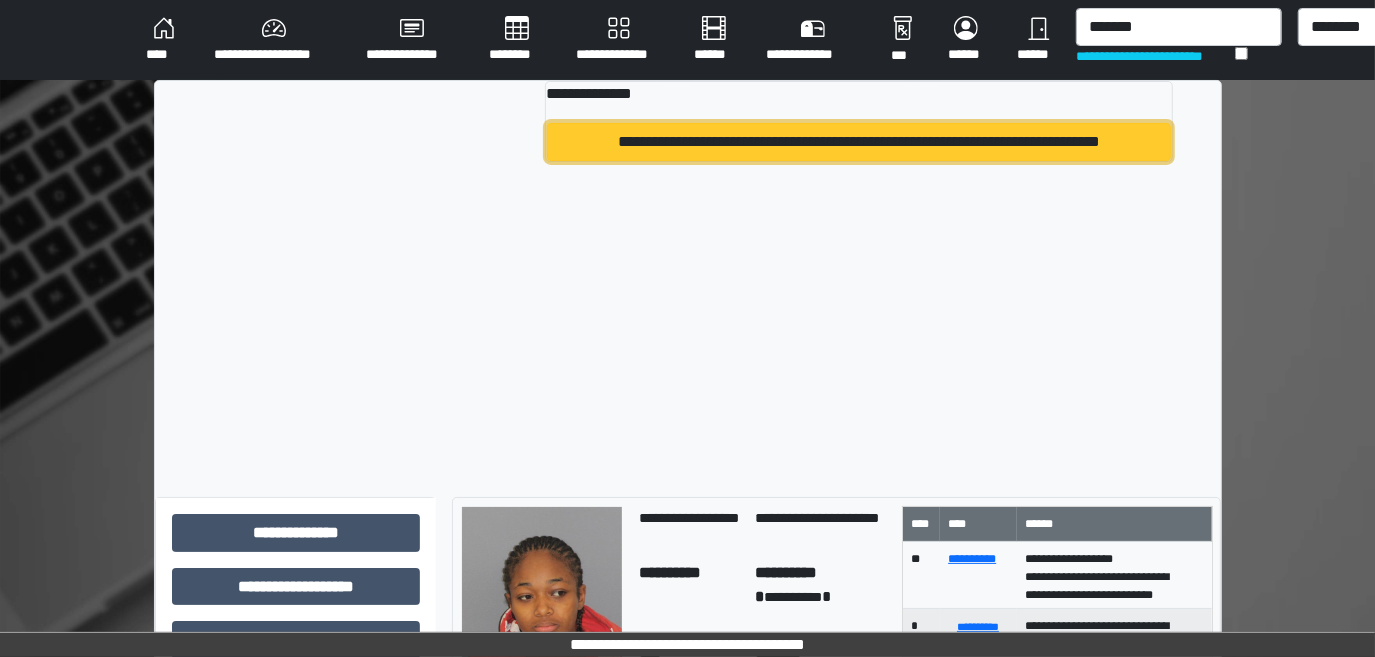 click on "**********" at bounding box center (859, 142) 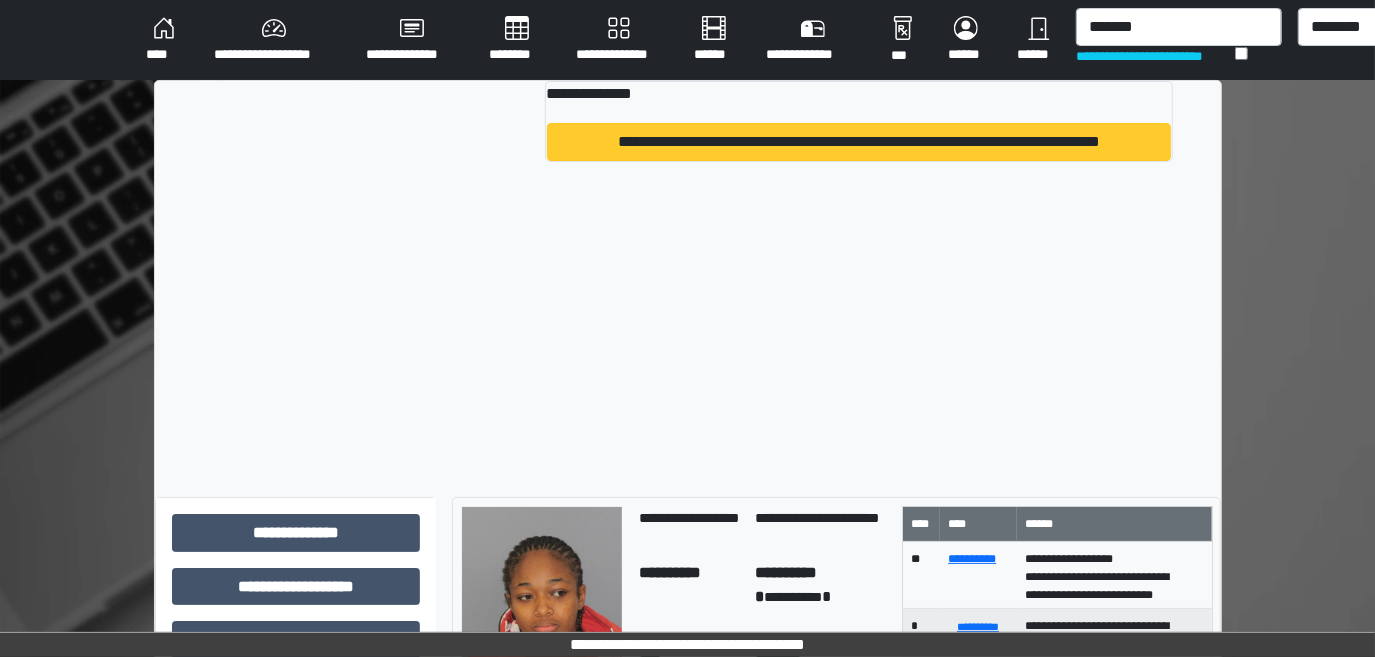 type 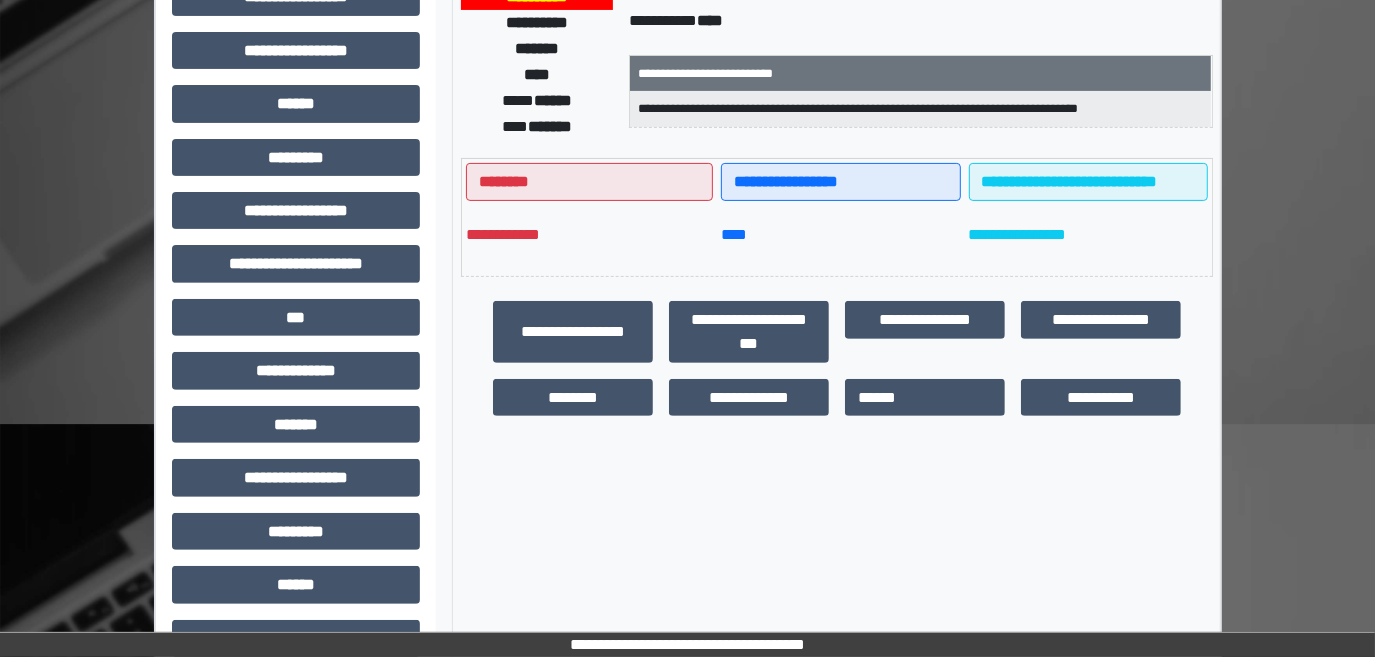 scroll, scrollTop: 363, scrollLeft: 0, axis: vertical 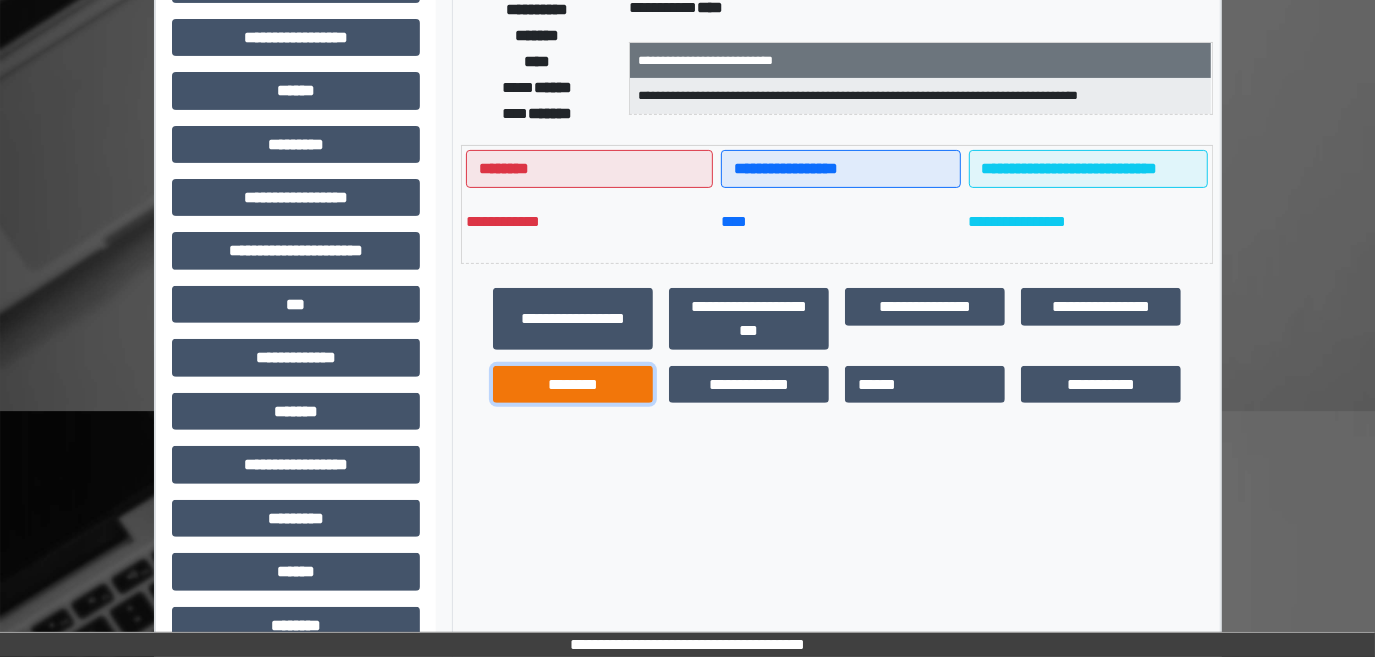 click on "********" at bounding box center [573, 384] 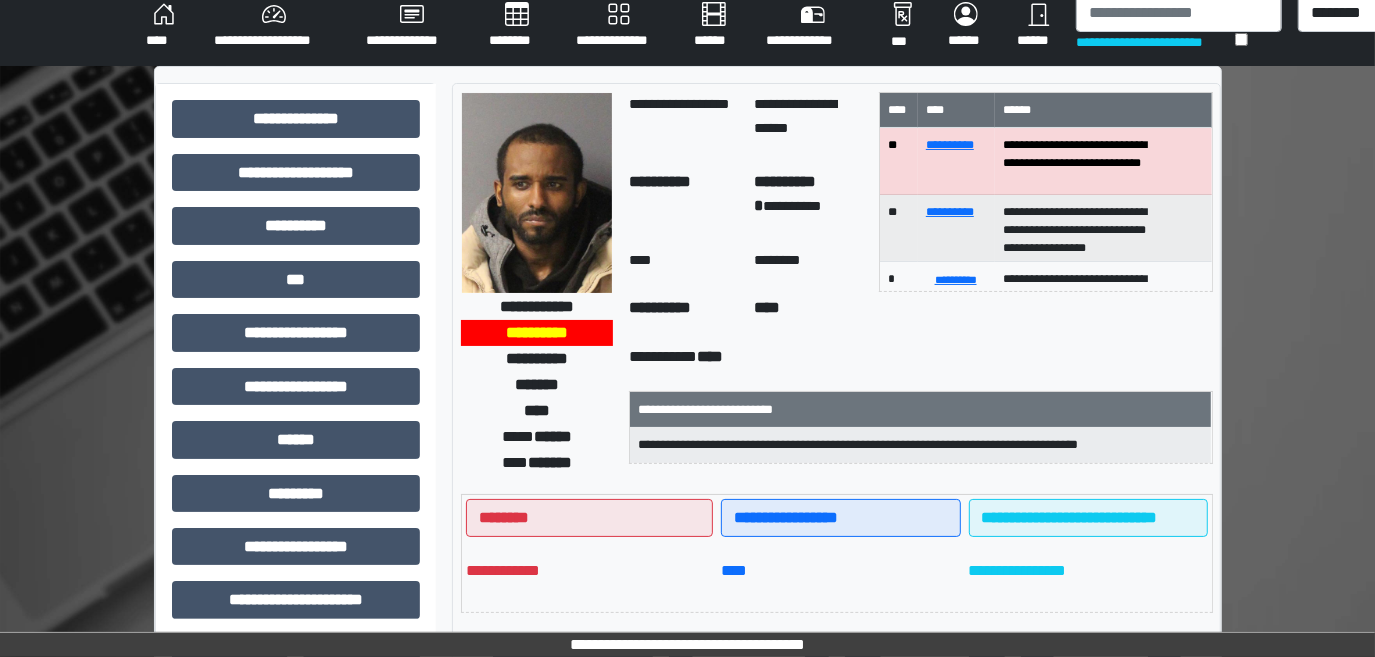 scroll, scrollTop: 0, scrollLeft: 0, axis: both 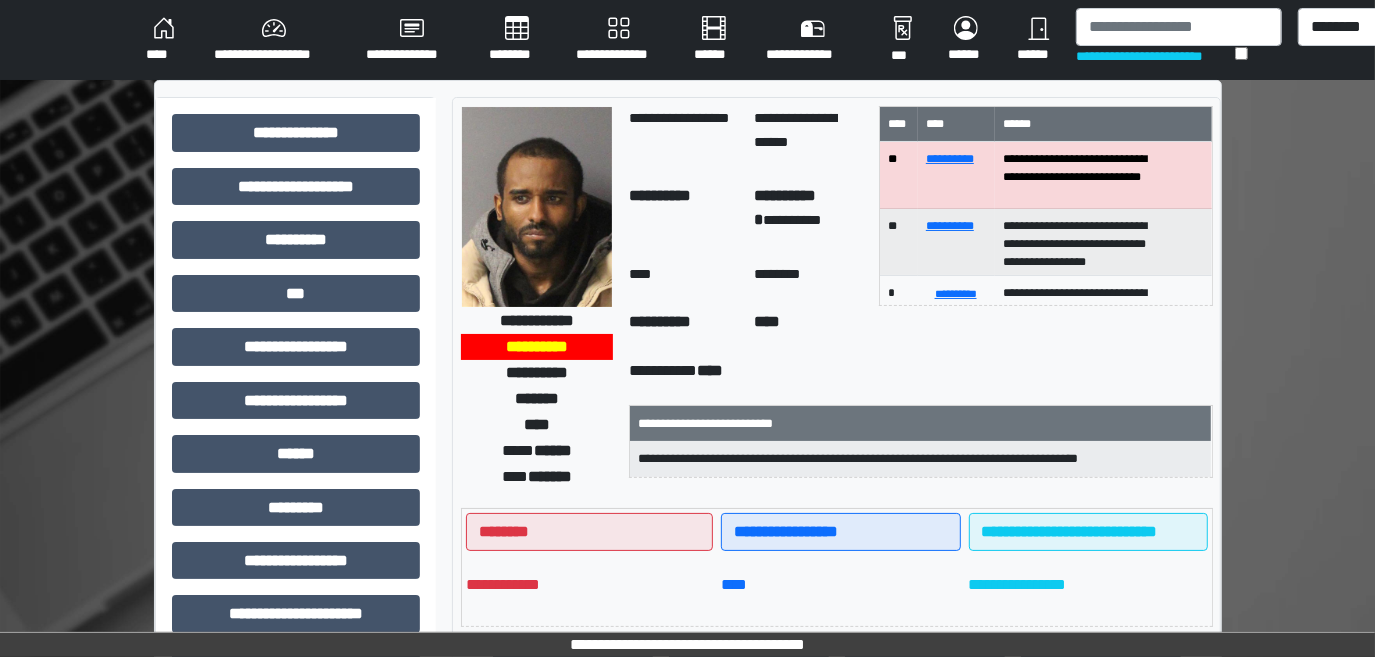 click on "********" at bounding box center (516, 40) 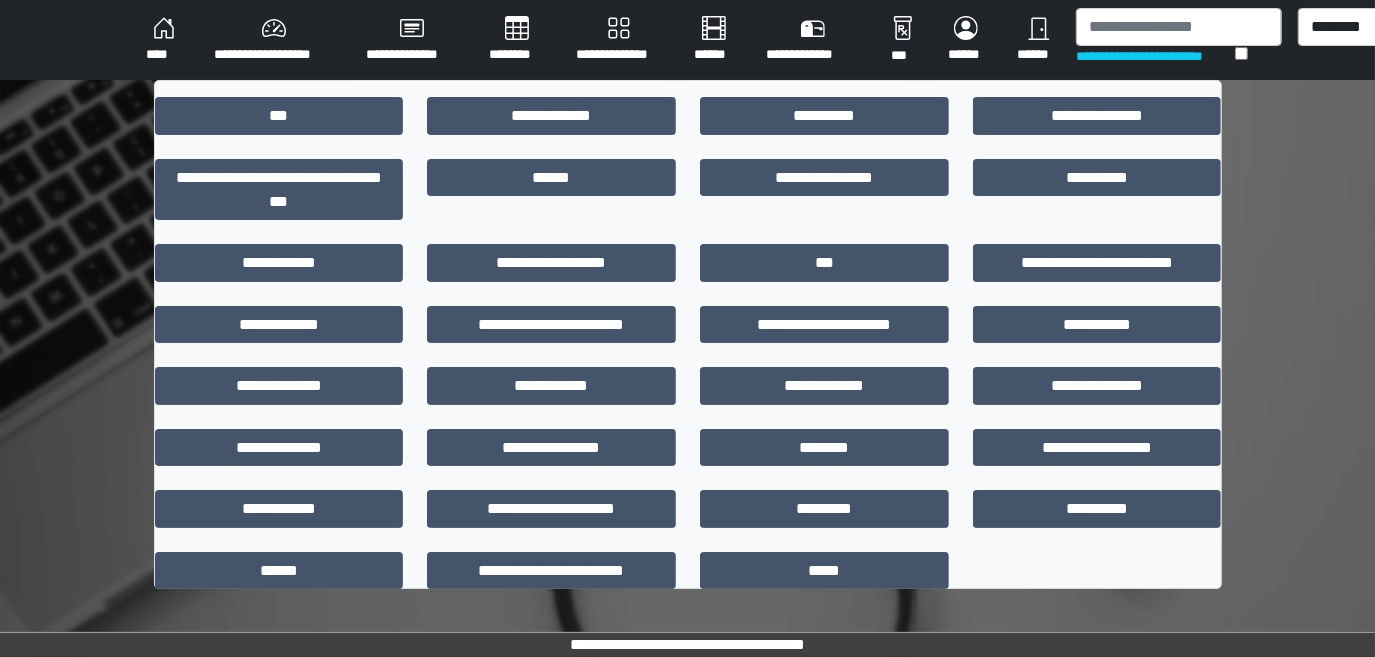 click on "****" at bounding box center (164, 40) 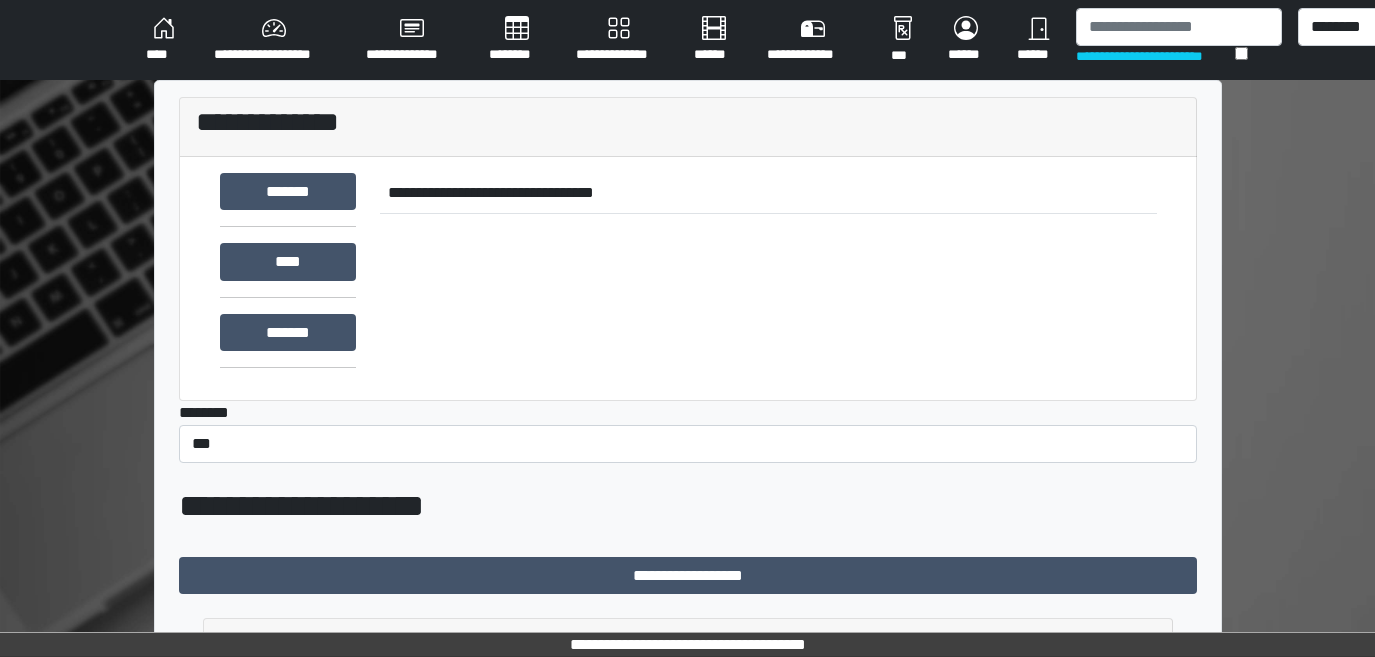scroll, scrollTop: 0, scrollLeft: 0, axis: both 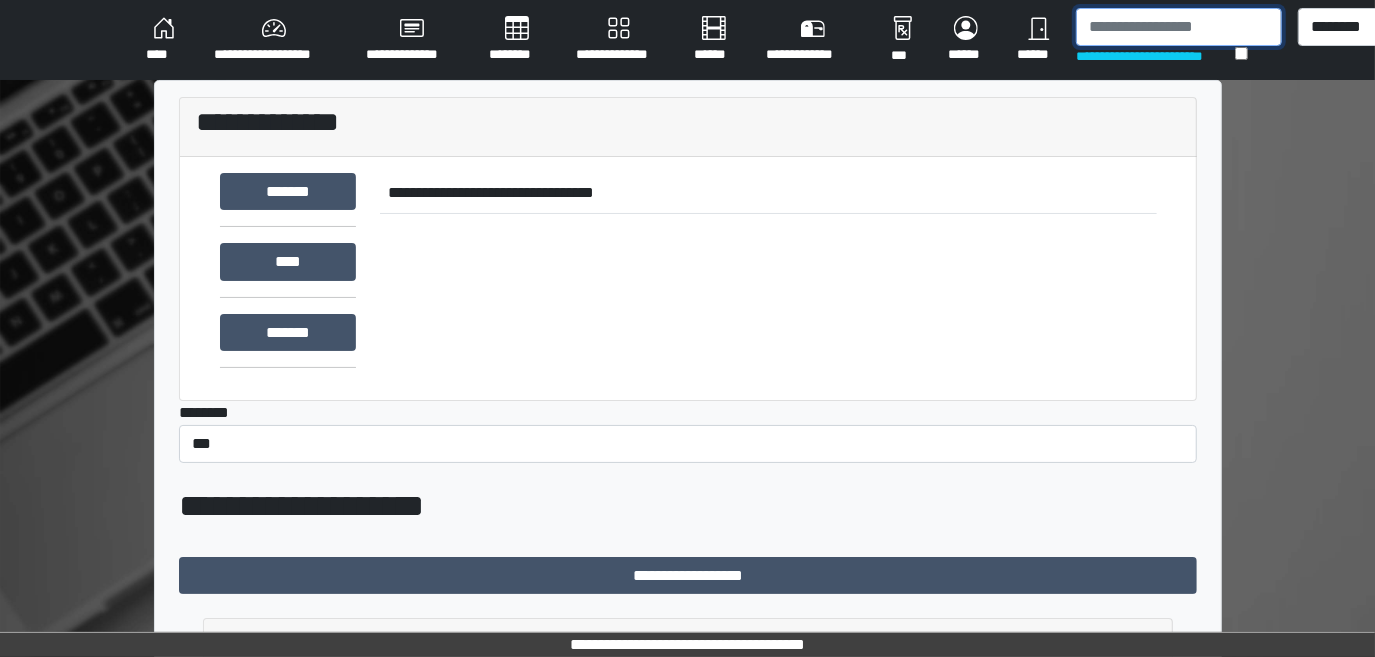 click at bounding box center (1179, 27) 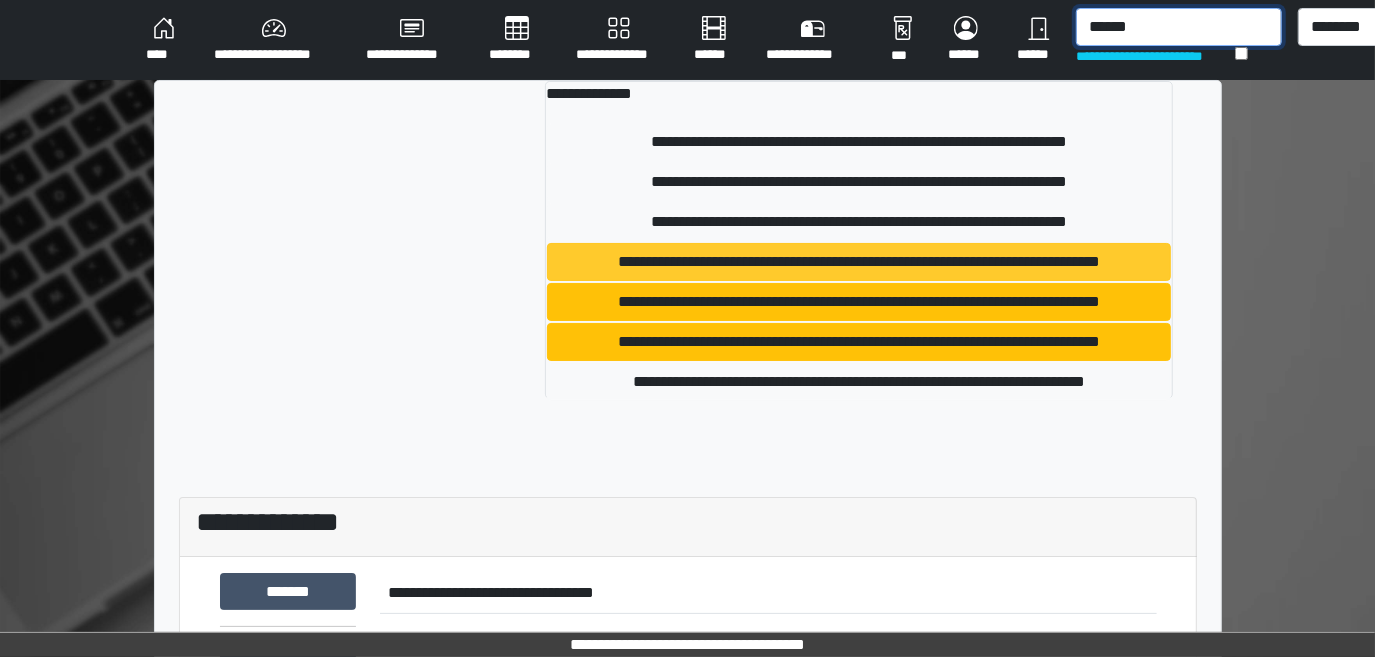 type on "******" 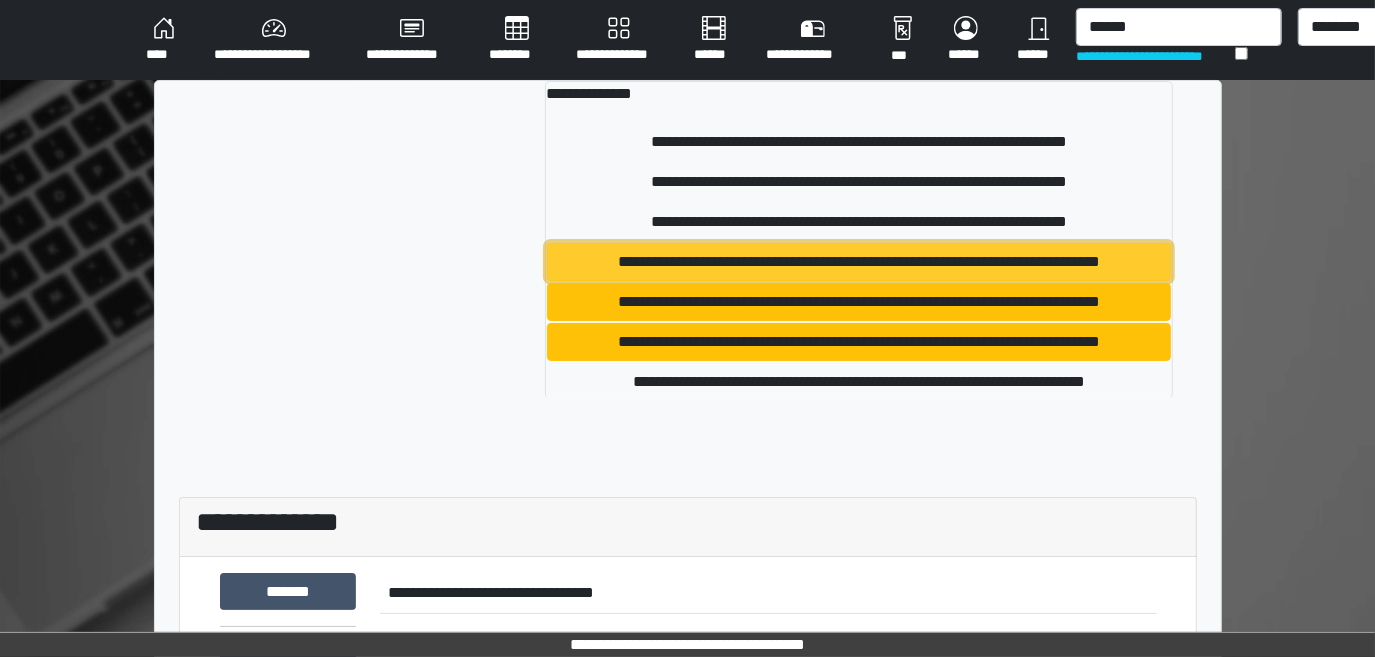 click on "**********" at bounding box center (859, 262) 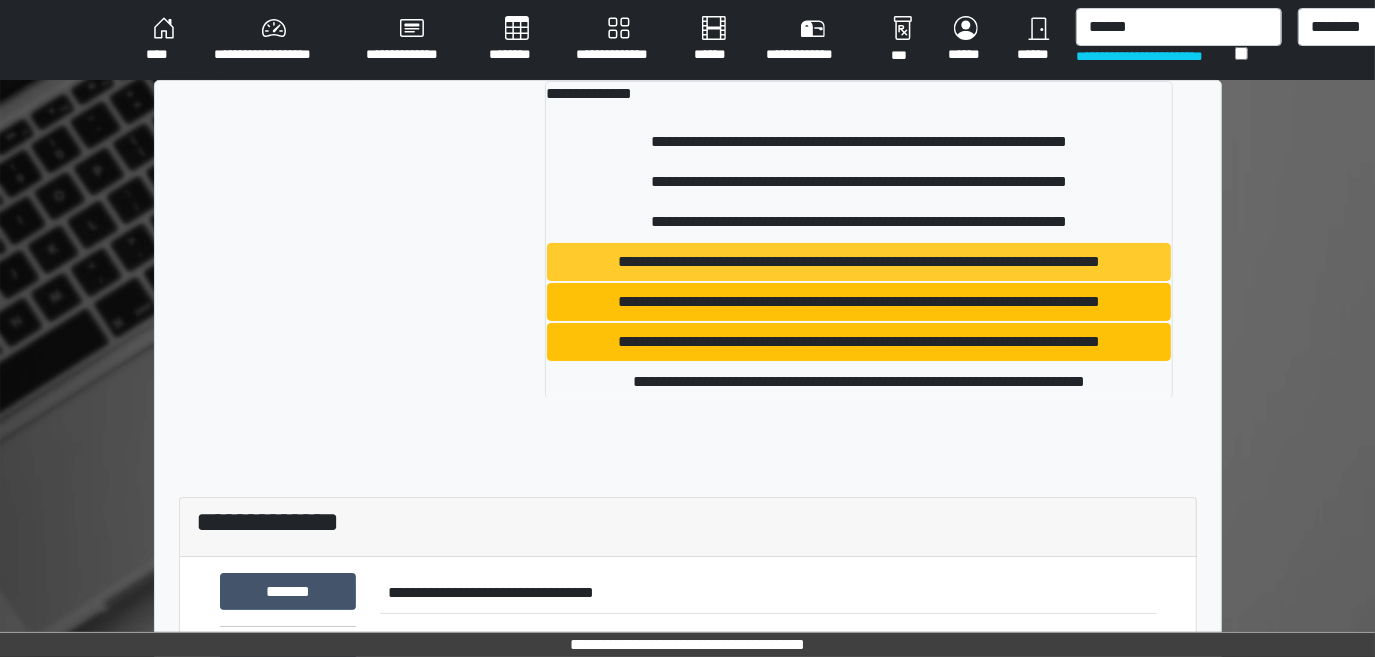 type 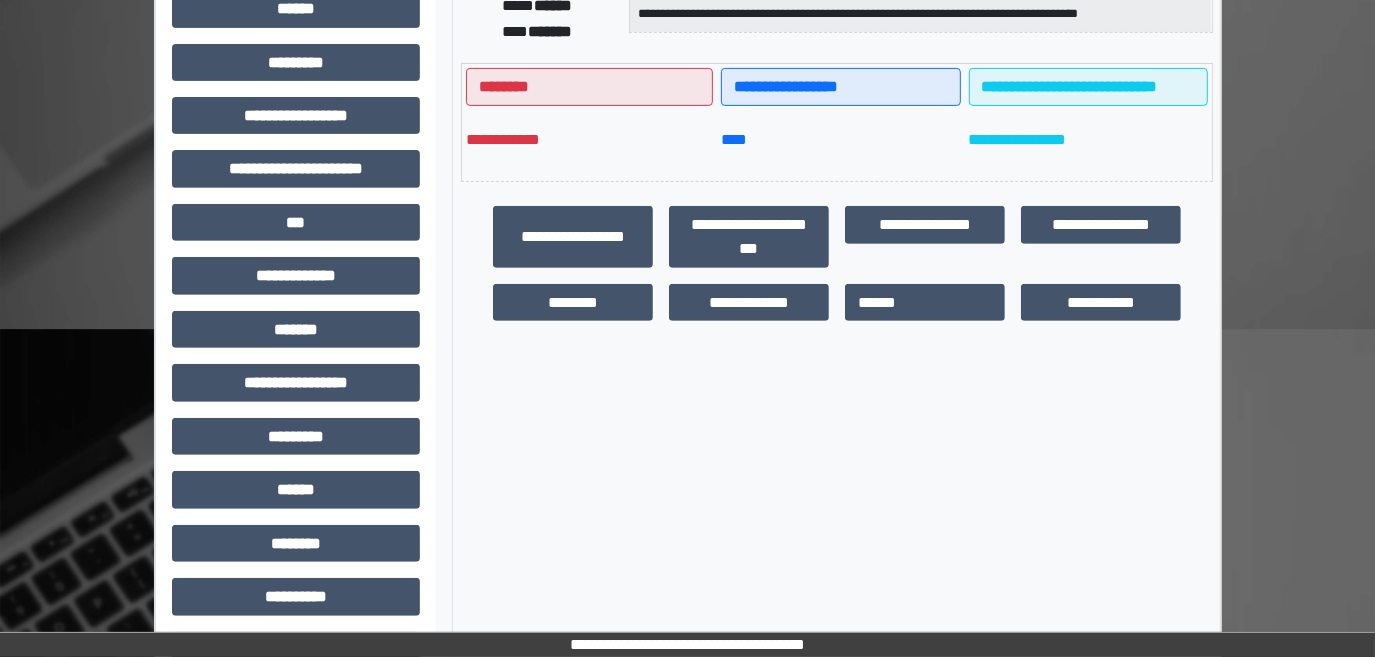 scroll, scrollTop: 454, scrollLeft: 0, axis: vertical 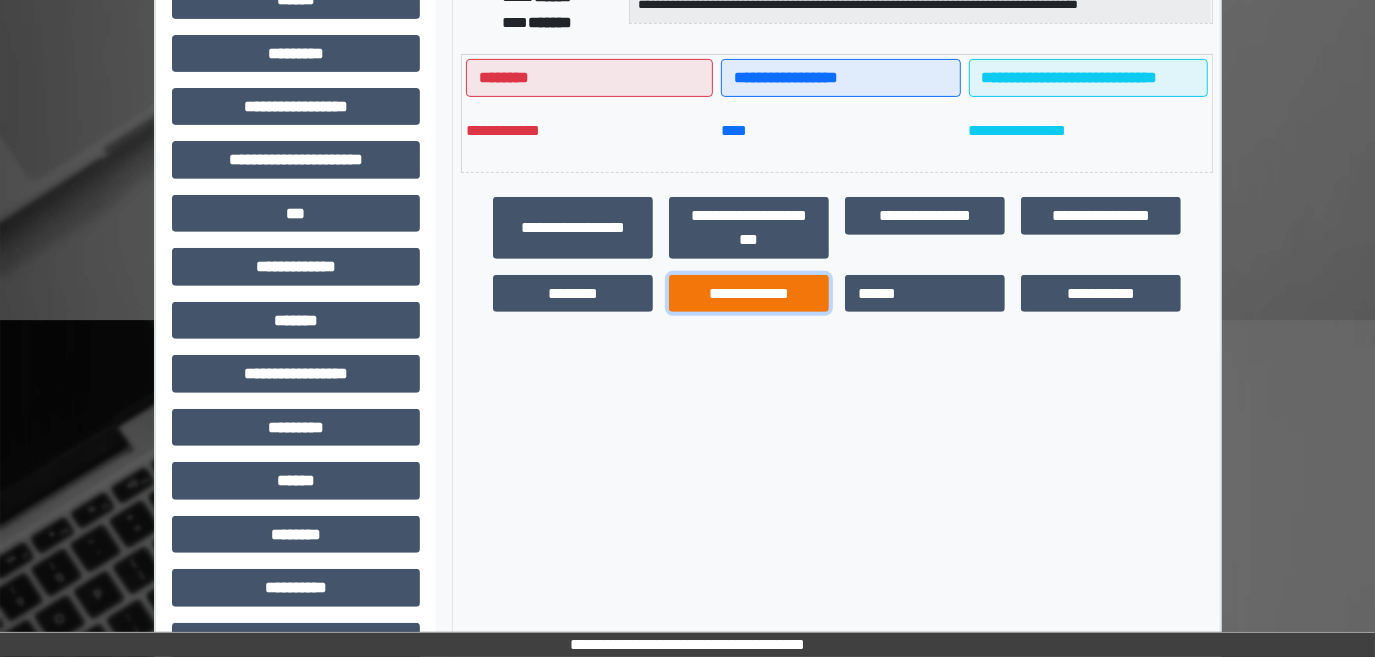 click on "**********" at bounding box center (749, 293) 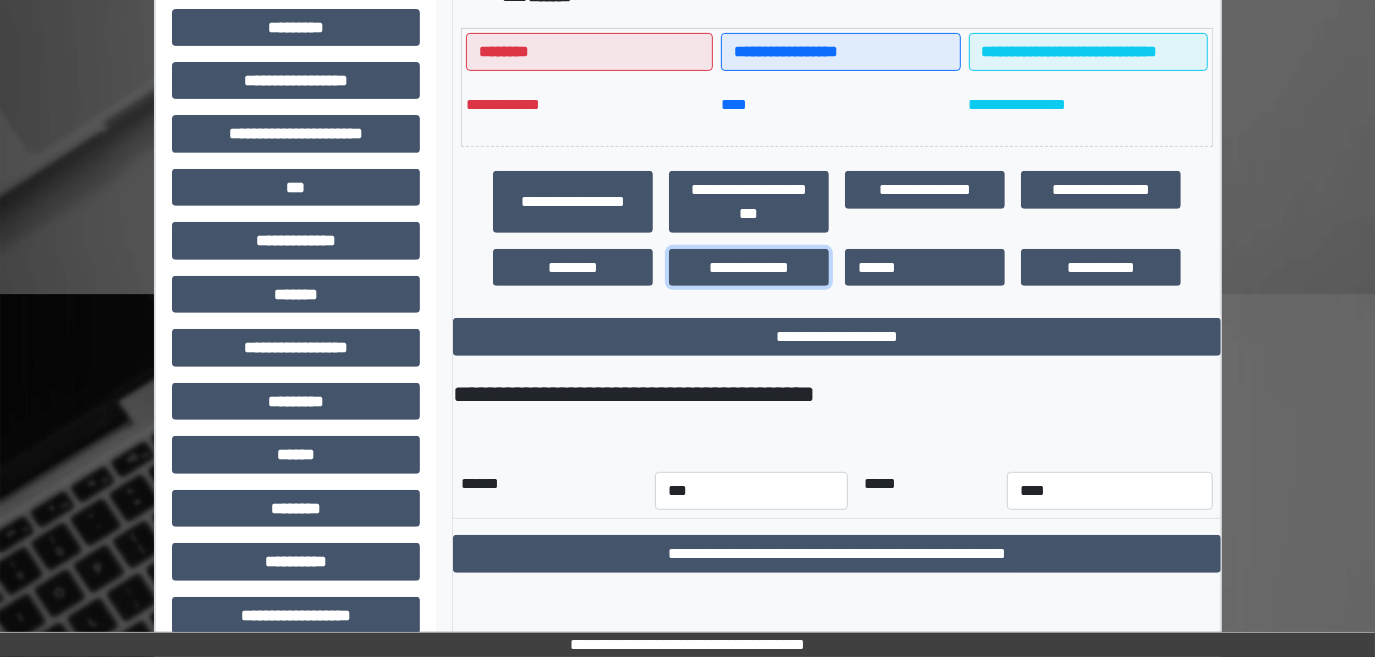 scroll, scrollTop: 505, scrollLeft: 0, axis: vertical 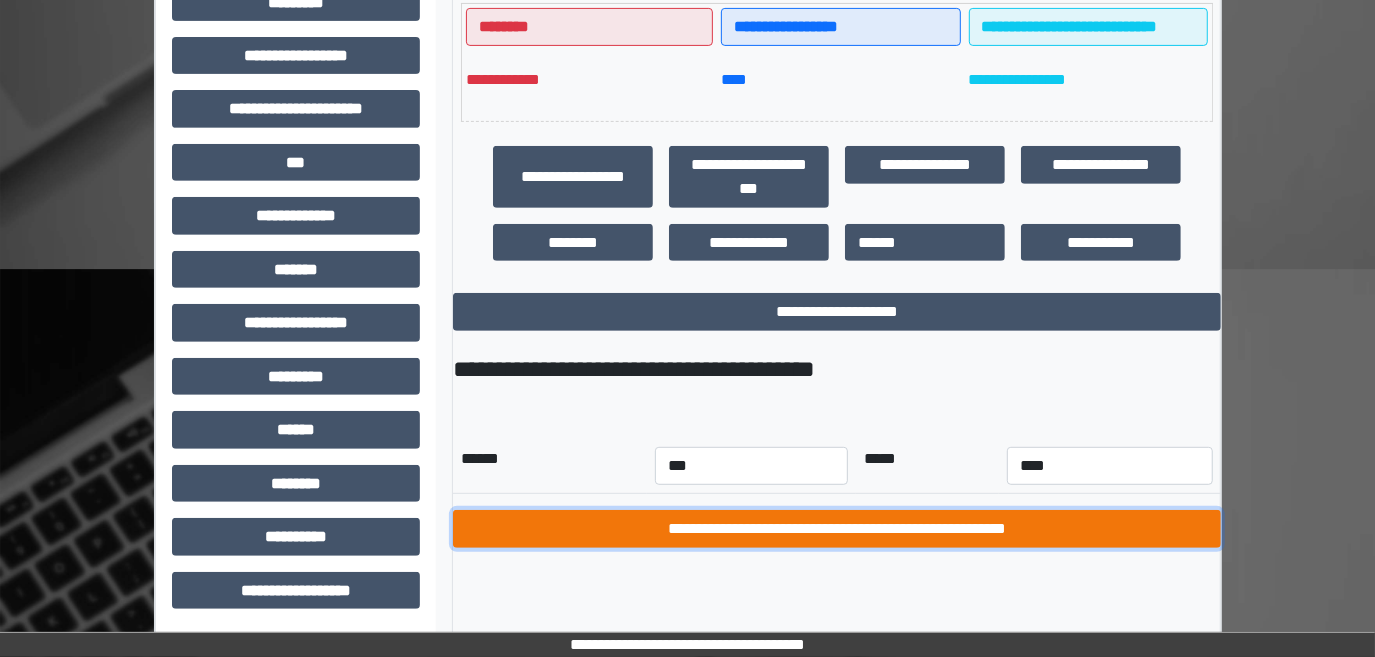 click on "**********" at bounding box center [837, 529] 